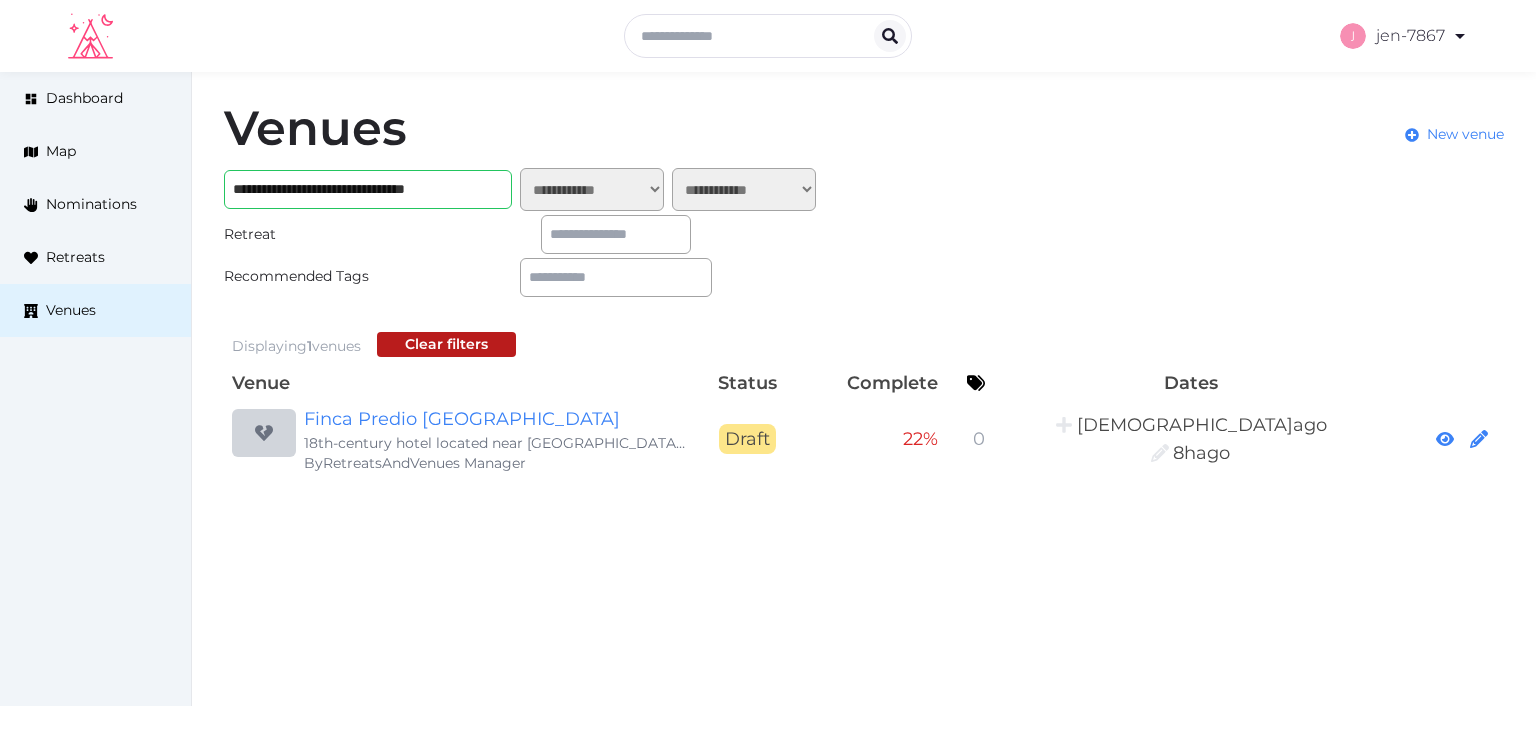scroll, scrollTop: 0, scrollLeft: 0, axis: both 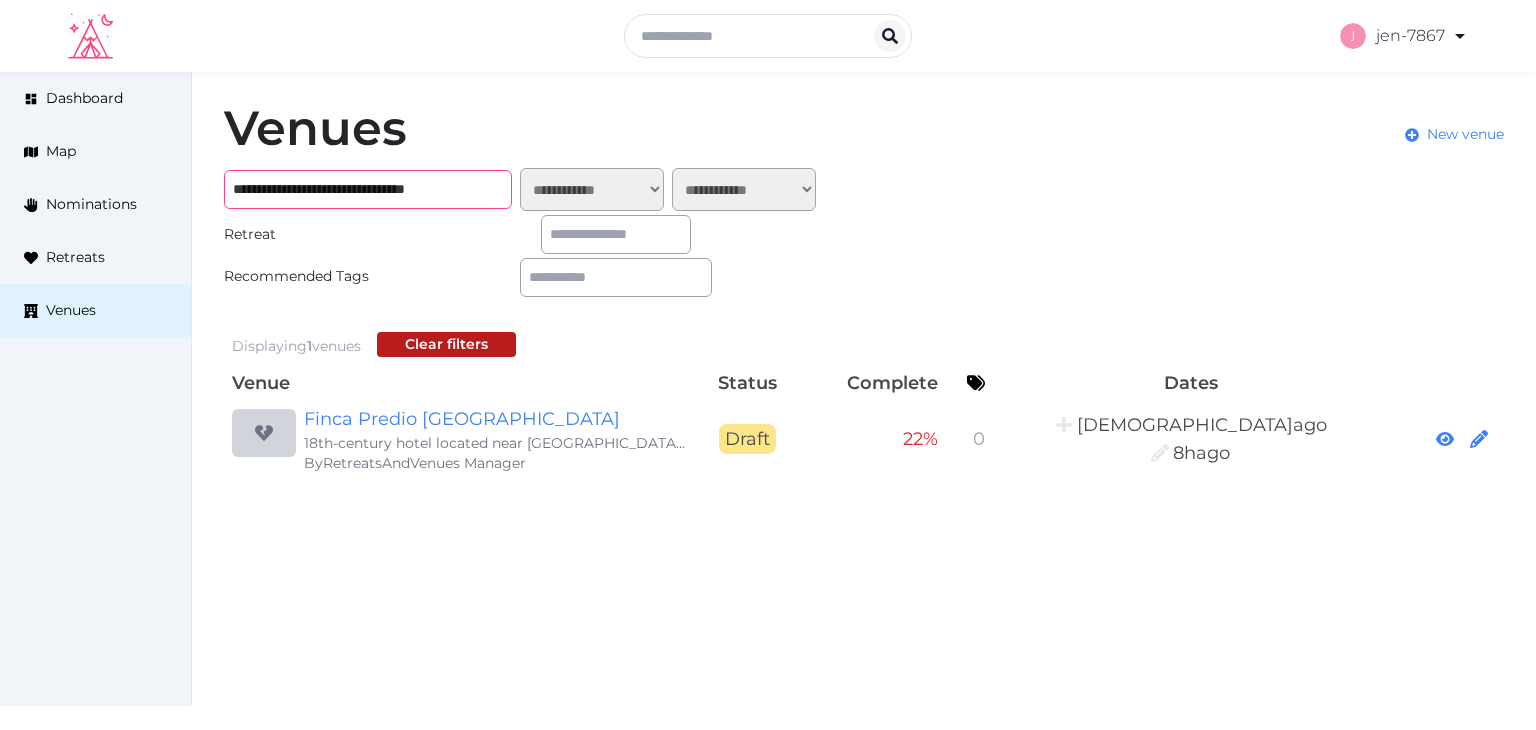 click on "**********" at bounding box center [368, 189] 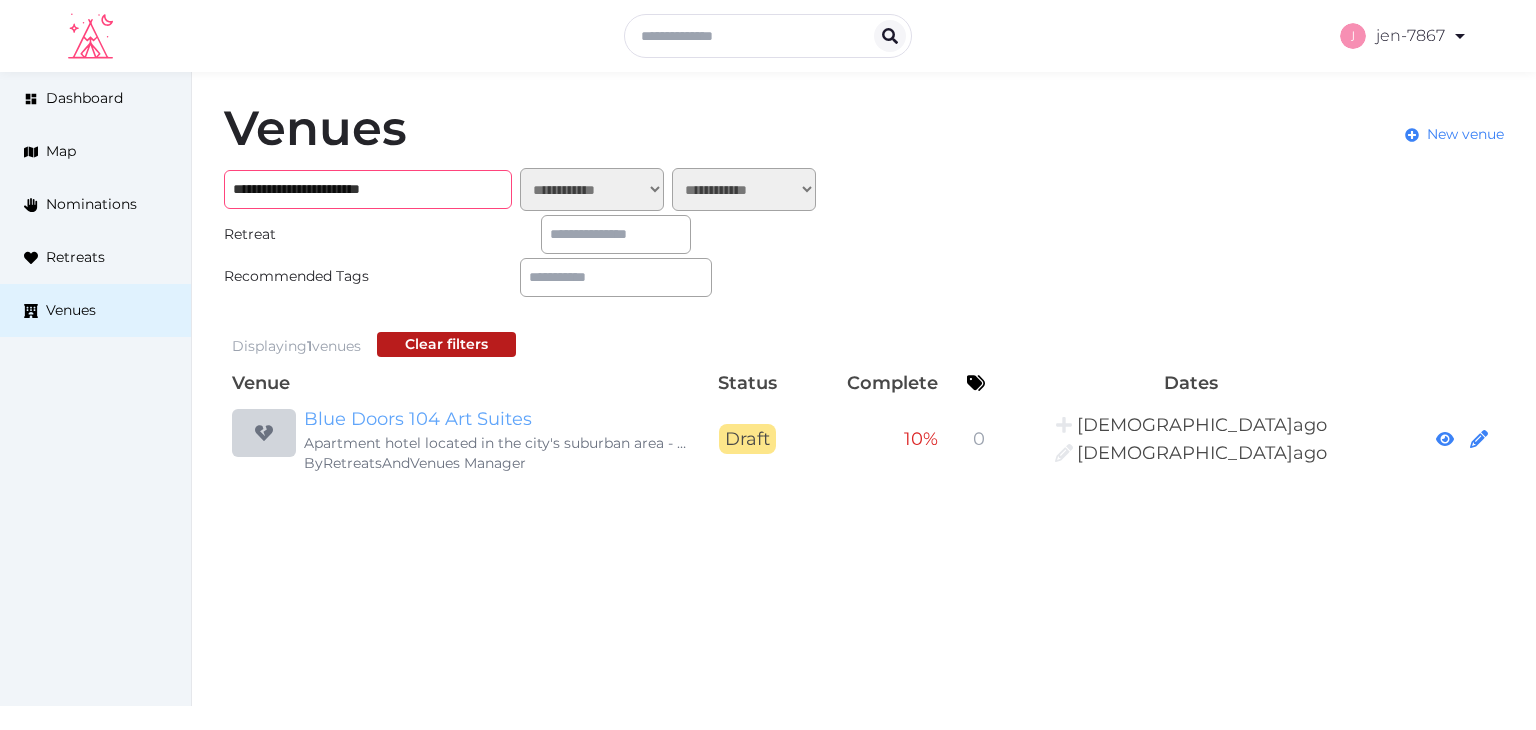 type on "**********" 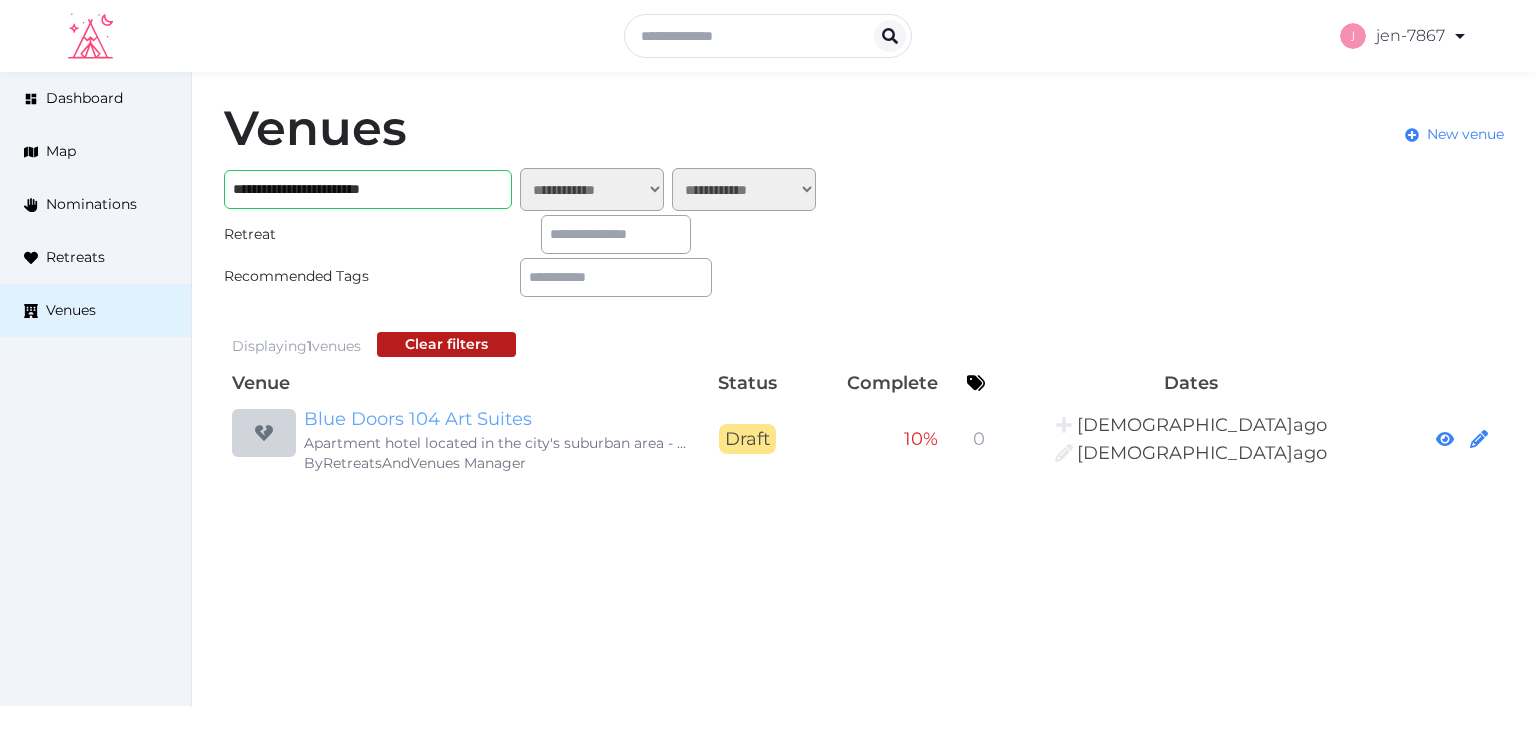 click on "Blue Doors 104 Art Suites" 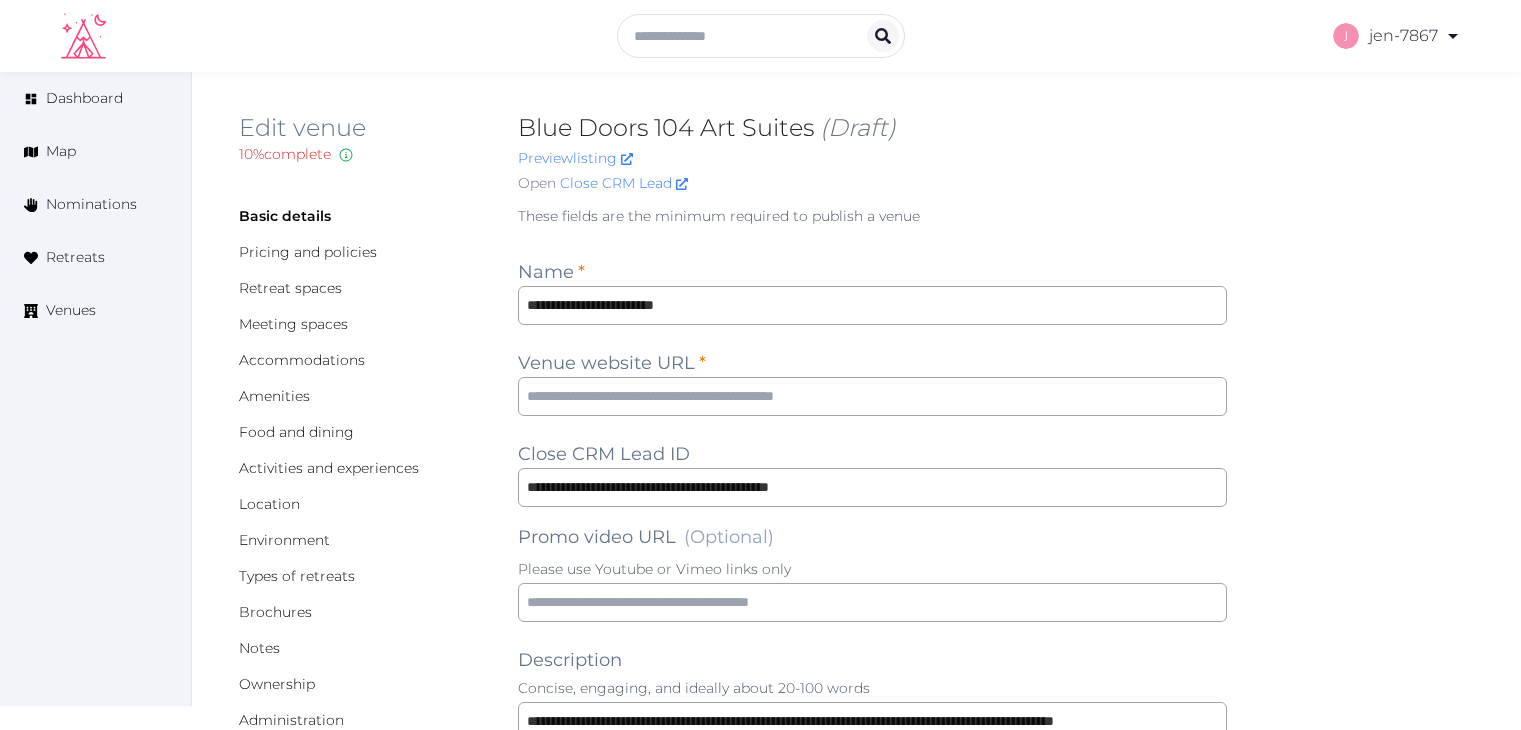 scroll, scrollTop: 0, scrollLeft: 0, axis: both 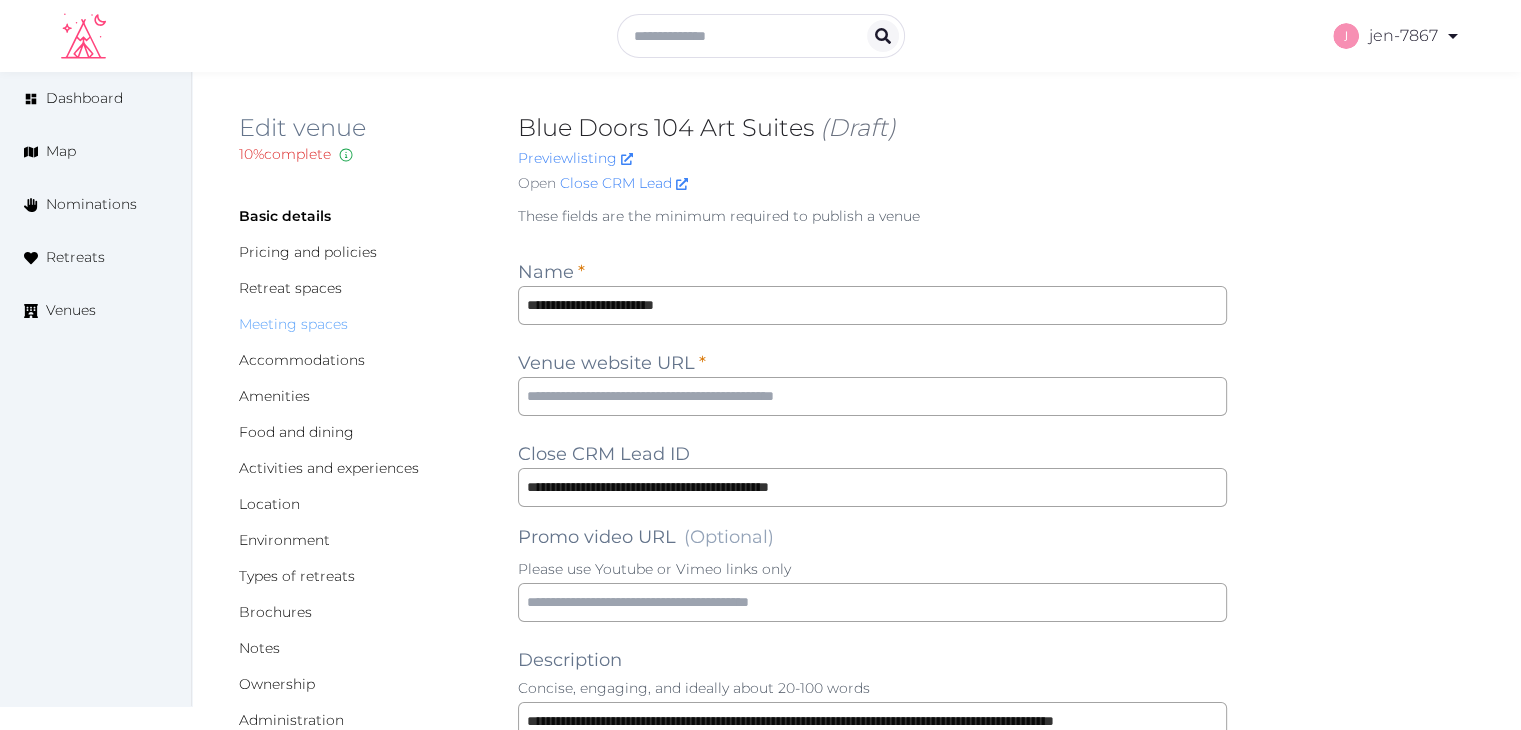 click on "Meeting spaces" at bounding box center (293, 324) 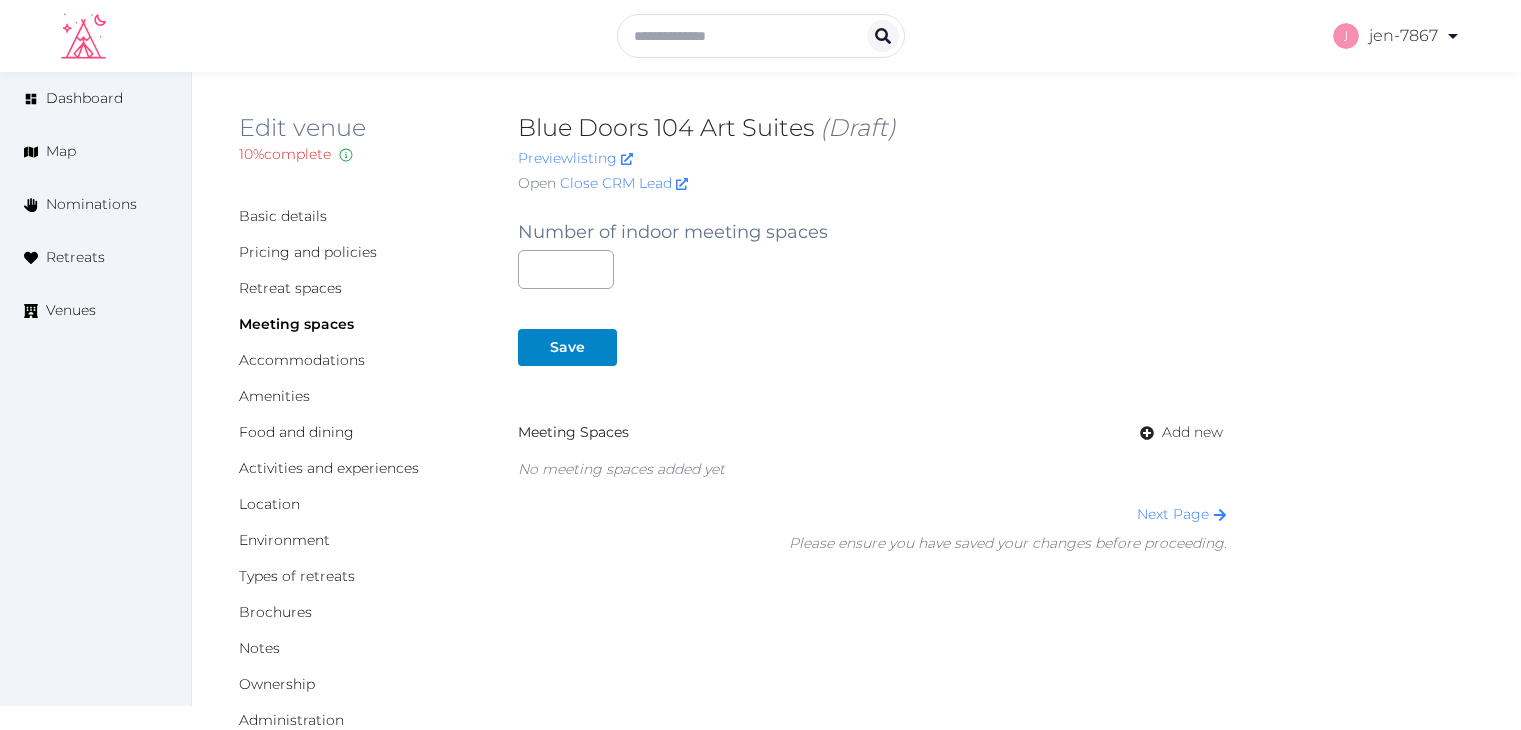 scroll, scrollTop: 0, scrollLeft: 0, axis: both 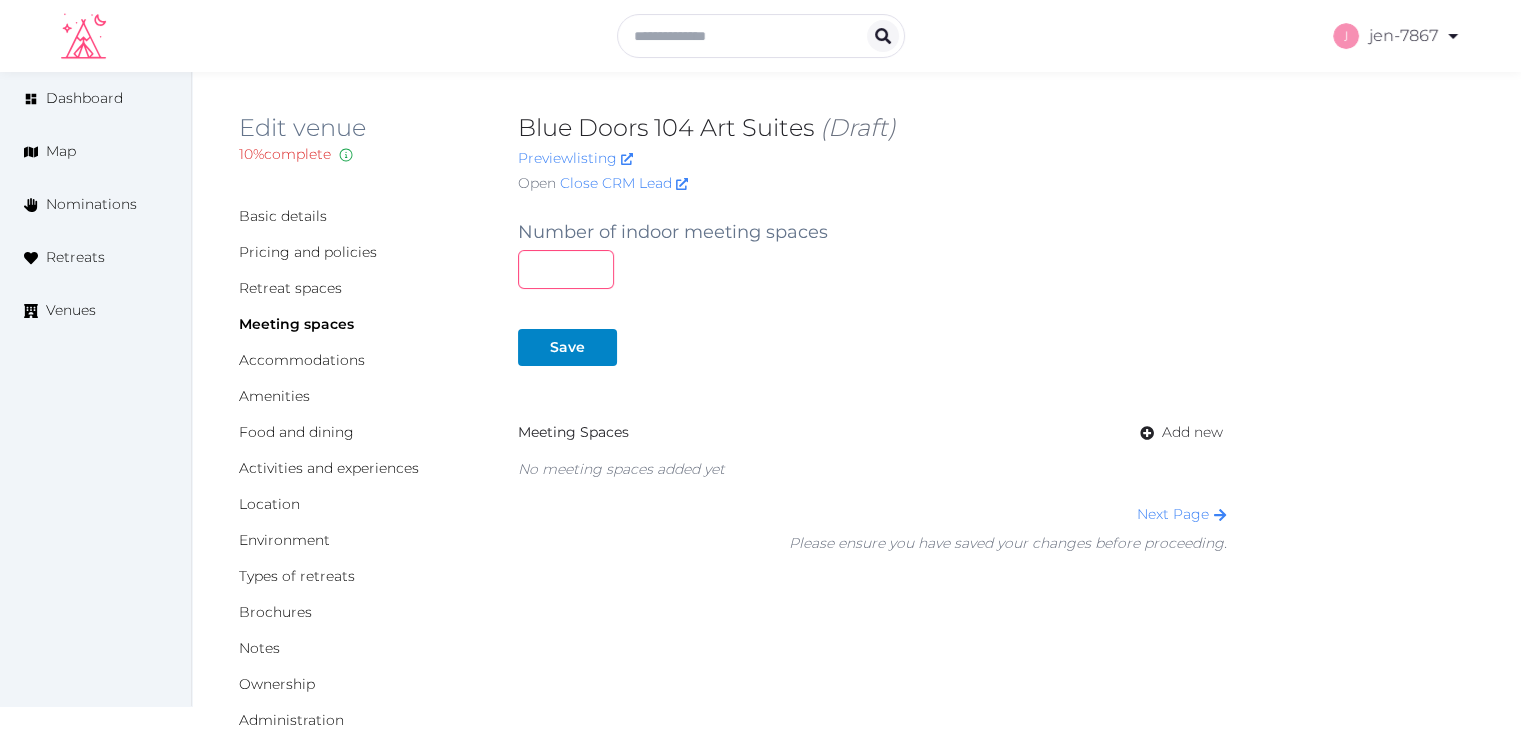 click at bounding box center [566, 269] 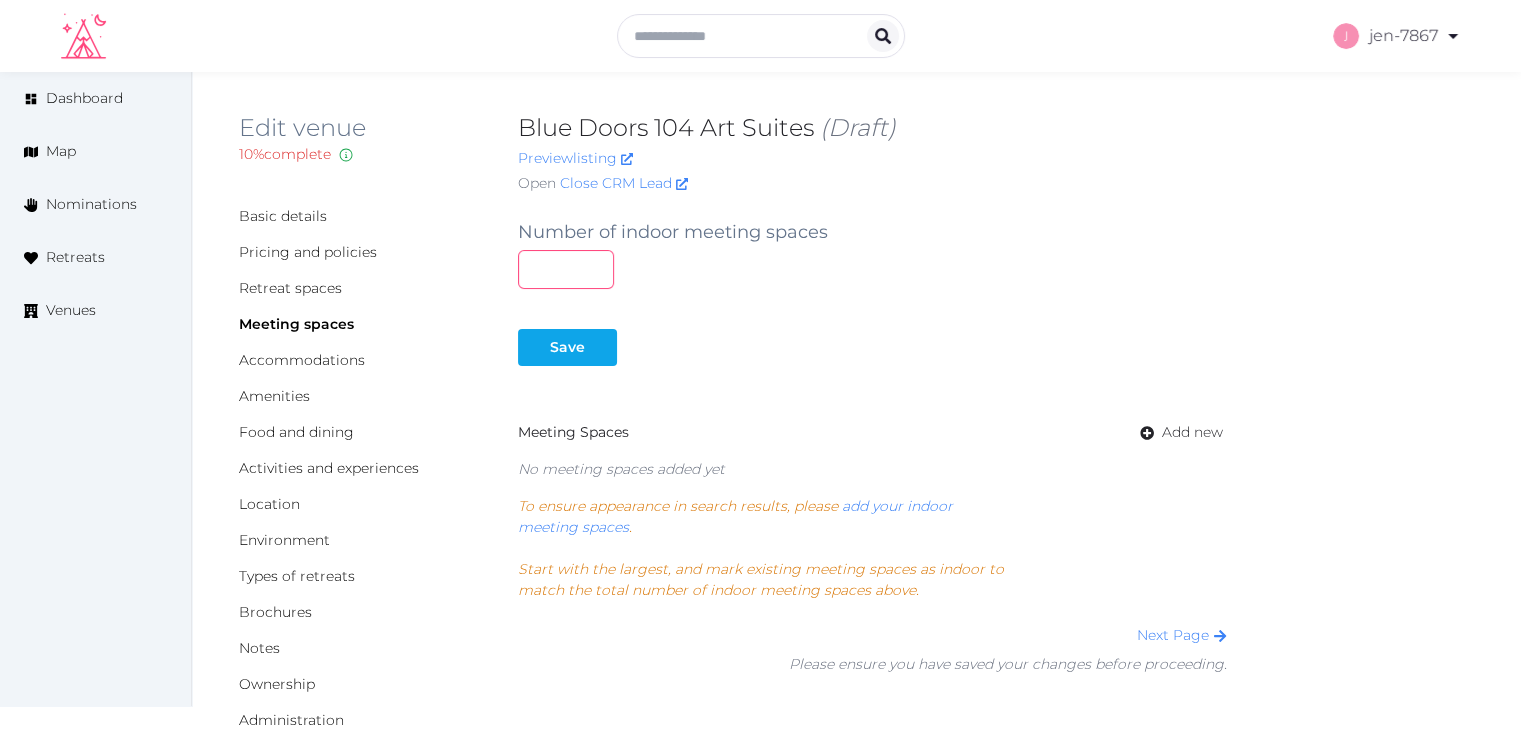 type on "*" 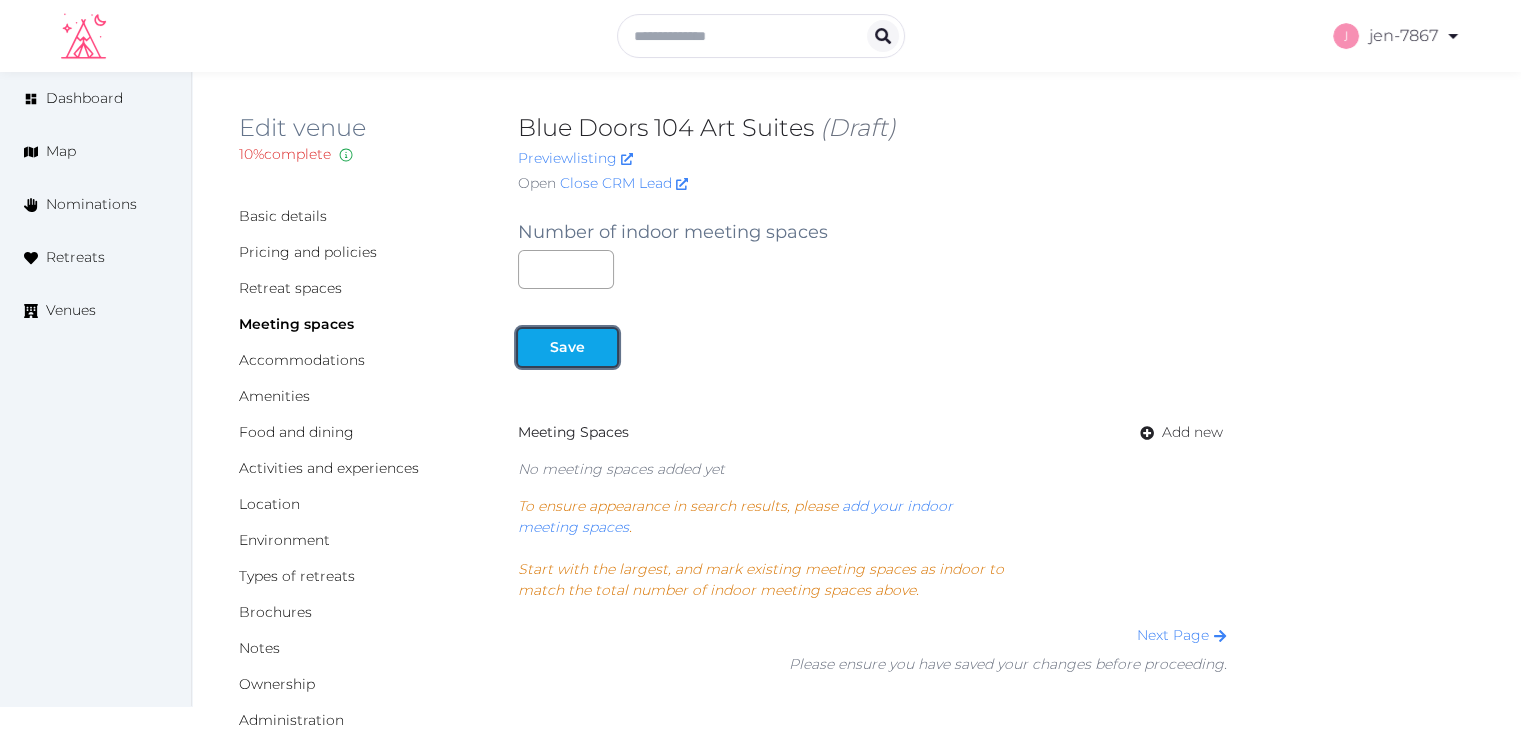 click on "Save" at bounding box center [567, 347] 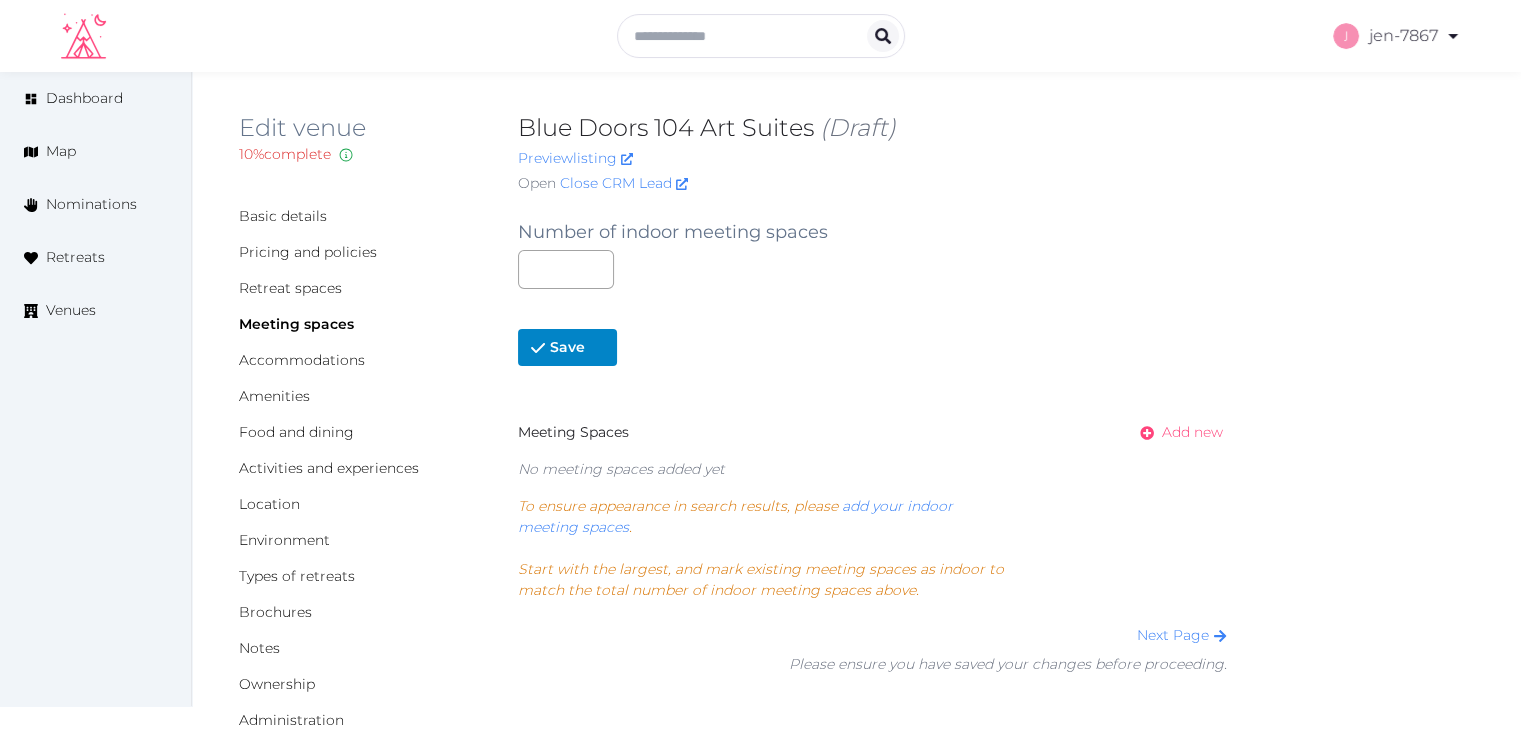 click on "Add new" at bounding box center (1192, 432) 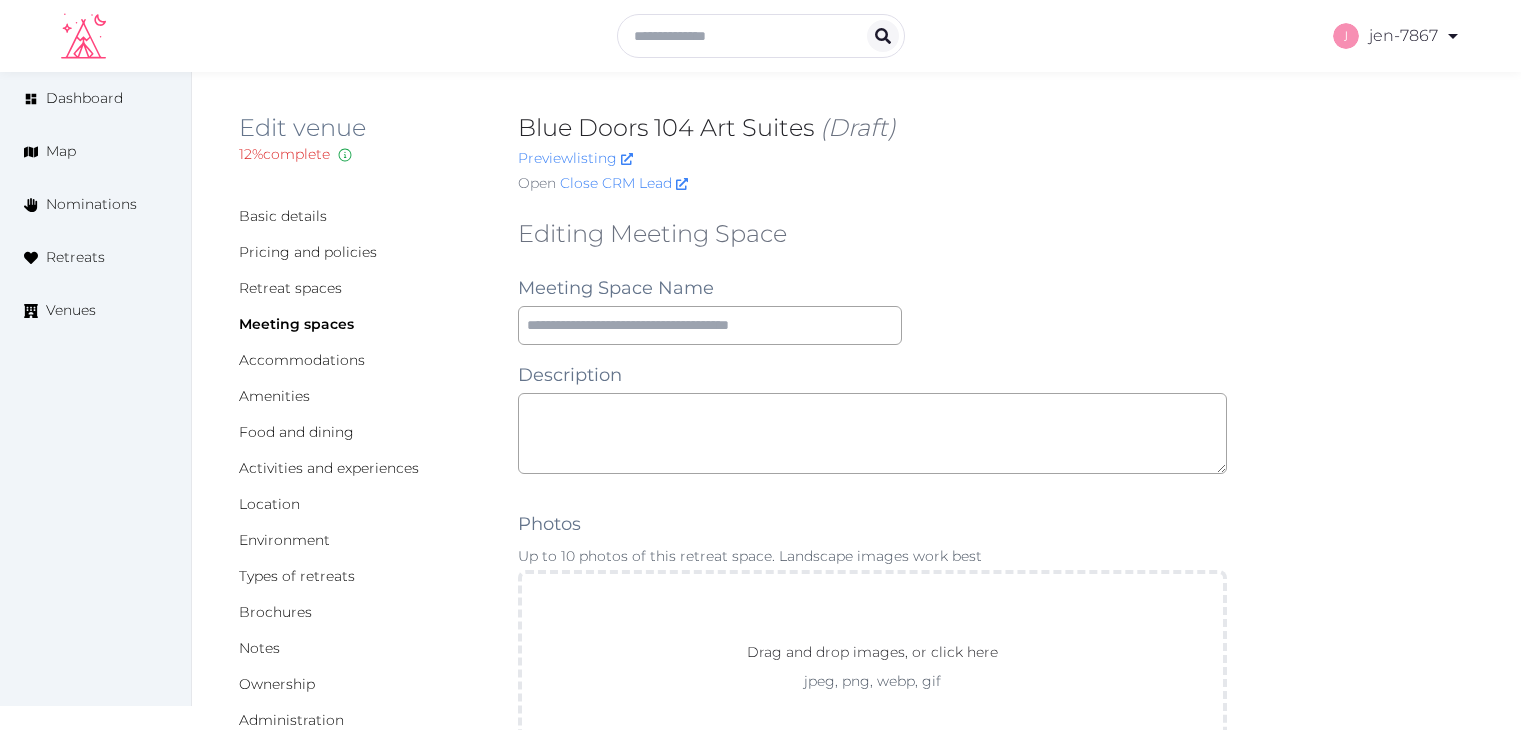 scroll, scrollTop: 0, scrollLeft: 0, axis: both 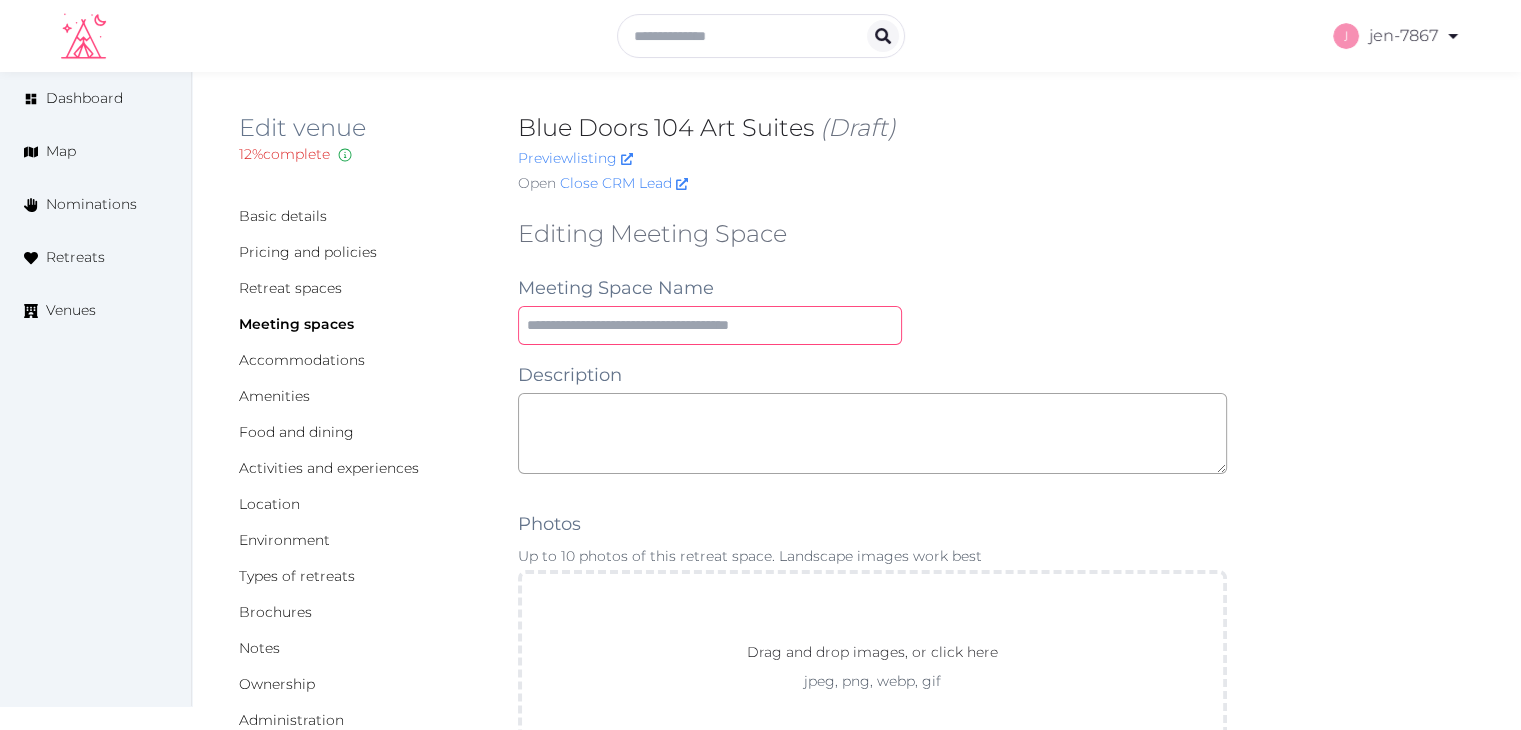 click at bounding box center (710, 325) 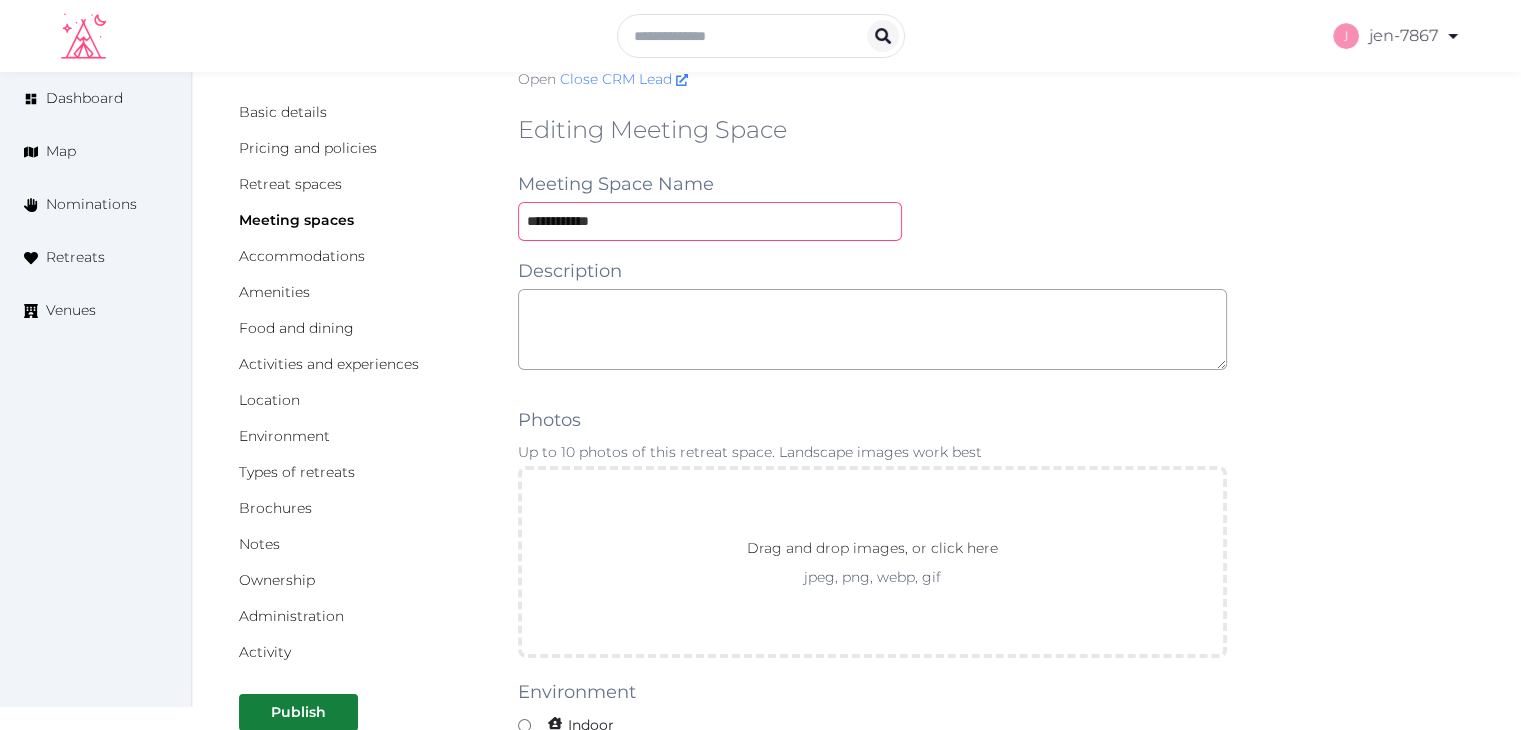 scroll, scrollTop: 400, scrollLeft: 0, axis: vertical 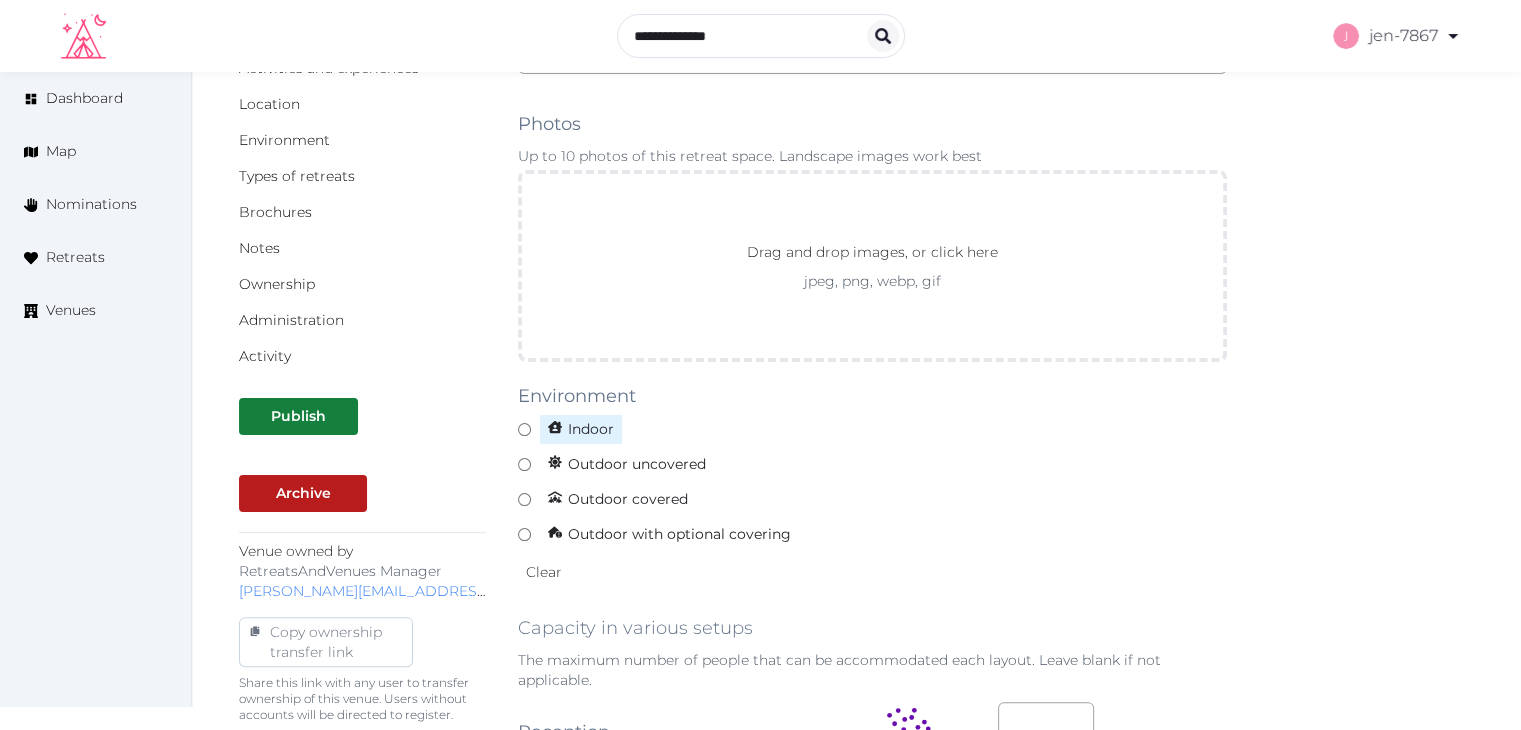 click on "Indoor" at bounding box center [581, 429] 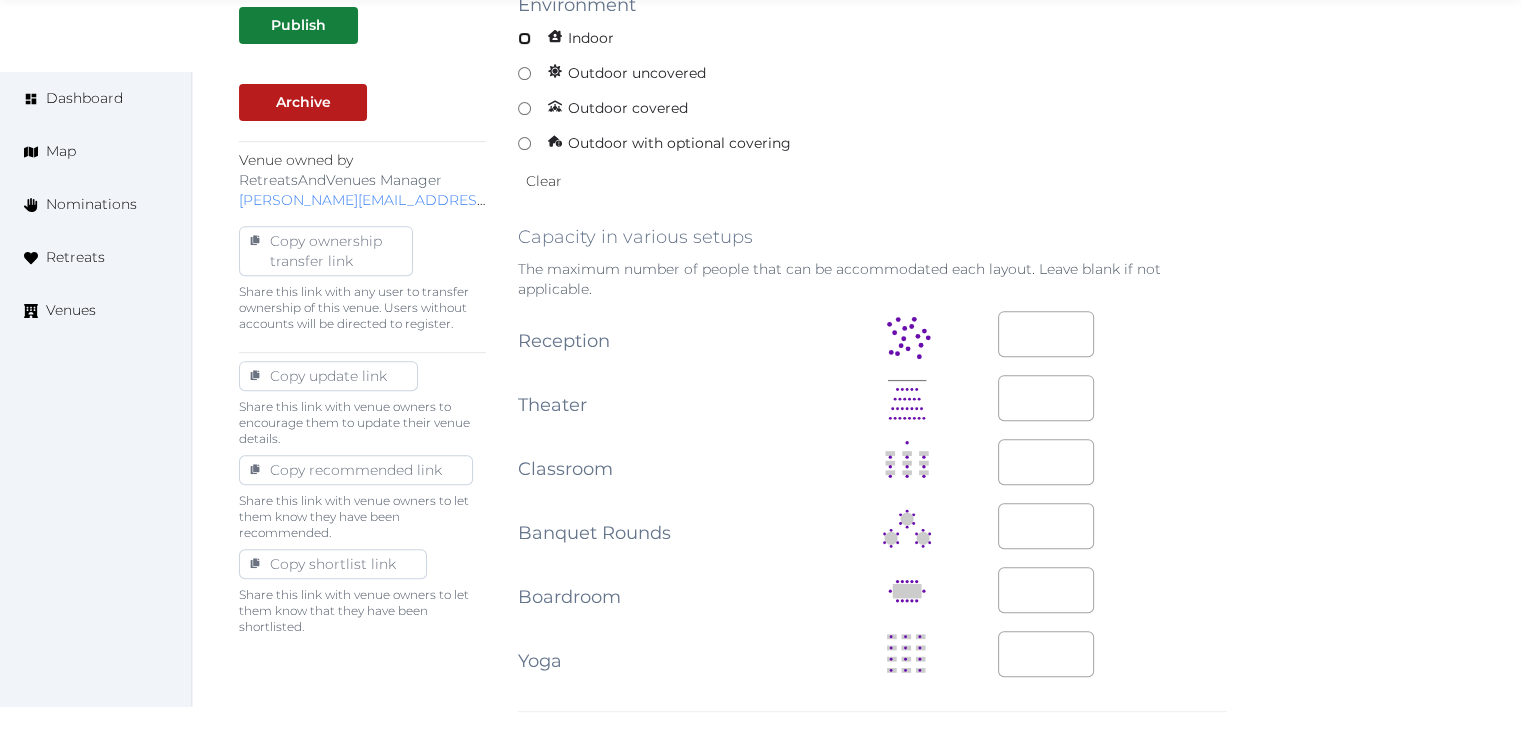 scroll, scrollTop: 800, scrollLeft: 0, axis: vertical 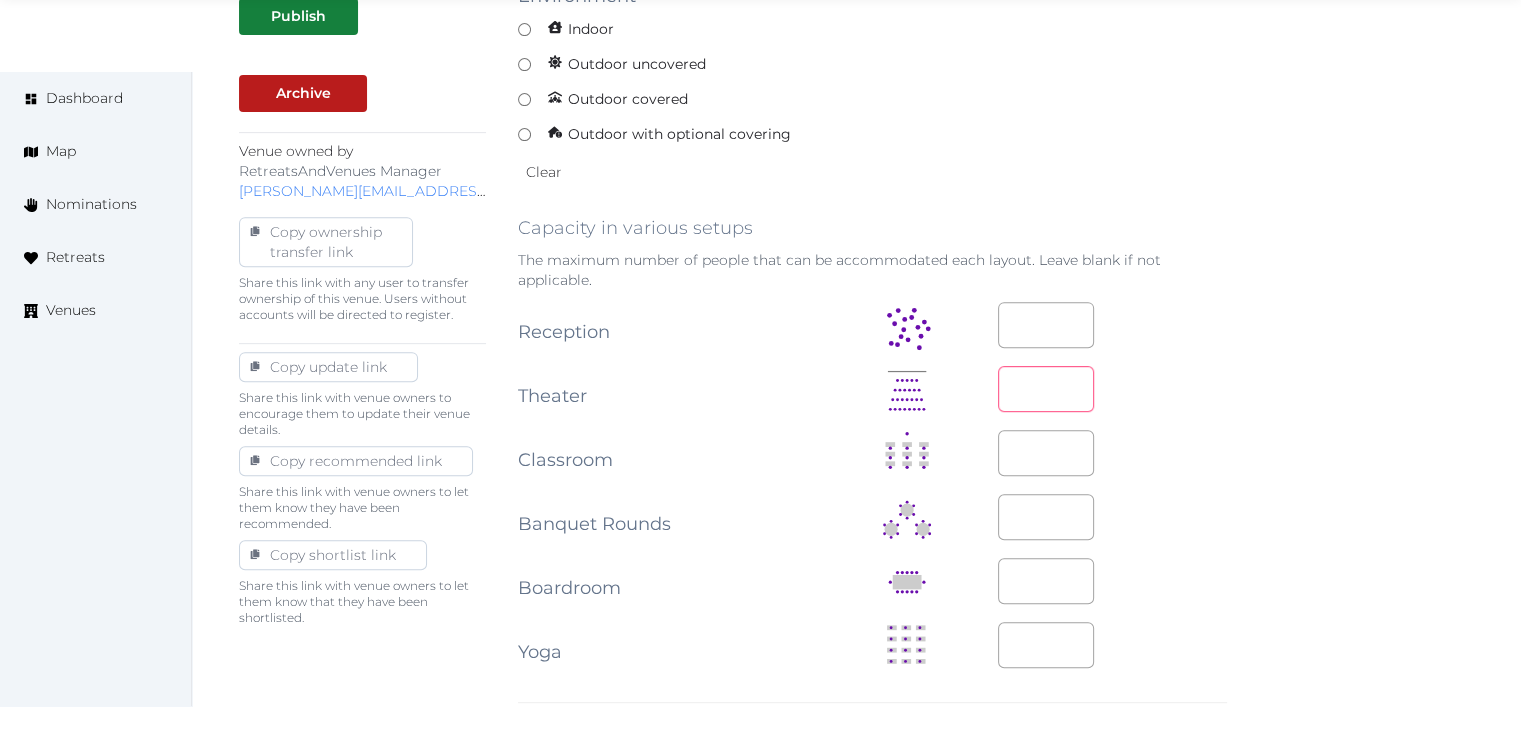 click at bounding box center [1046, 389] 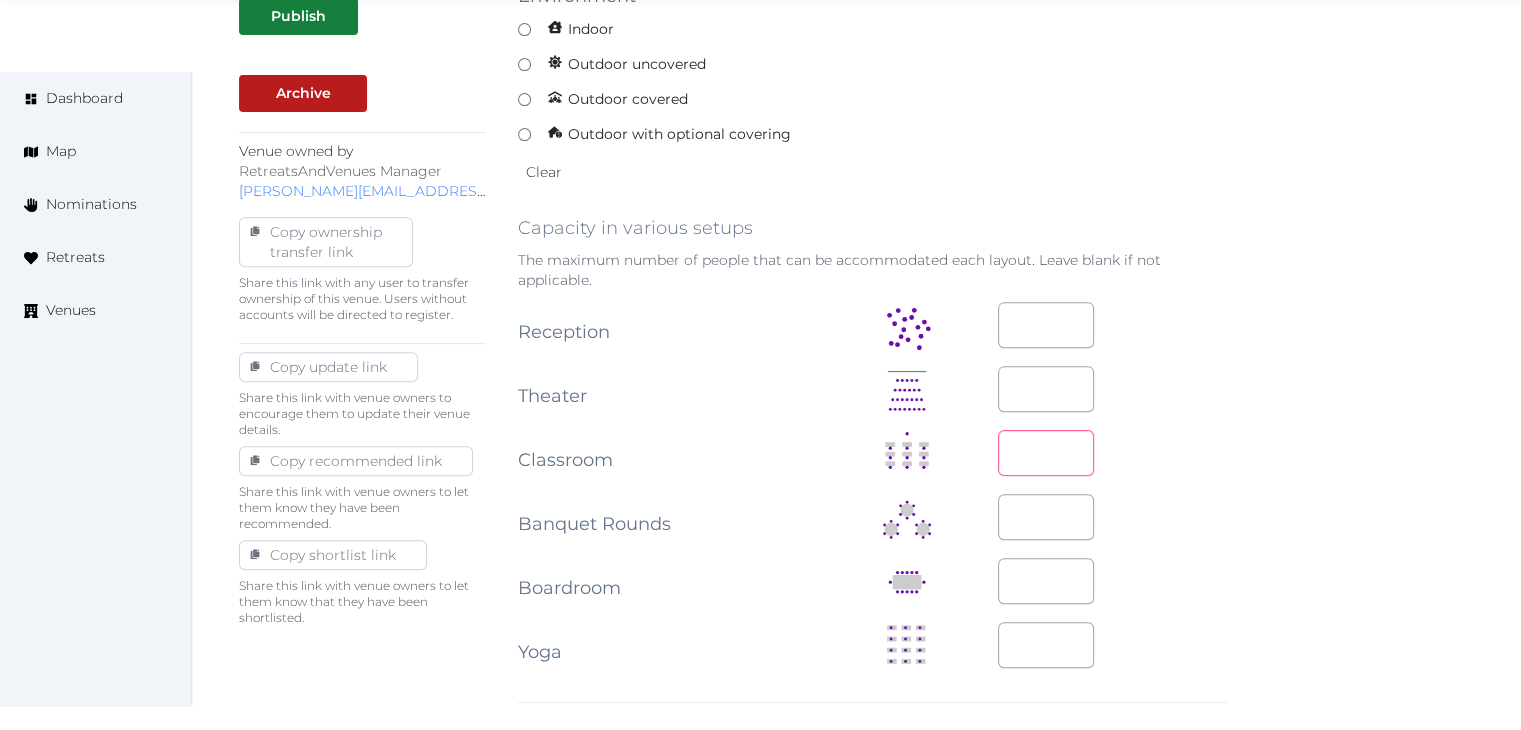 click at bounding box center (1046, 453) 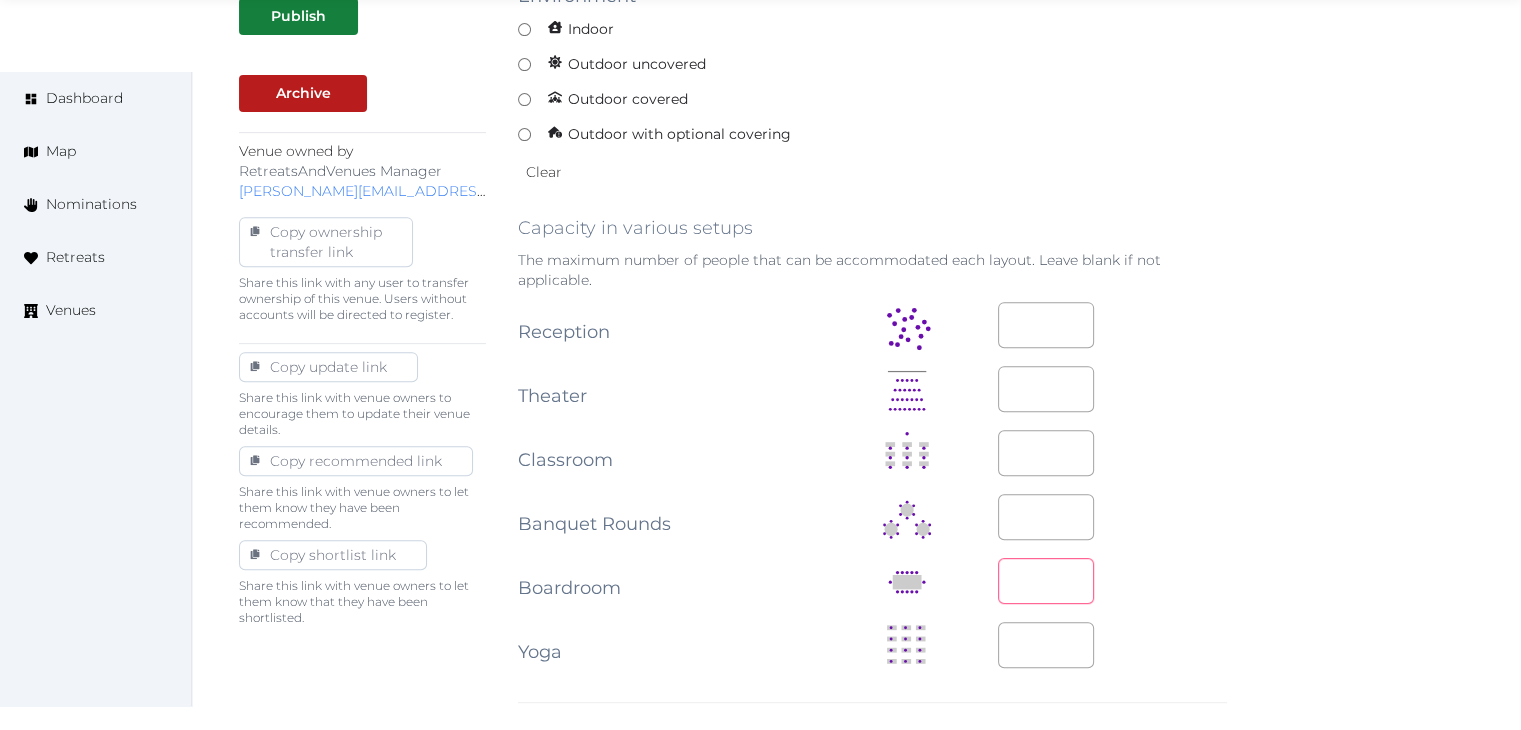 click at bounding box center (1046, 581) 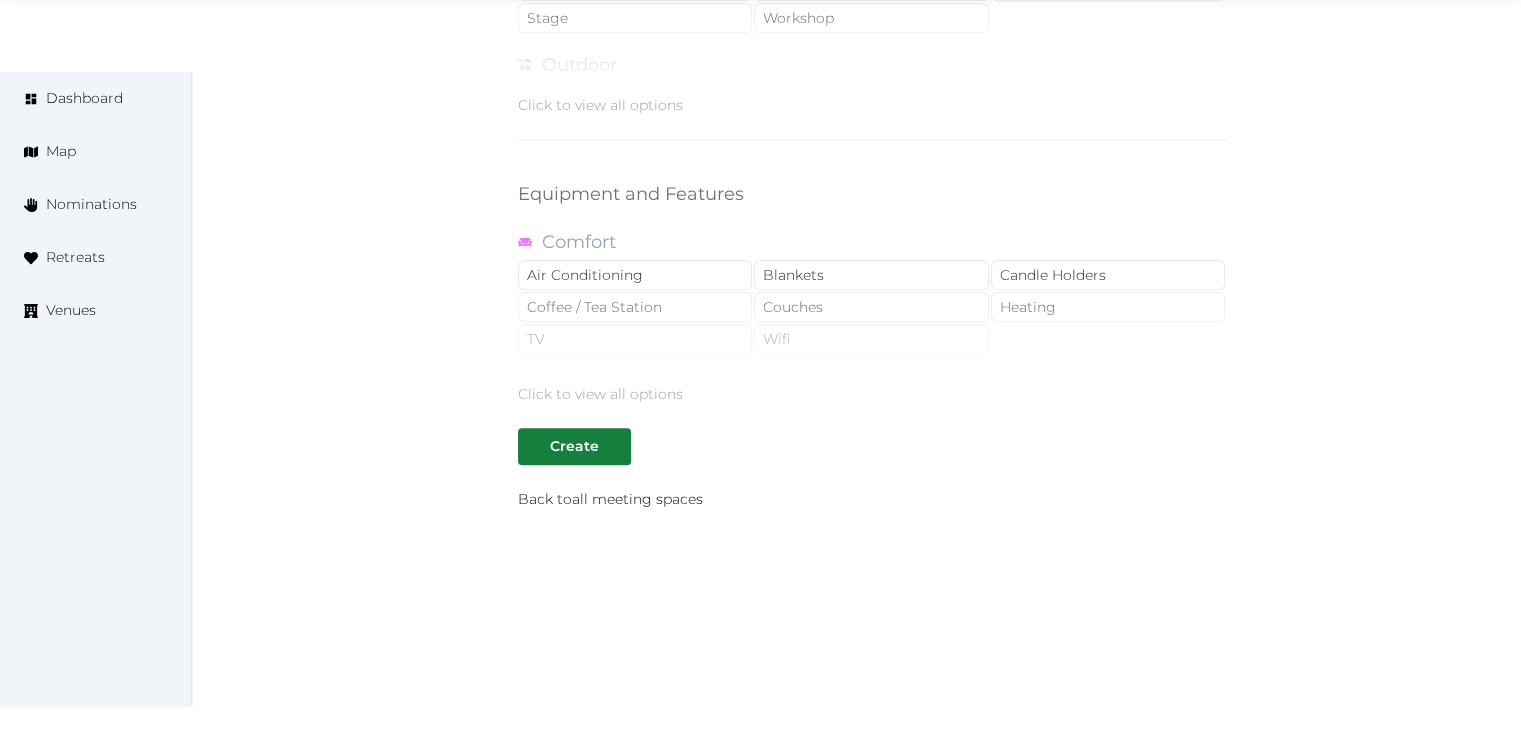 scroll, scrollTop: 1788, scrollLeft: 0, axis: vertical 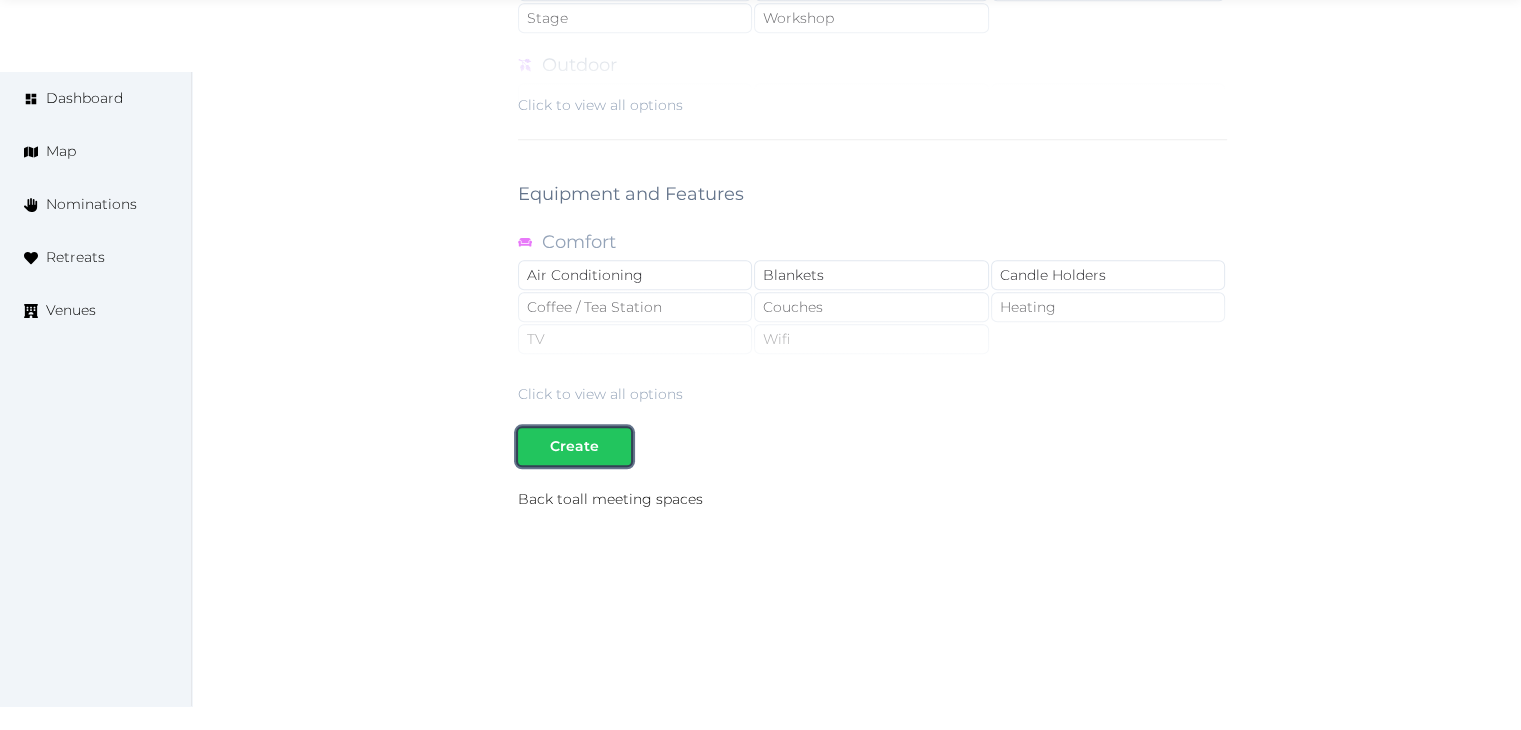 click on "Create" at bounding box center (574, 446) 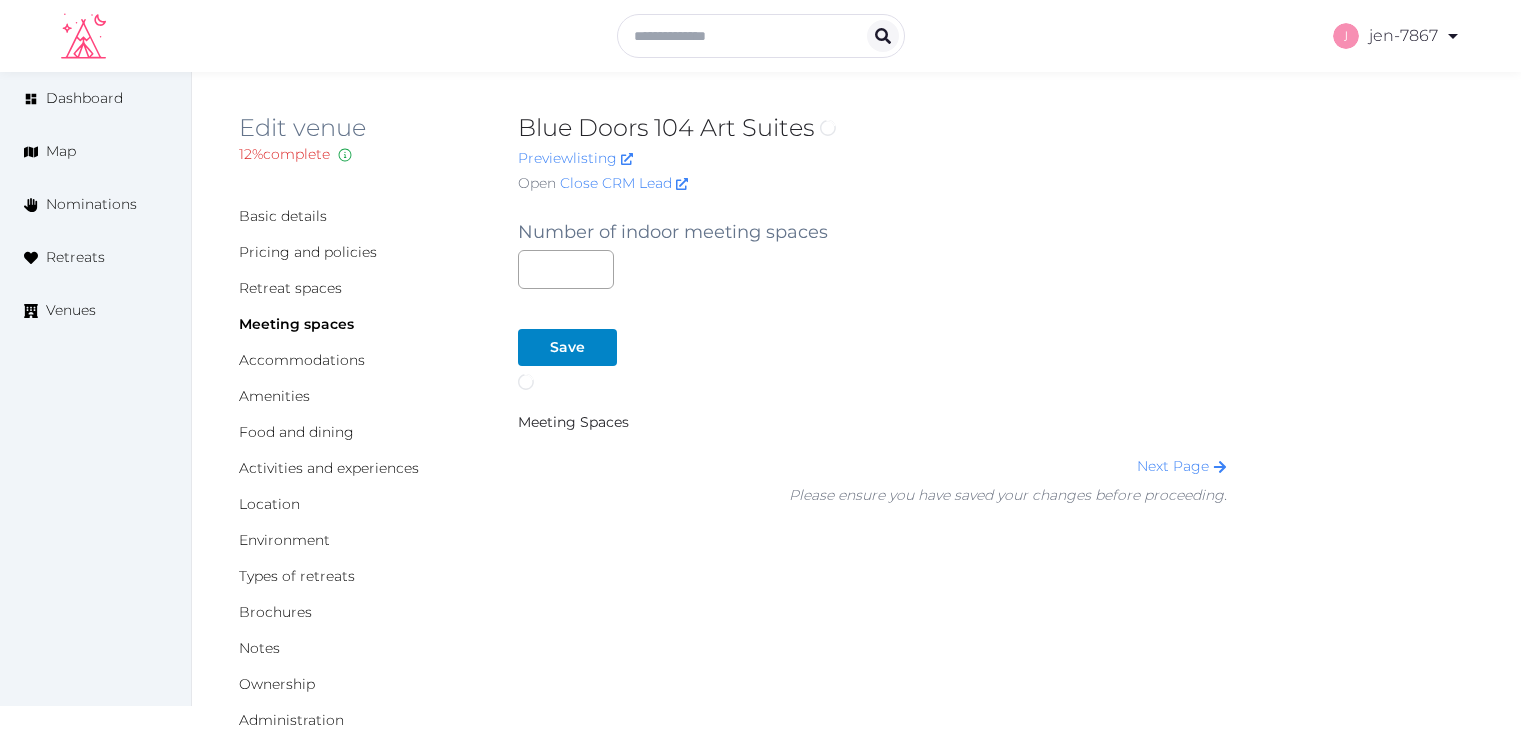 scroll, scrollTop: 0, scrollLeft: 0, axis: both 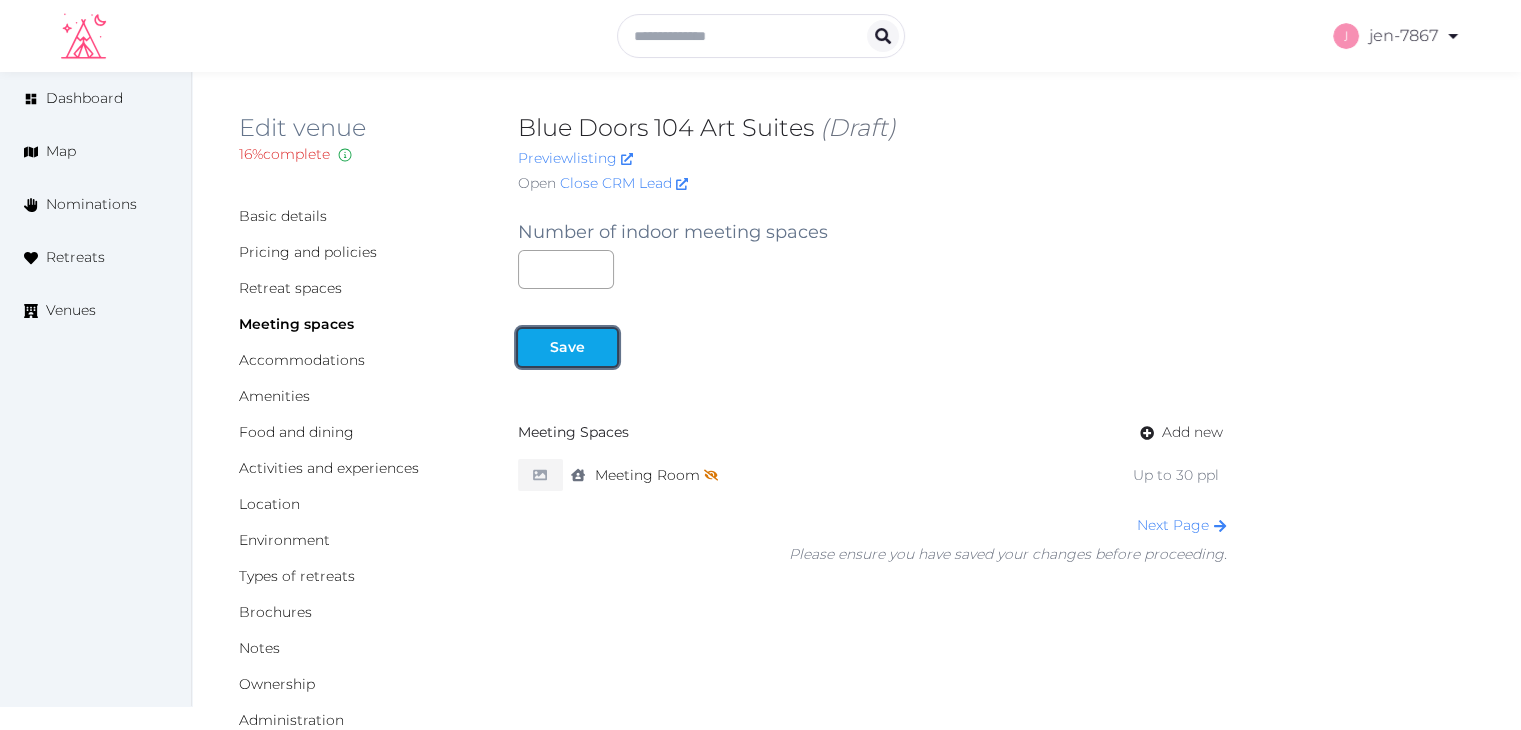 click at bounding box center [534, 347] 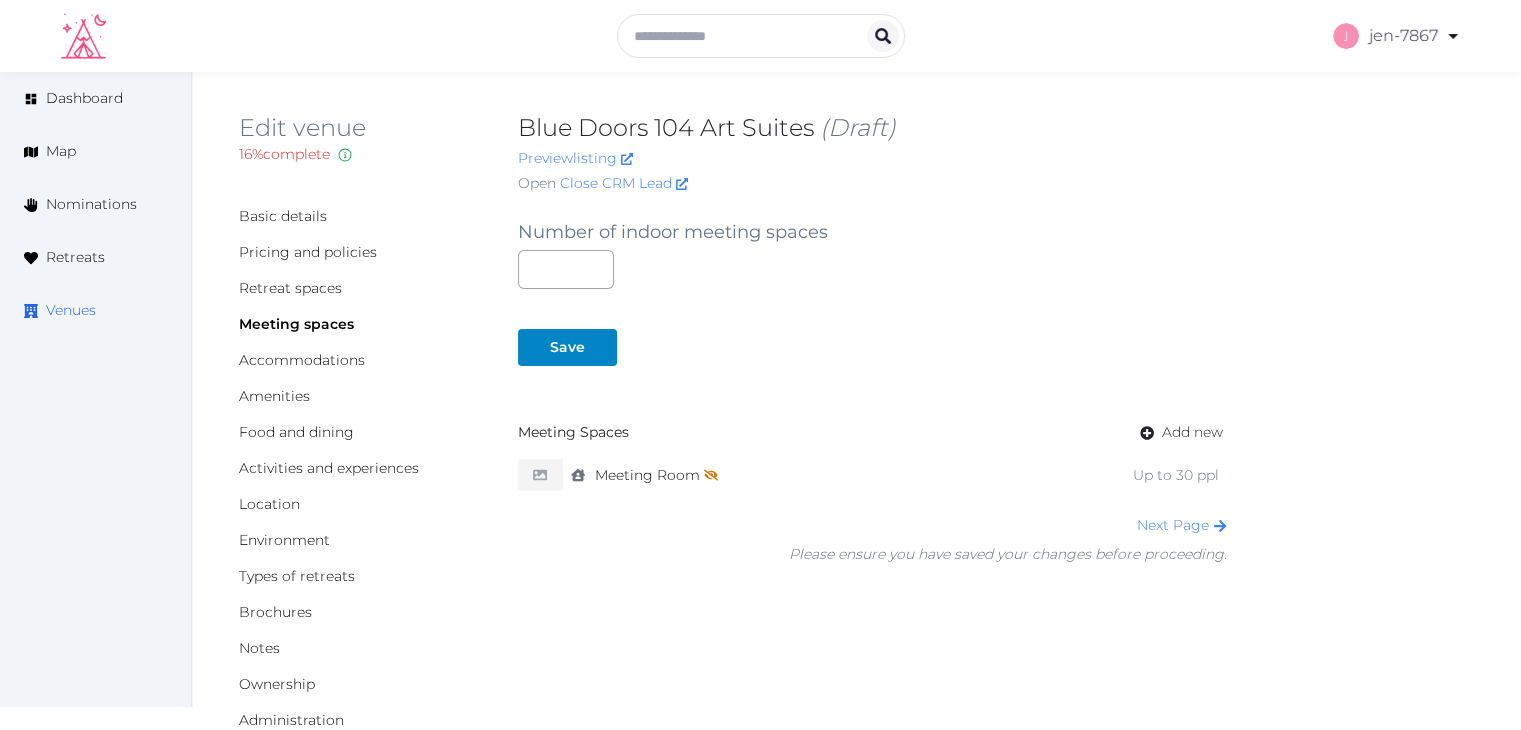 click on "Venues" at bounding box center [71, 310] 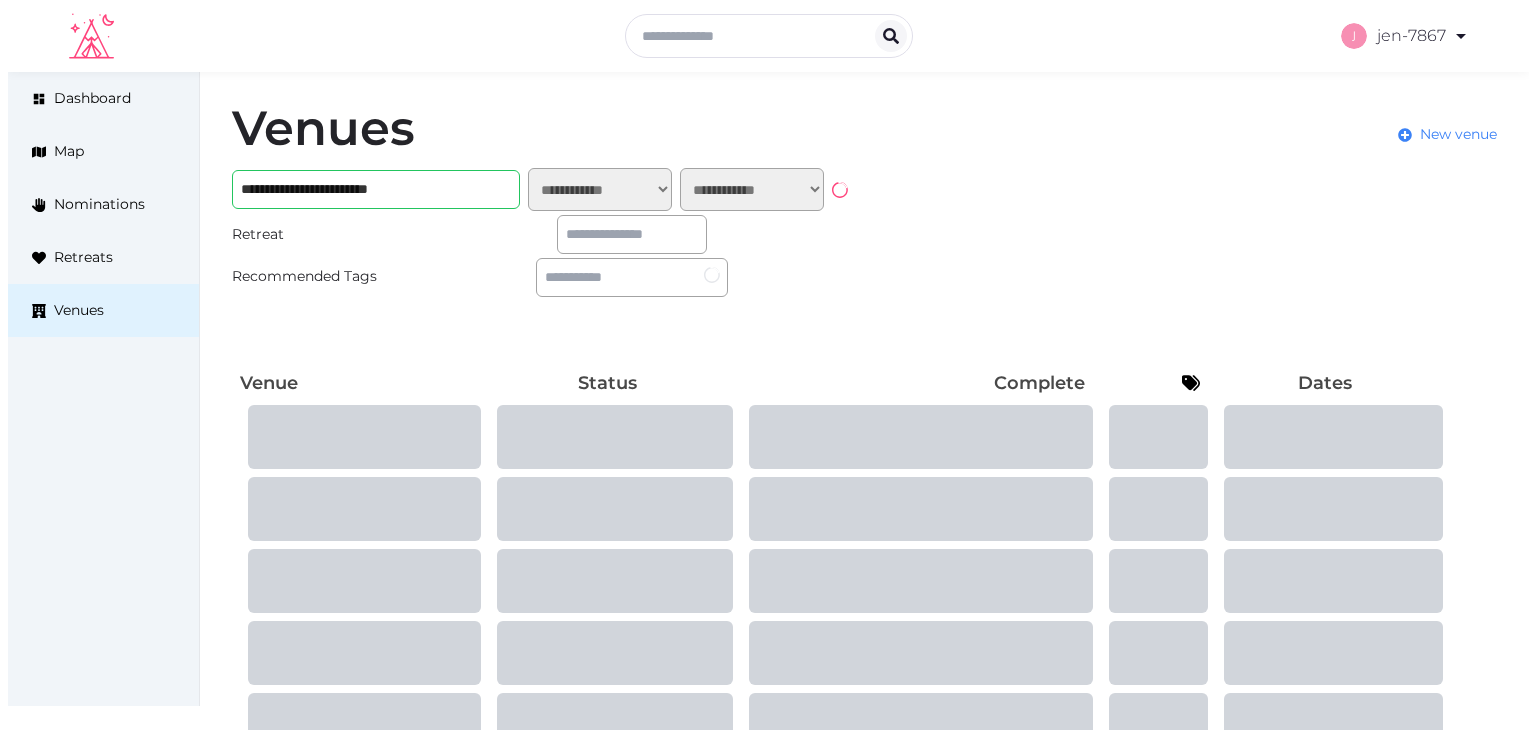 scroll, scrollTop: 0, scrollLeft: 0, axis: both 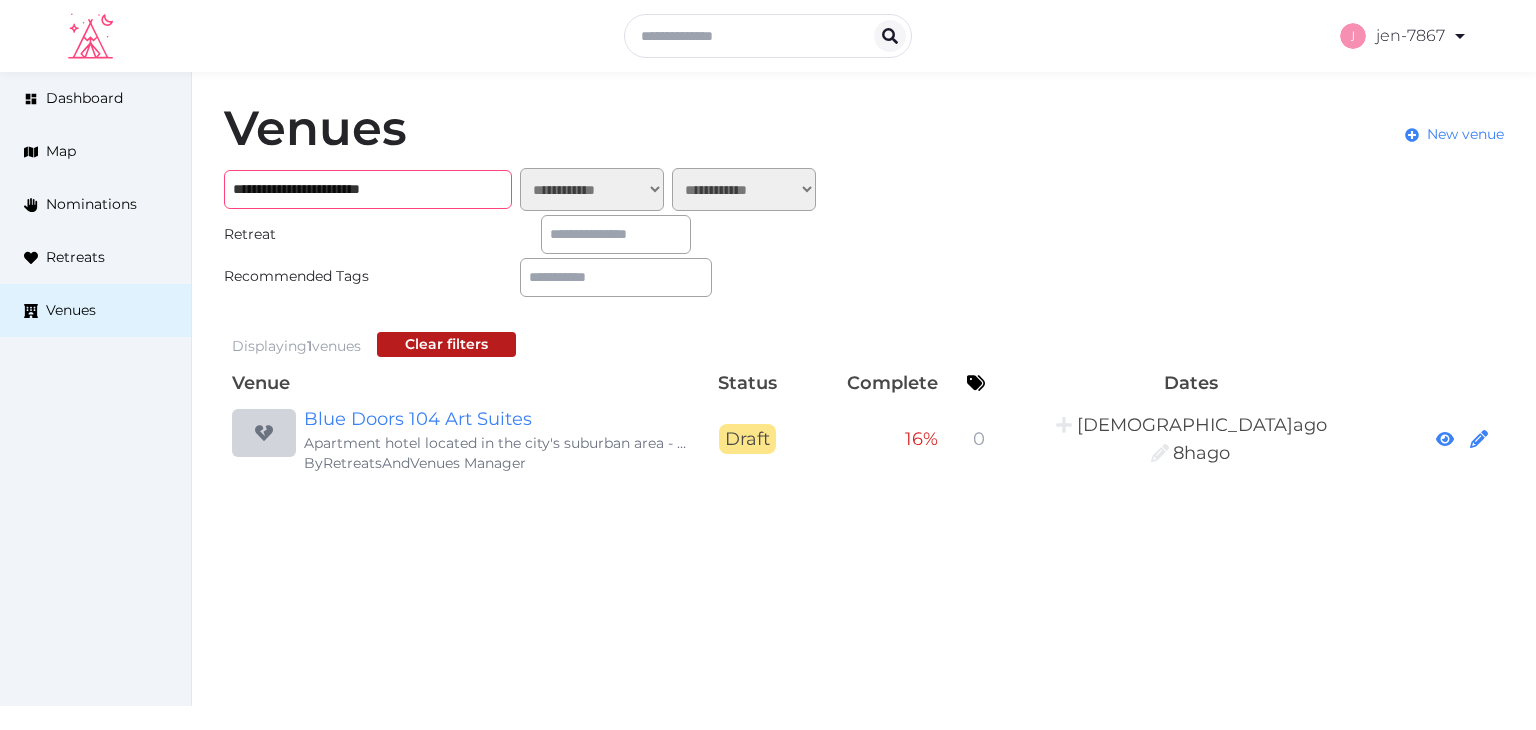 click on "**********" at bounding box center [368, 189] 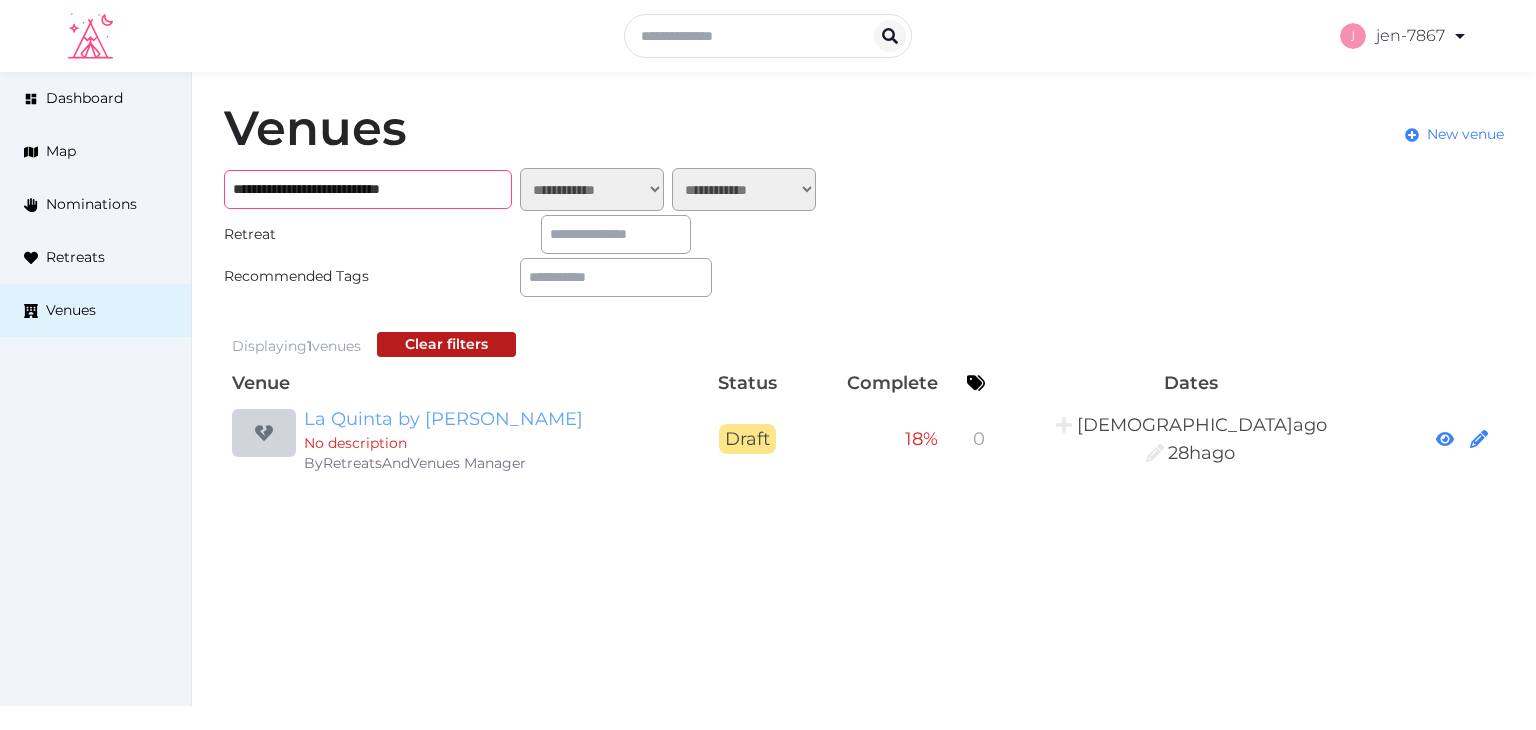 type on "**********" 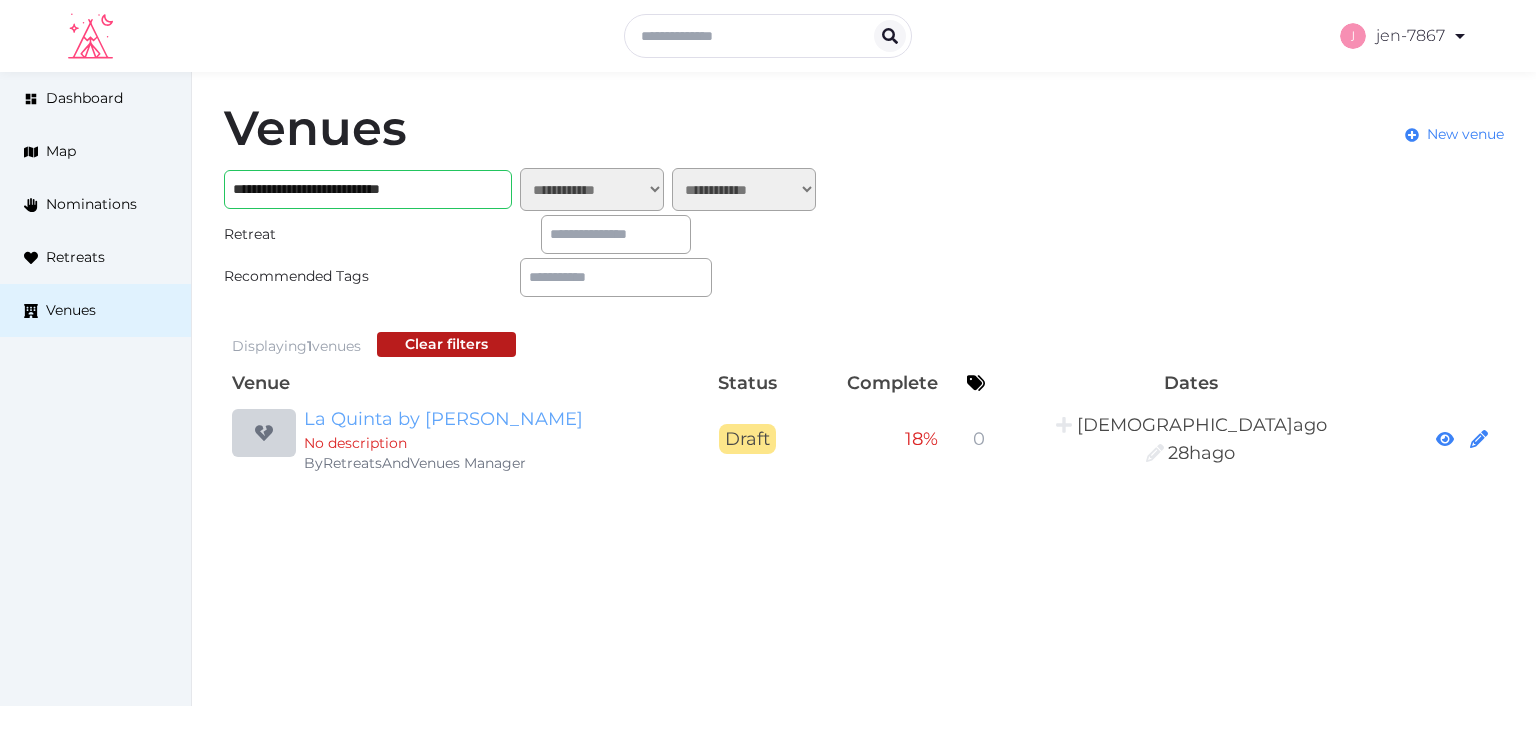 click on "La Quinta by [PERSON_NAME]" at bounding box center [496, 419] 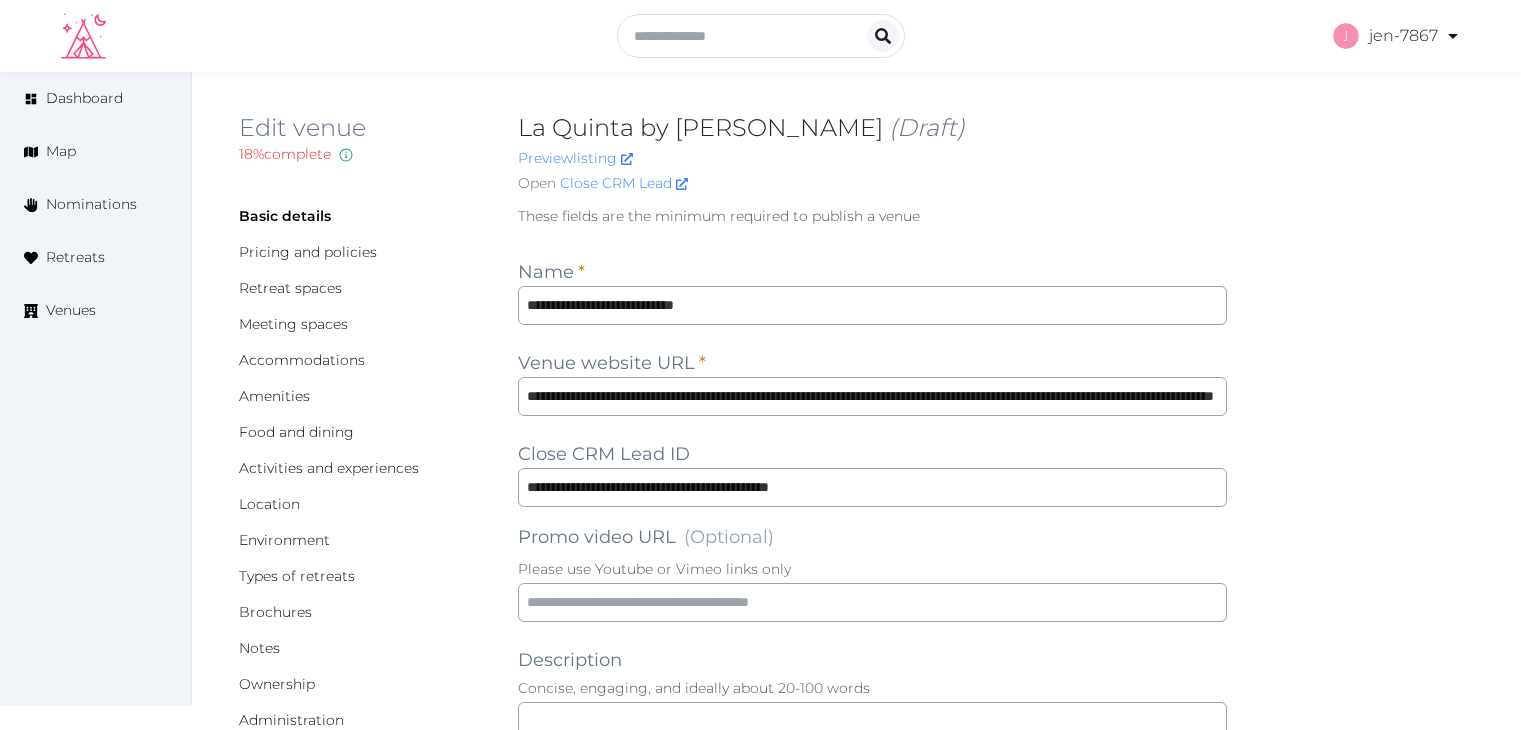 scroll, scrollTop: 0, scrollLeft: 0, axis: both 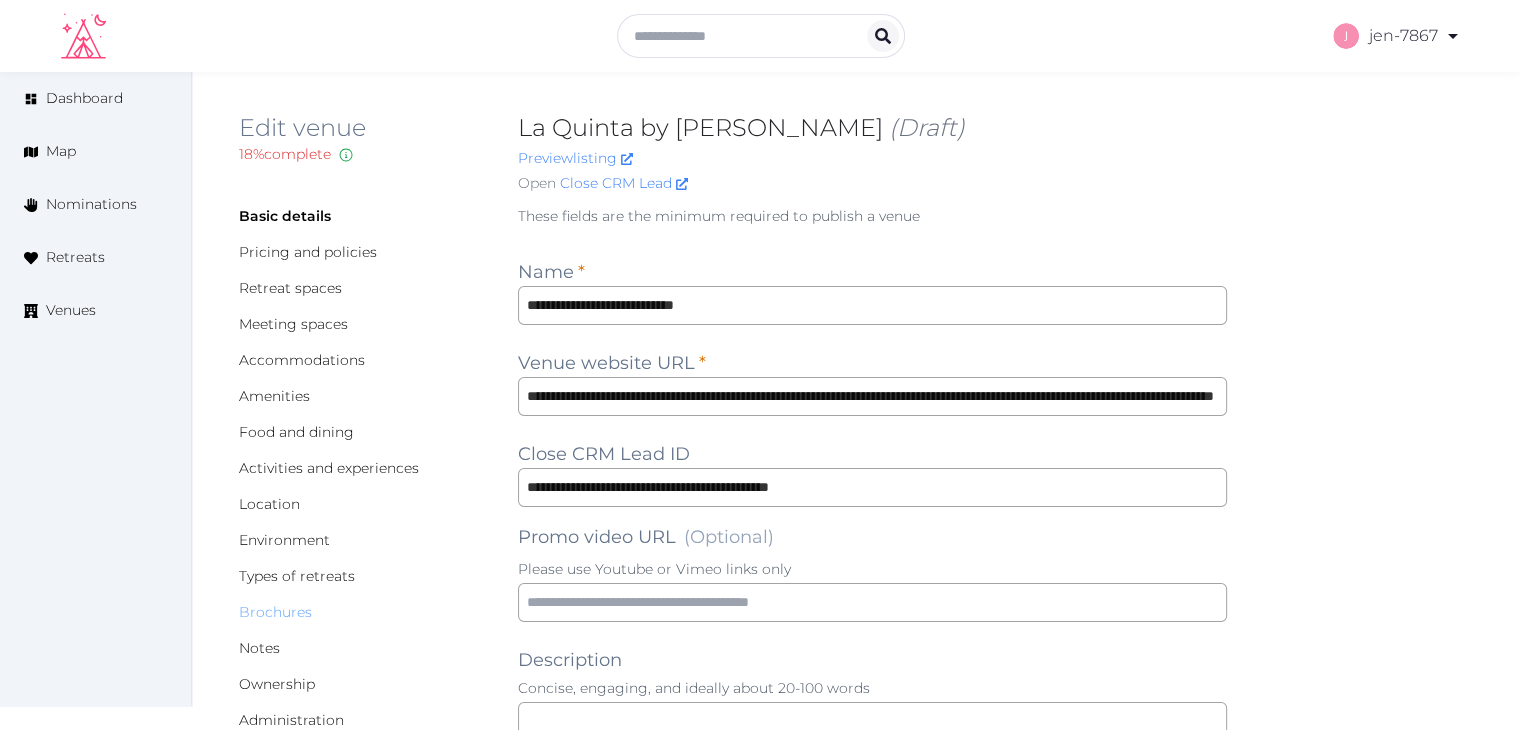 click on "Brochures" at bounding box center (275, 612) 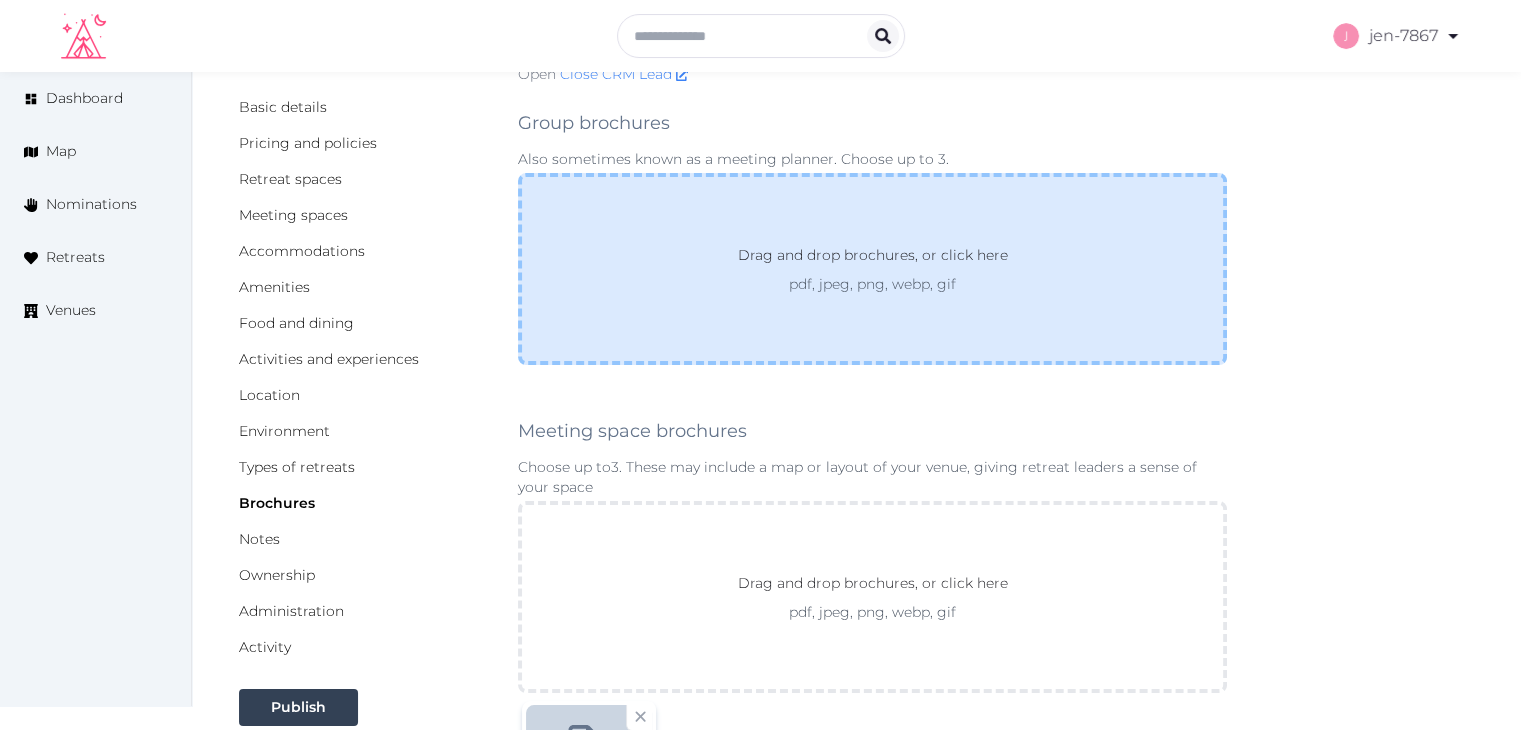 scroll, scrollTop: 300, scrollLeft: 0, axis: vertical 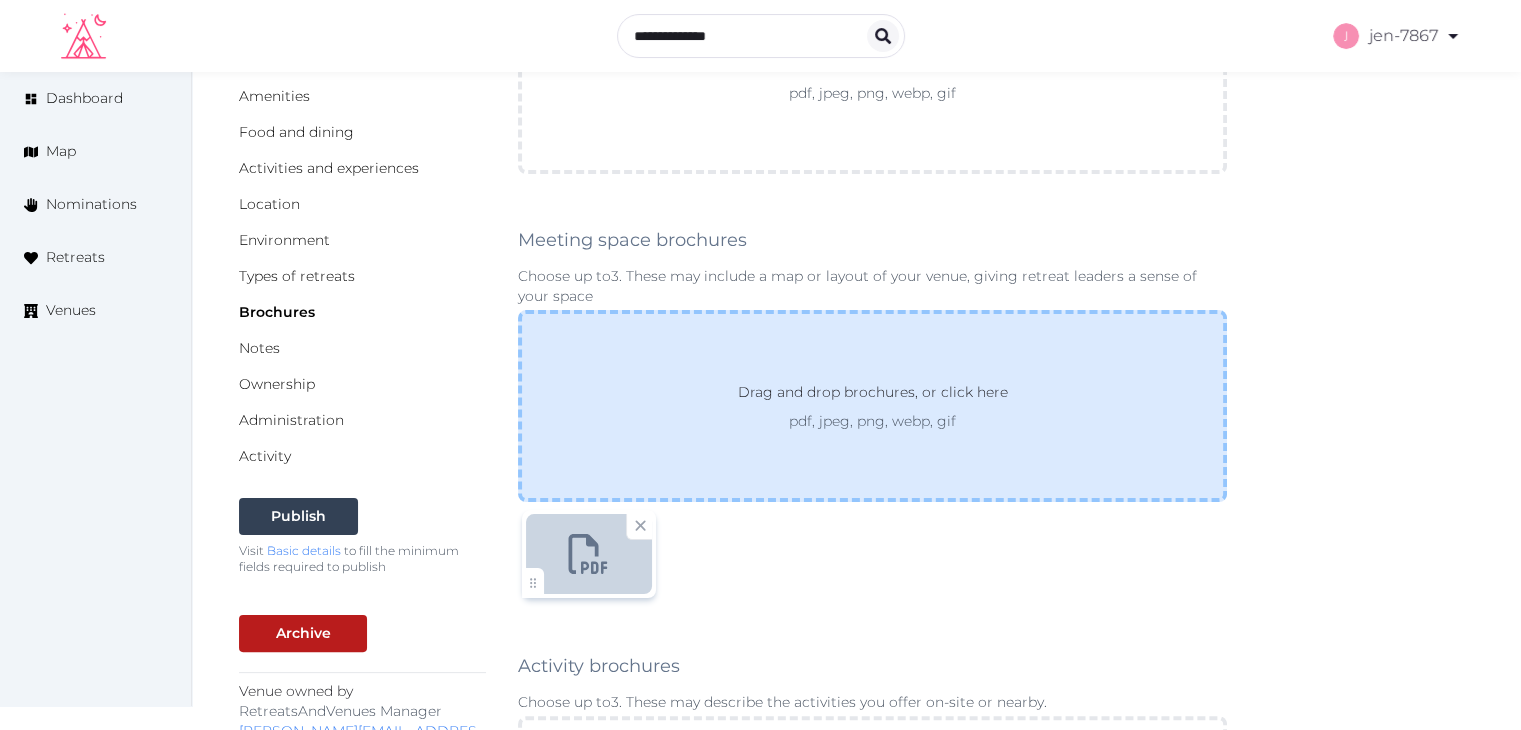 click on "pdf, jpeg, png, webp, gif" at bounding box center (873, 421) 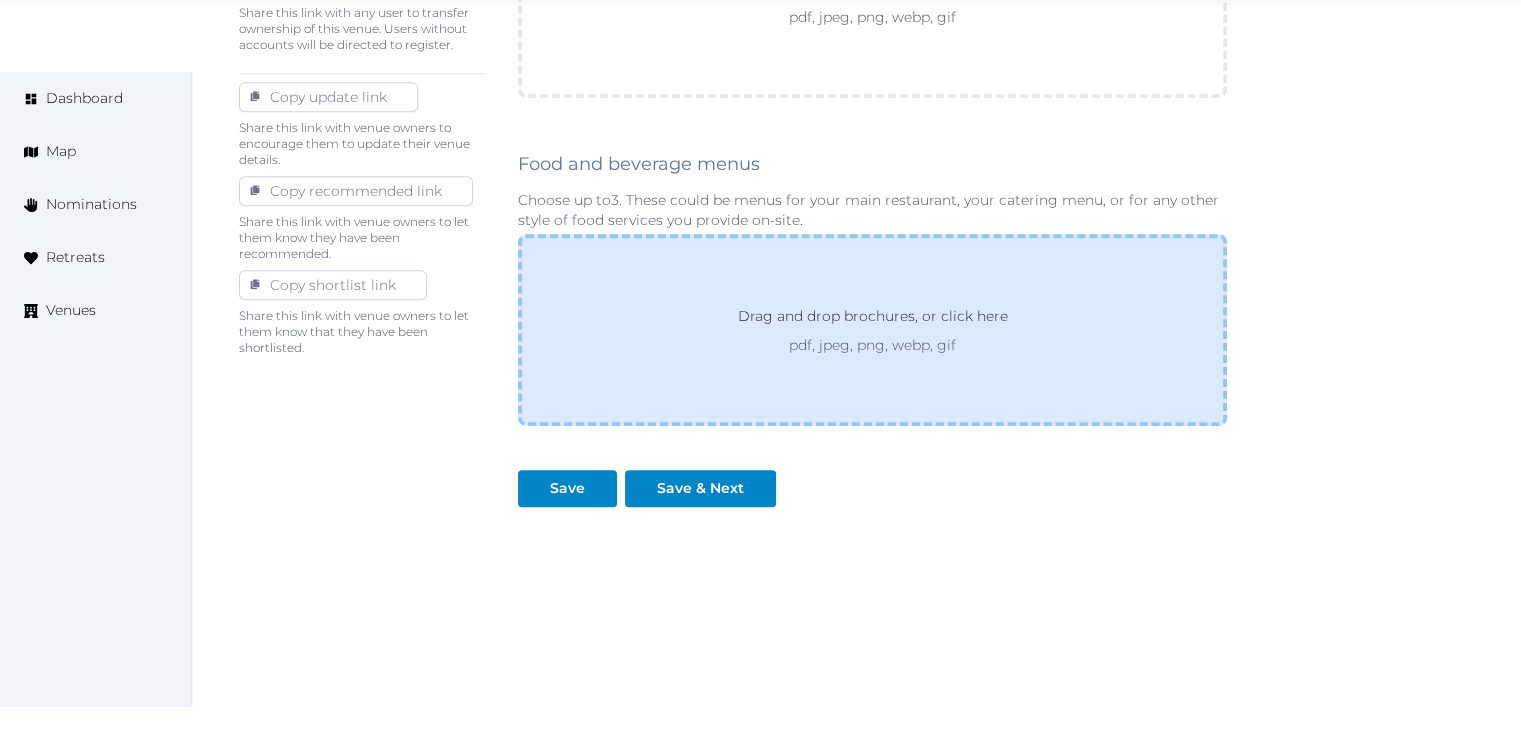scroll, scrollTop: 1111, scrollLeft: 0, axis: vertical 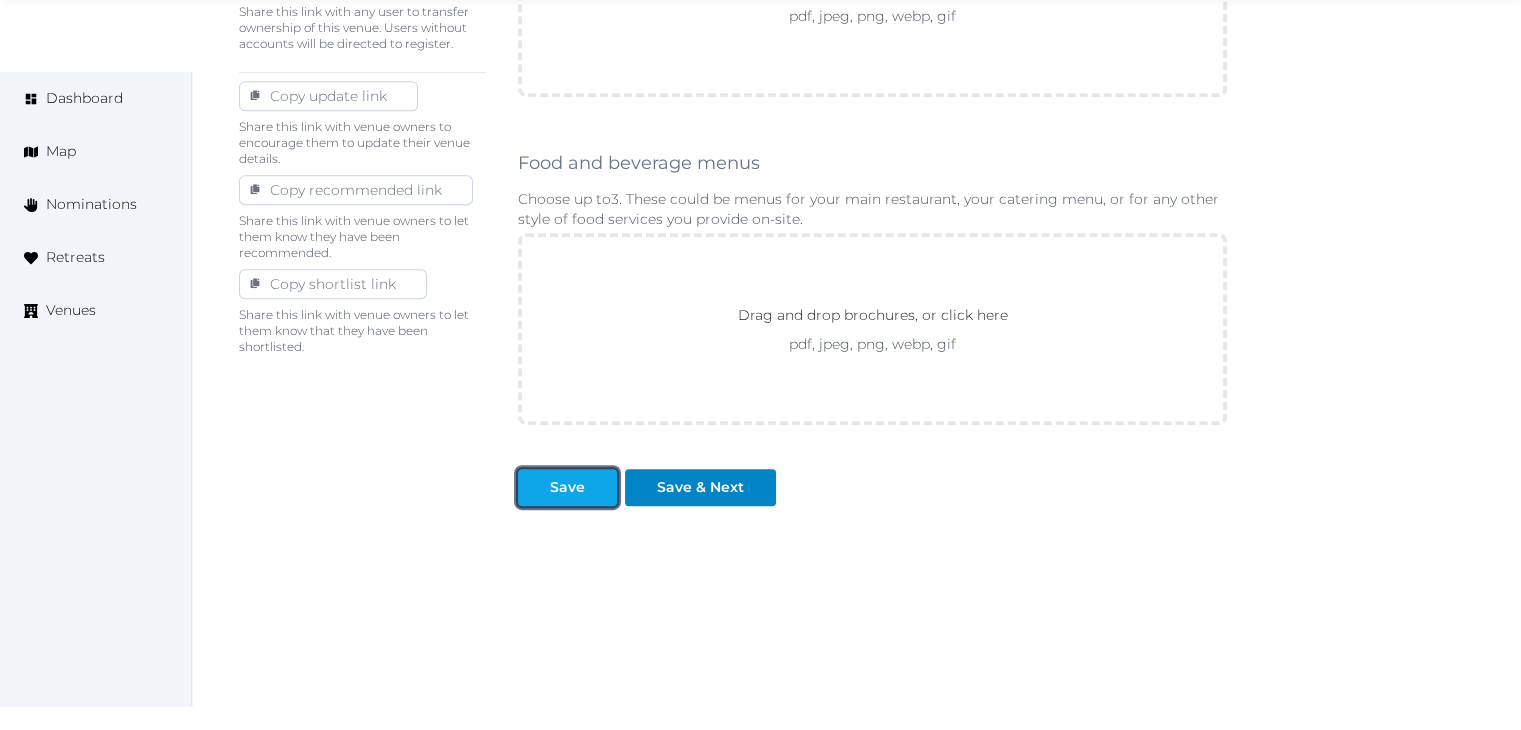 click on "Save" at bounding box center (567, 487) 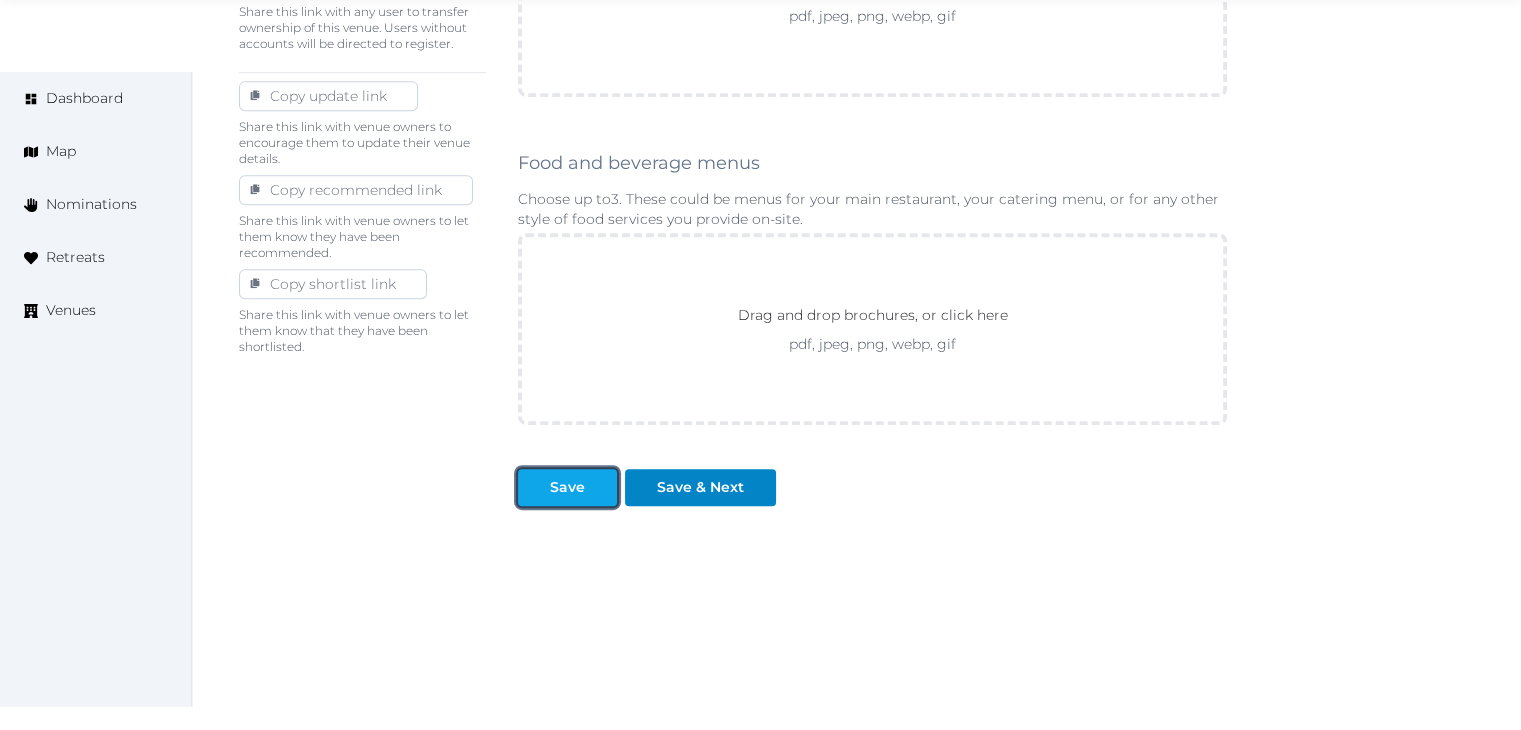 click on "Save" at bounding box center [567, 487] 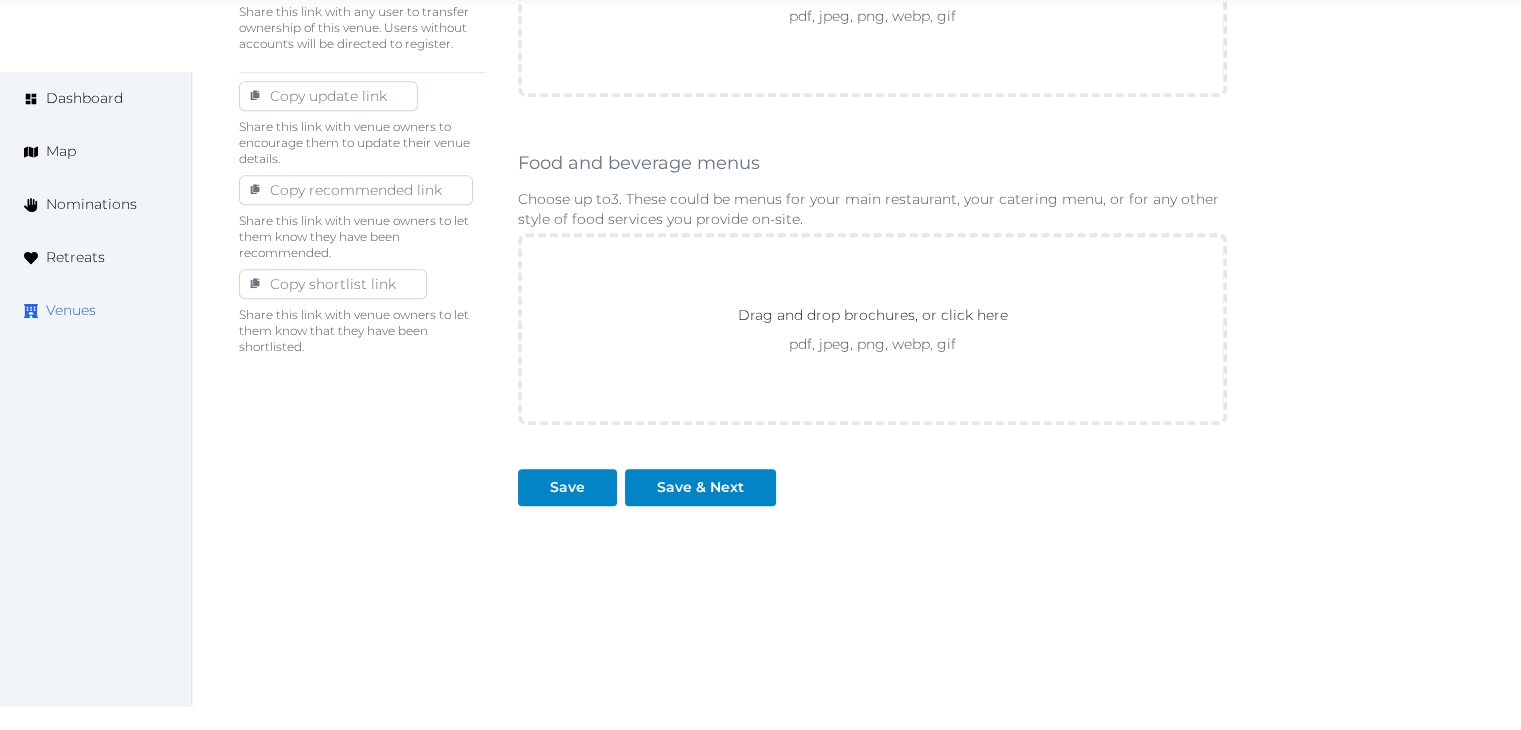 click on "Venues" at bounding box center (71, 310) 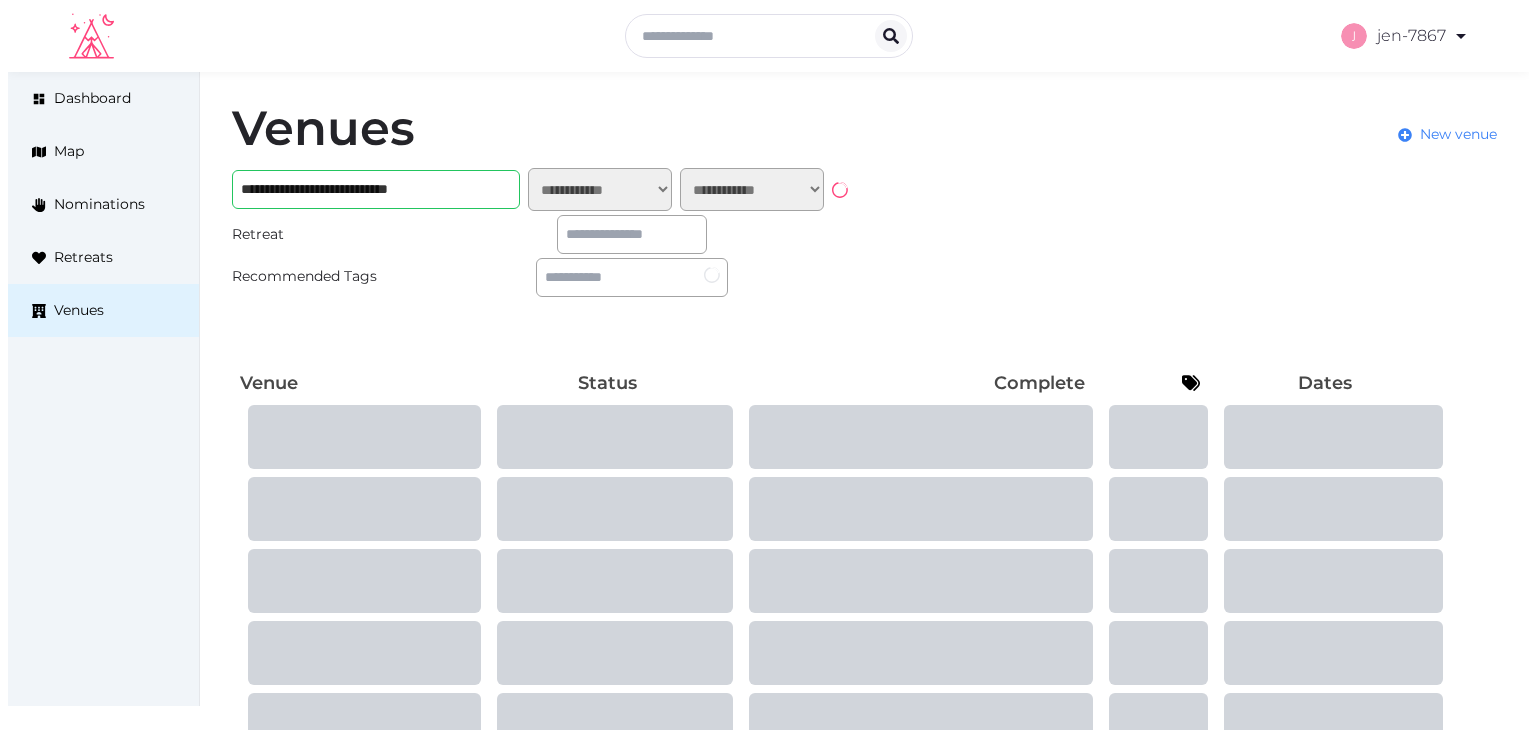 scroll, scrollTop: 0, scrollLeft: 0, axis: both 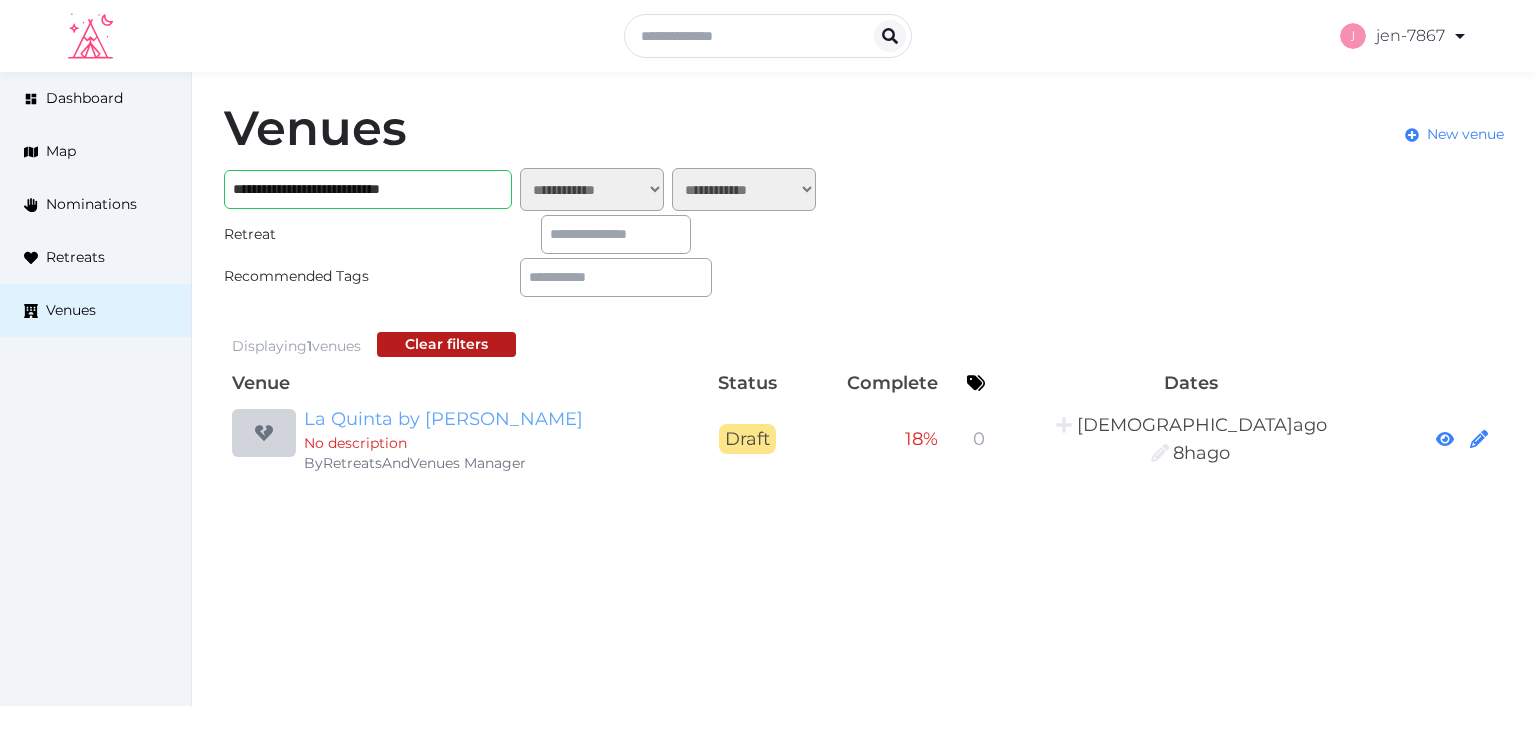 click on "La Quinta by [PERSON_NAME]" at bounding box center [496, 419] 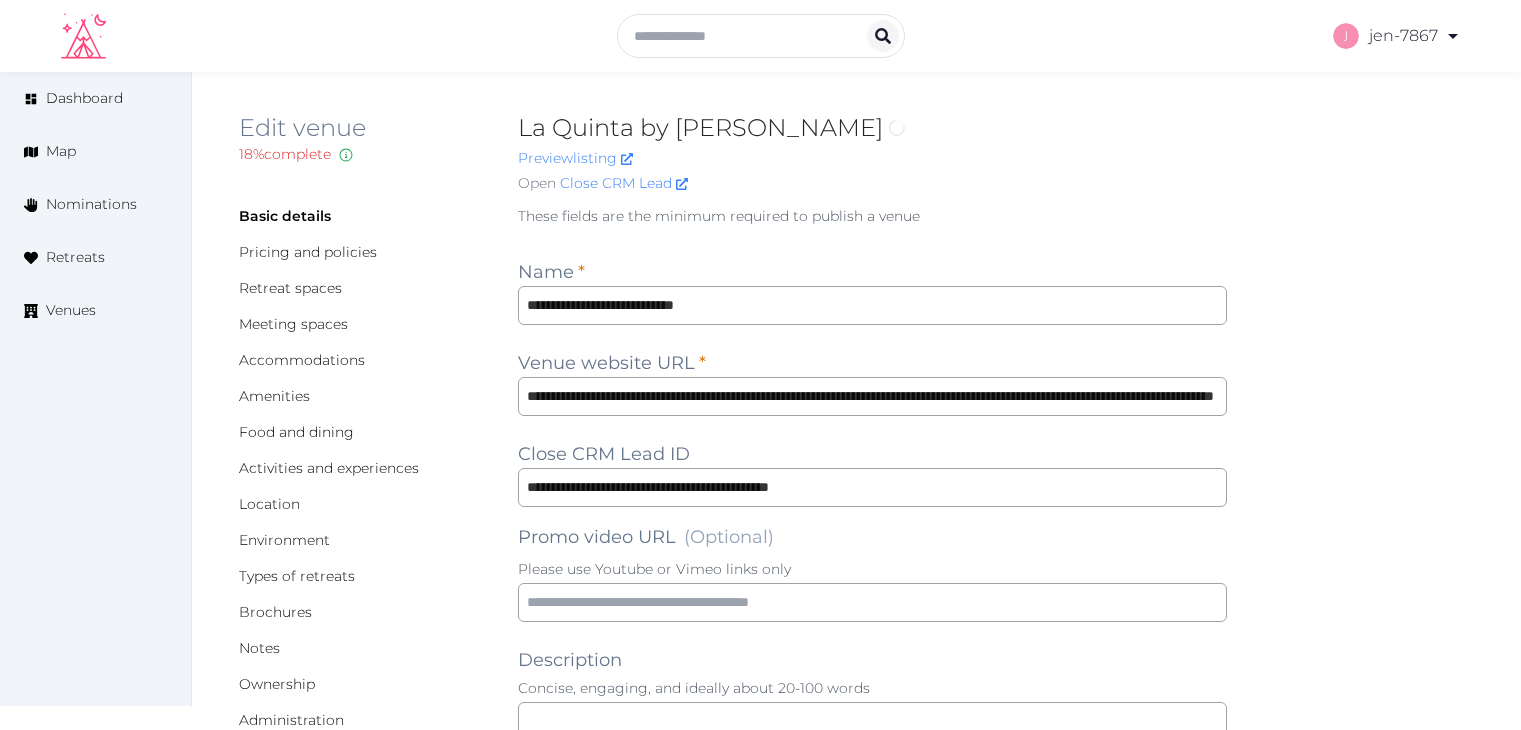 scroll, scrollTop: 0, scrollLeft: 0, axis: both 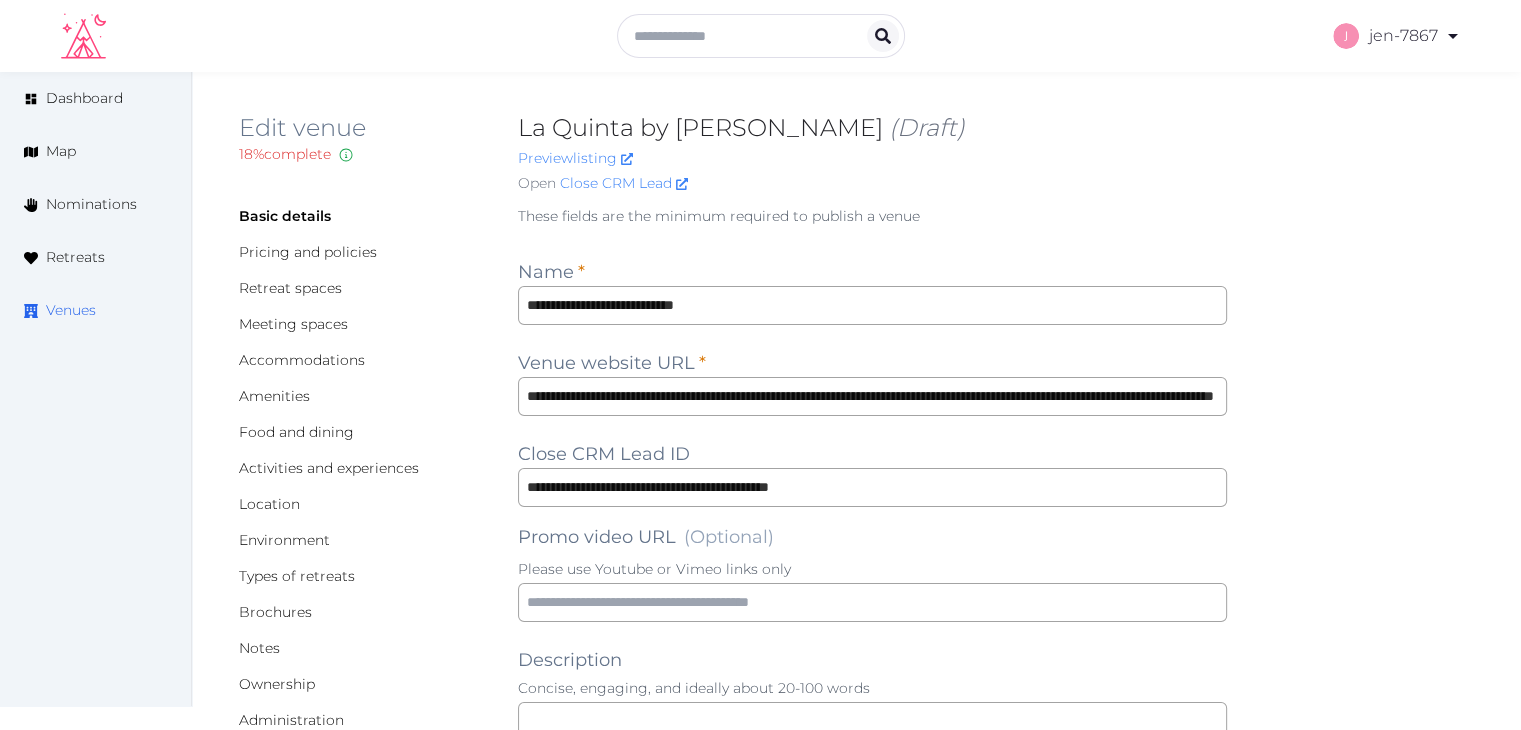 click on "Venues" at bounding box center [71, 310] 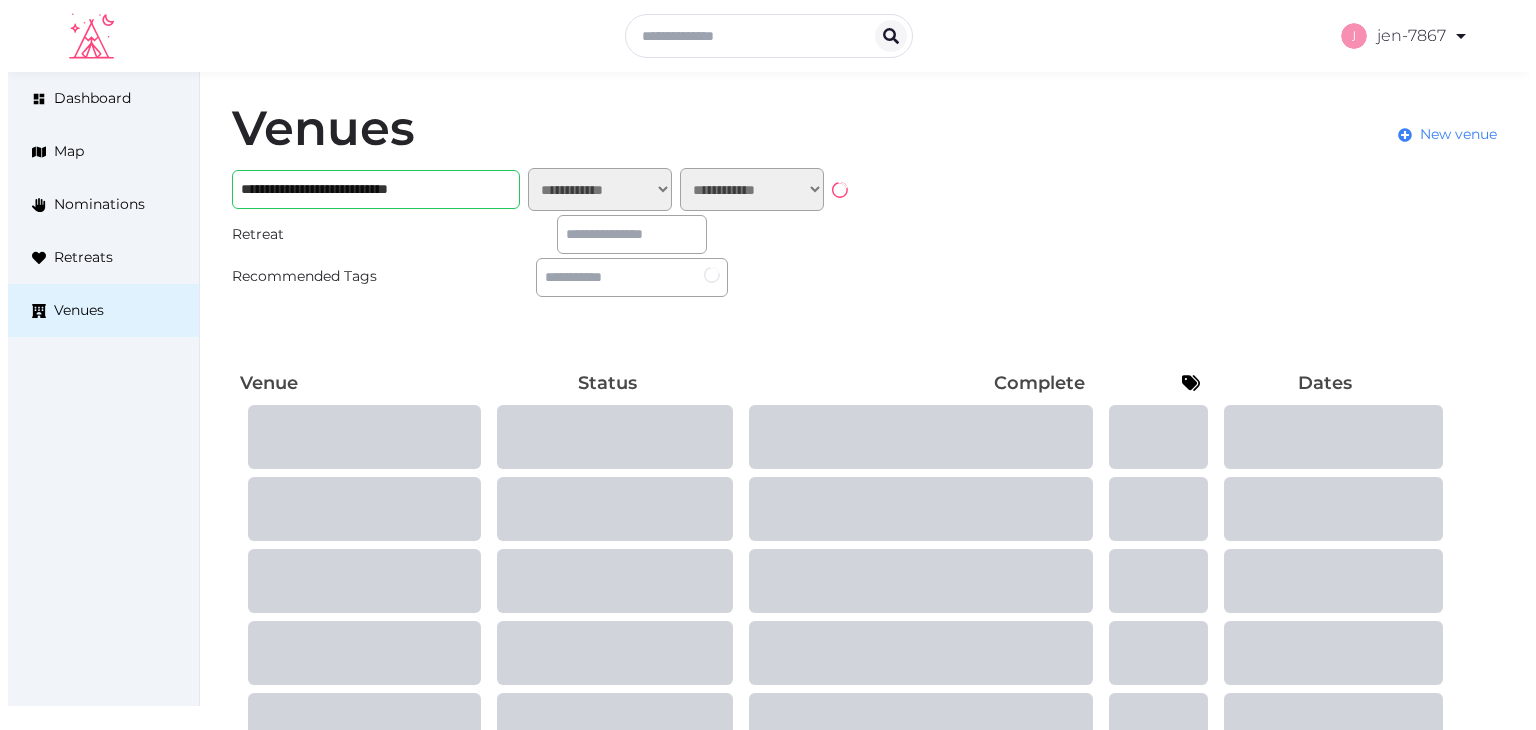 scroll, scrollTop: 0, scrollLeft: 0, axis: both 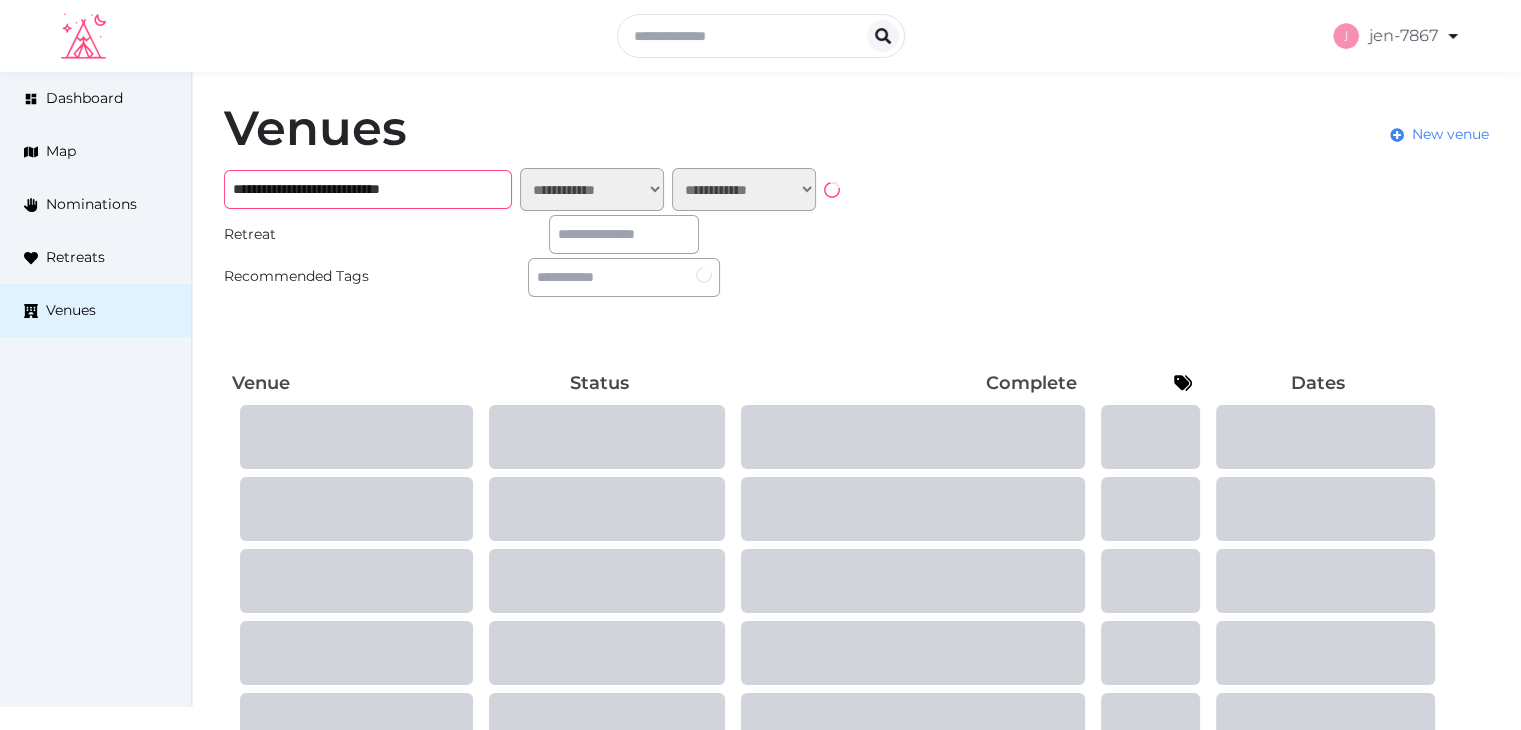 click on "**********" at bounding box center (368, 189) 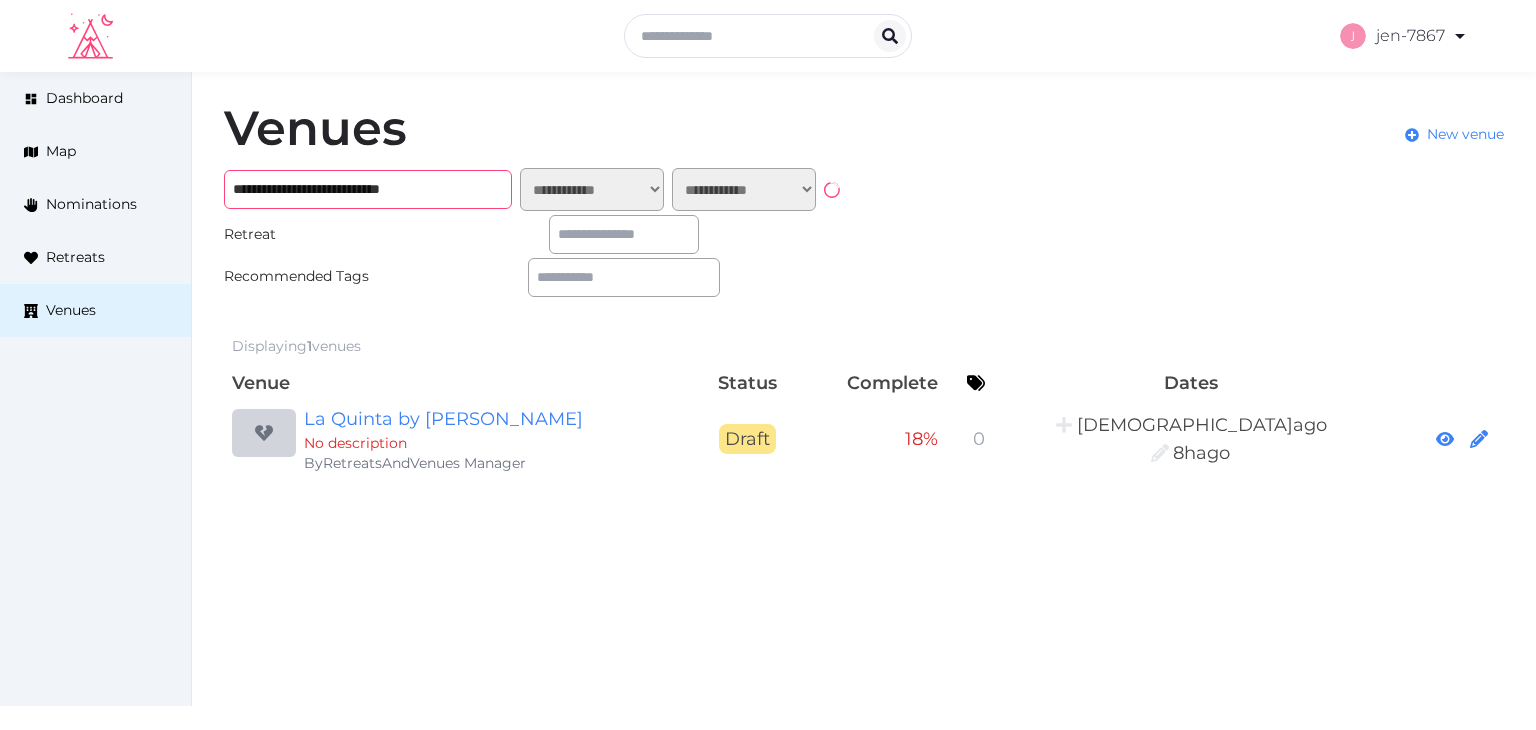 paste on "**********" 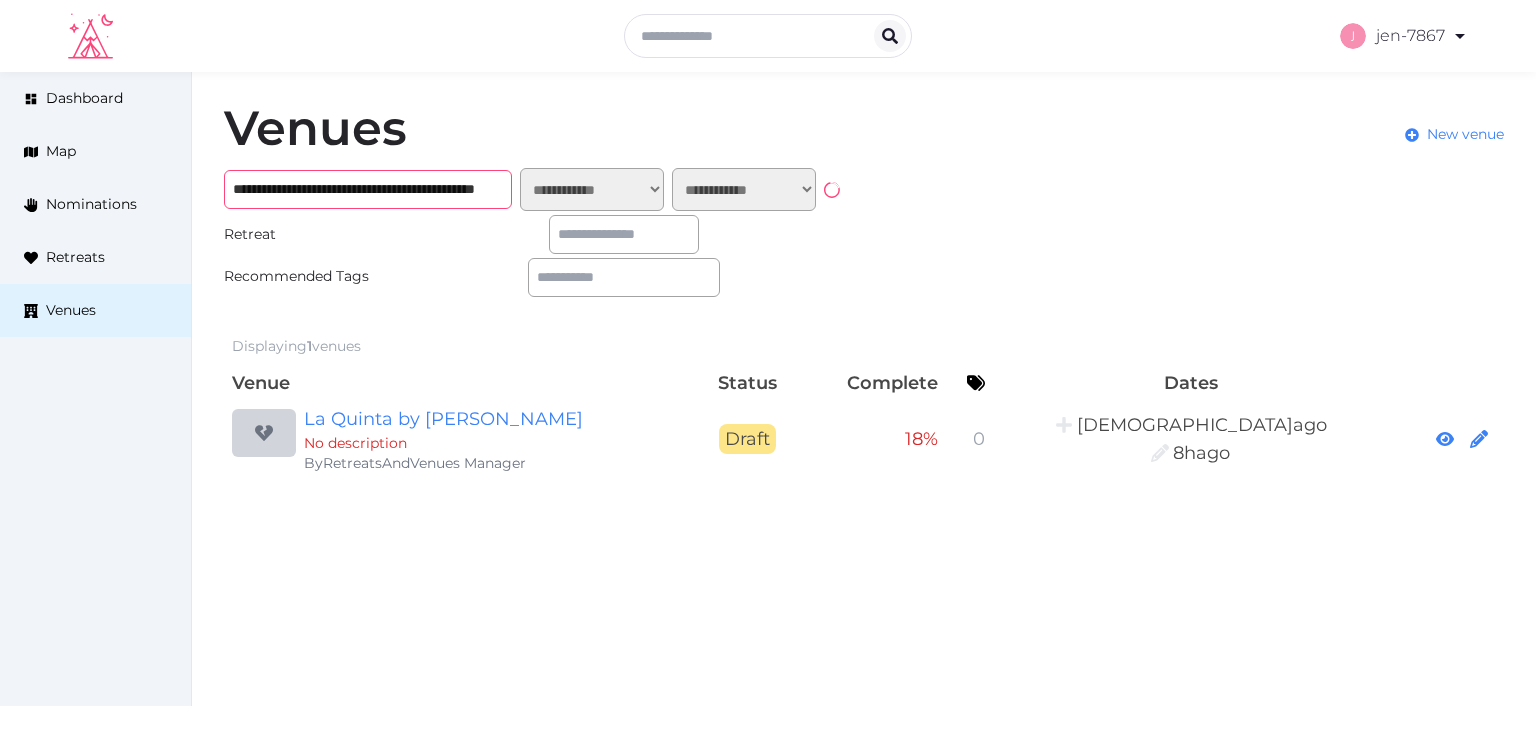 scroll, scrollTop: 0, scrollLeft: 162, axis: horizontal 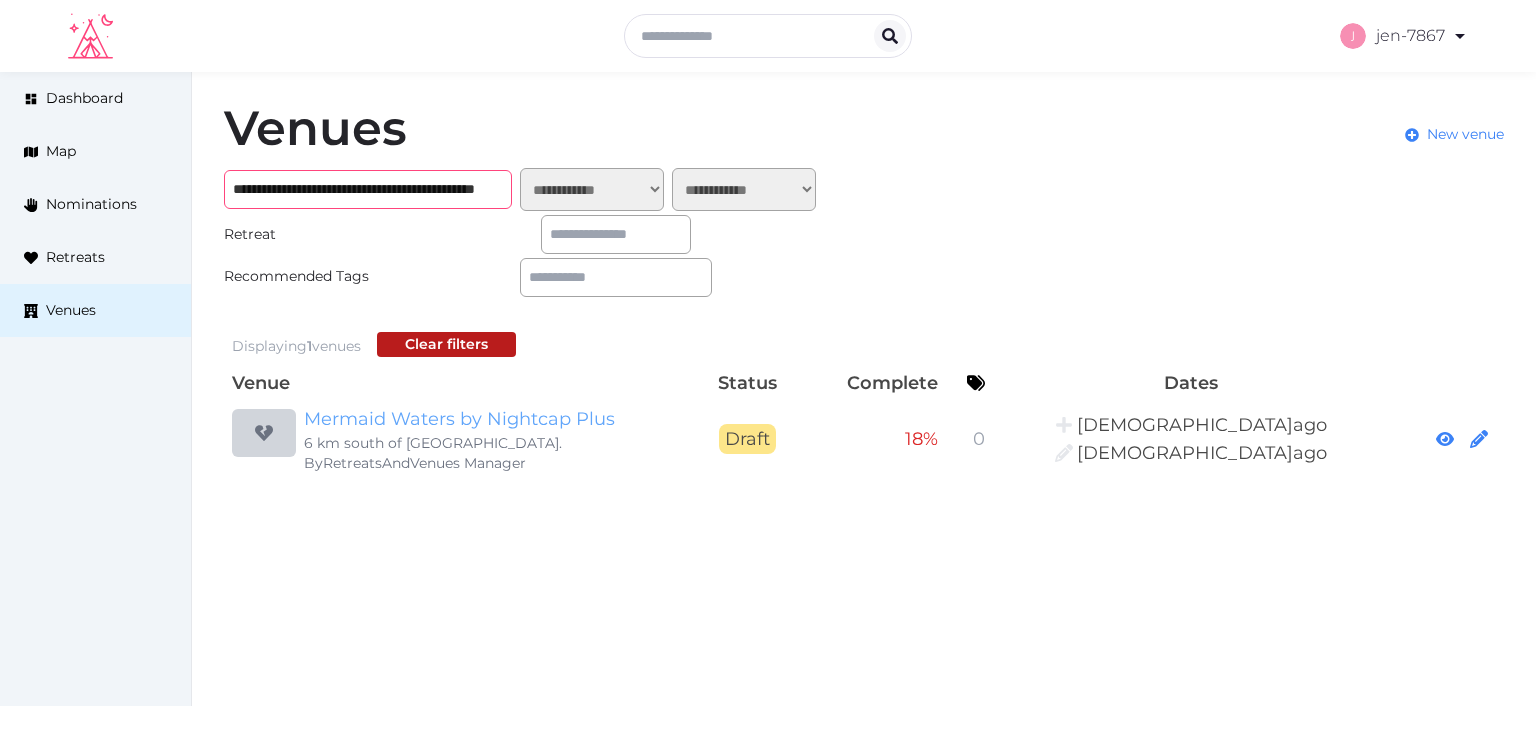 type on "**********" 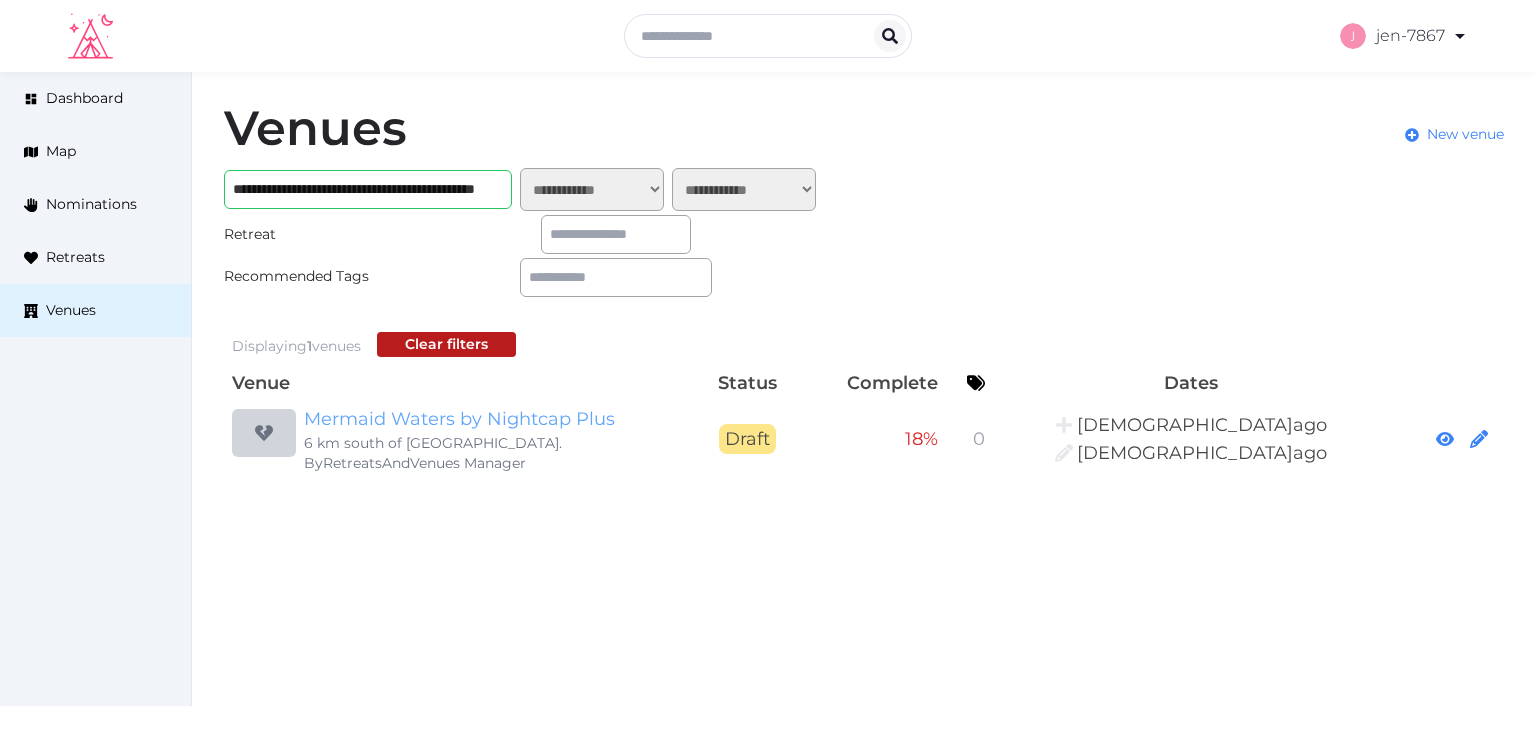 scroll, scrollTop: 0, scrollLeft: 0, axis: both 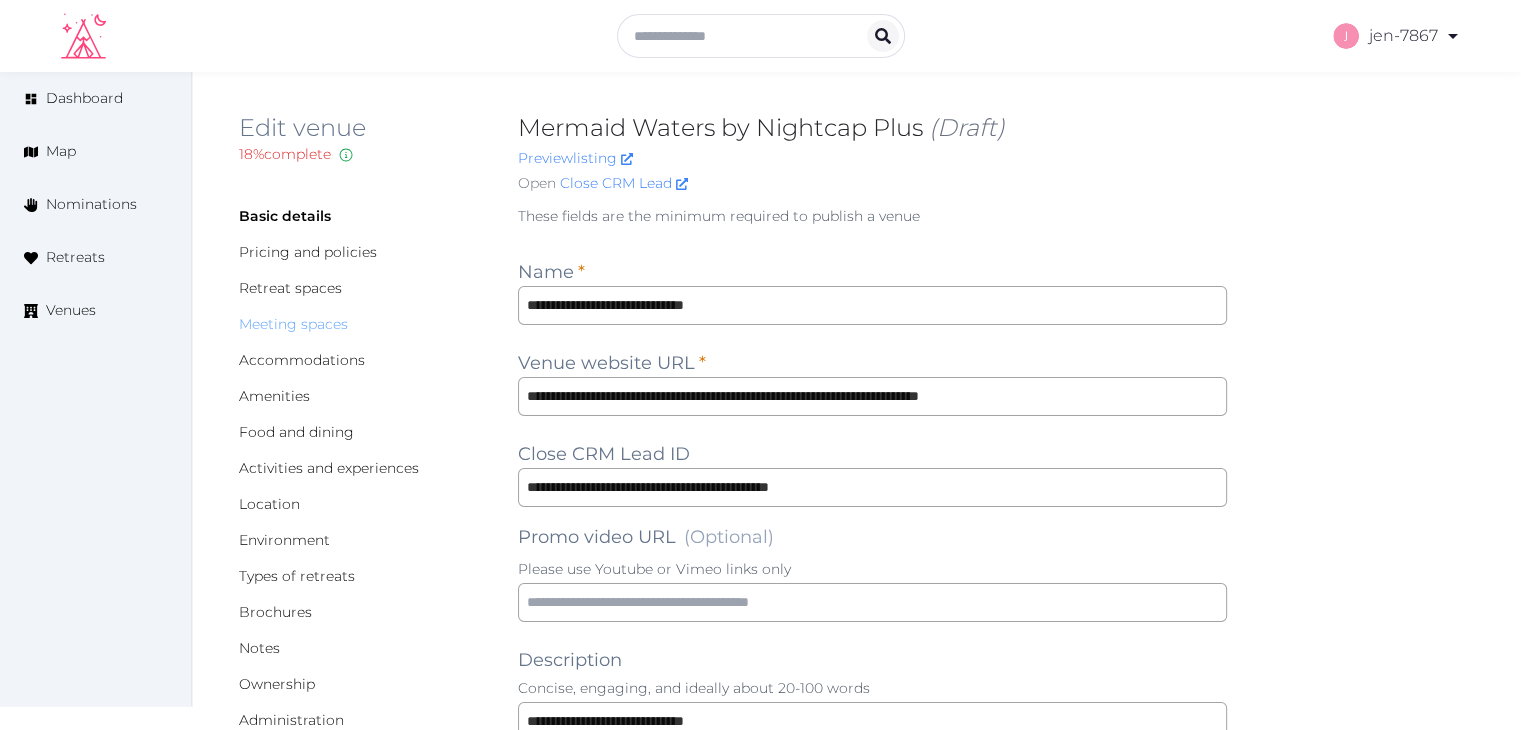 click on "Meeting spaces" at bounding box center (293, 324) 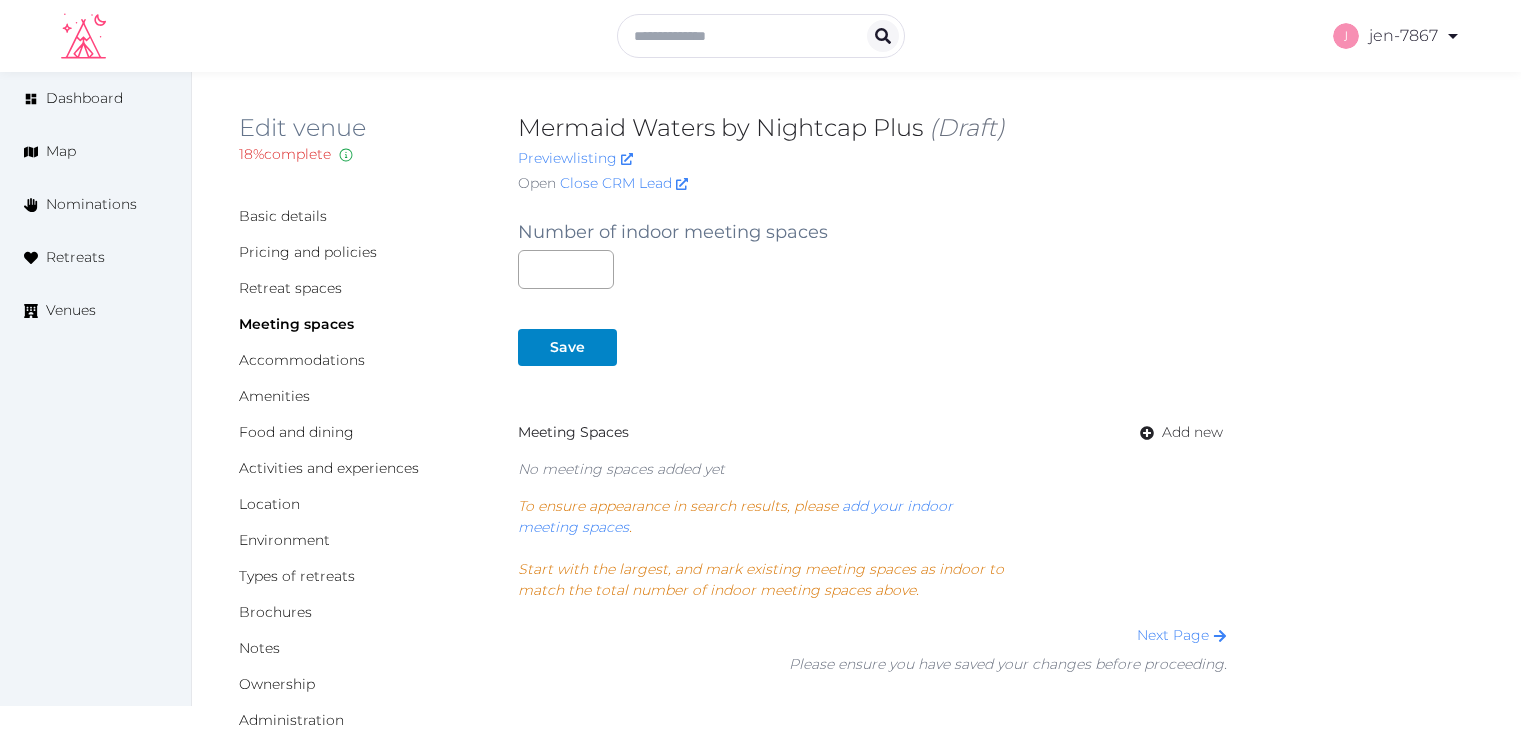 scroll, scrollTop: 0, scrollLeft: 0, axis: both 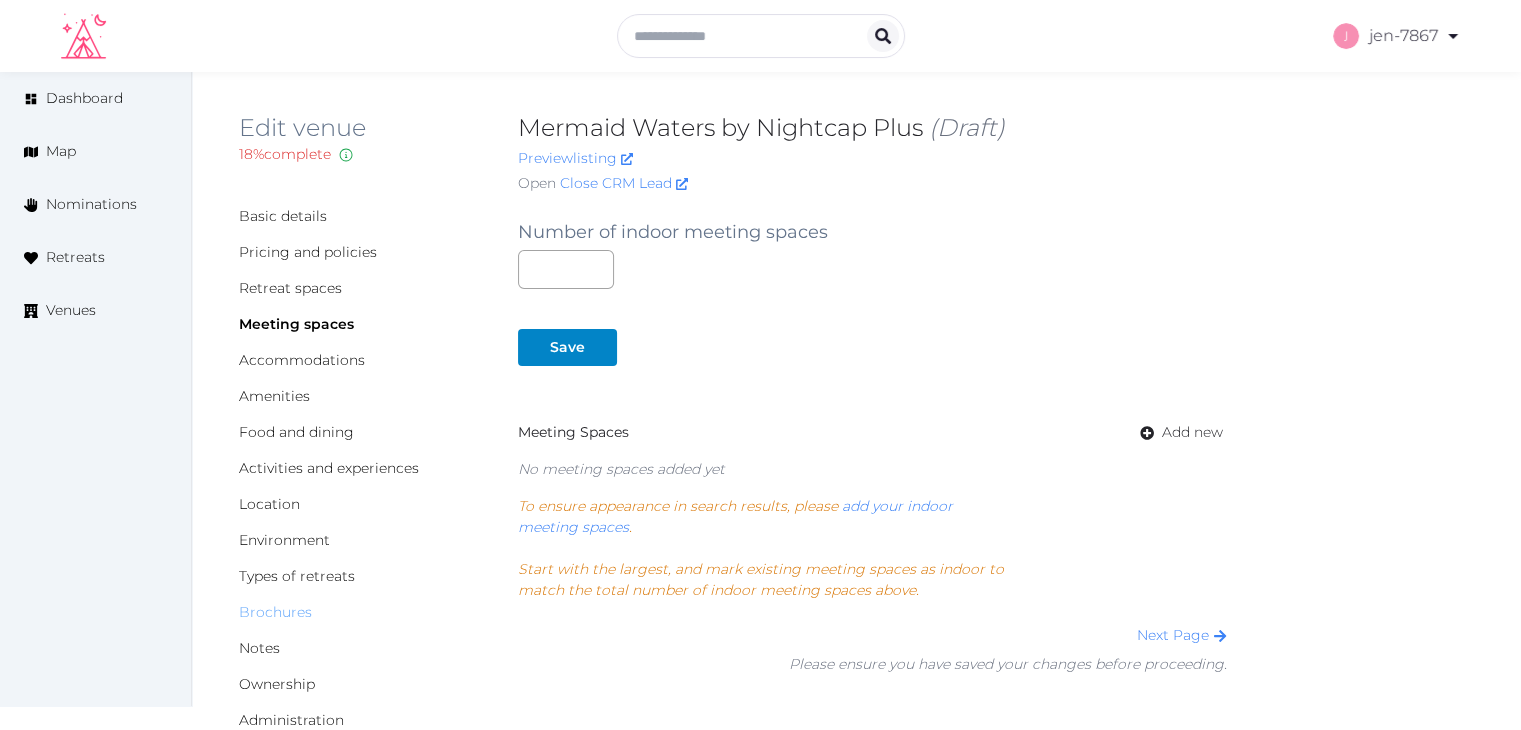 click on "Brochures" at bounding box center (275, 612) 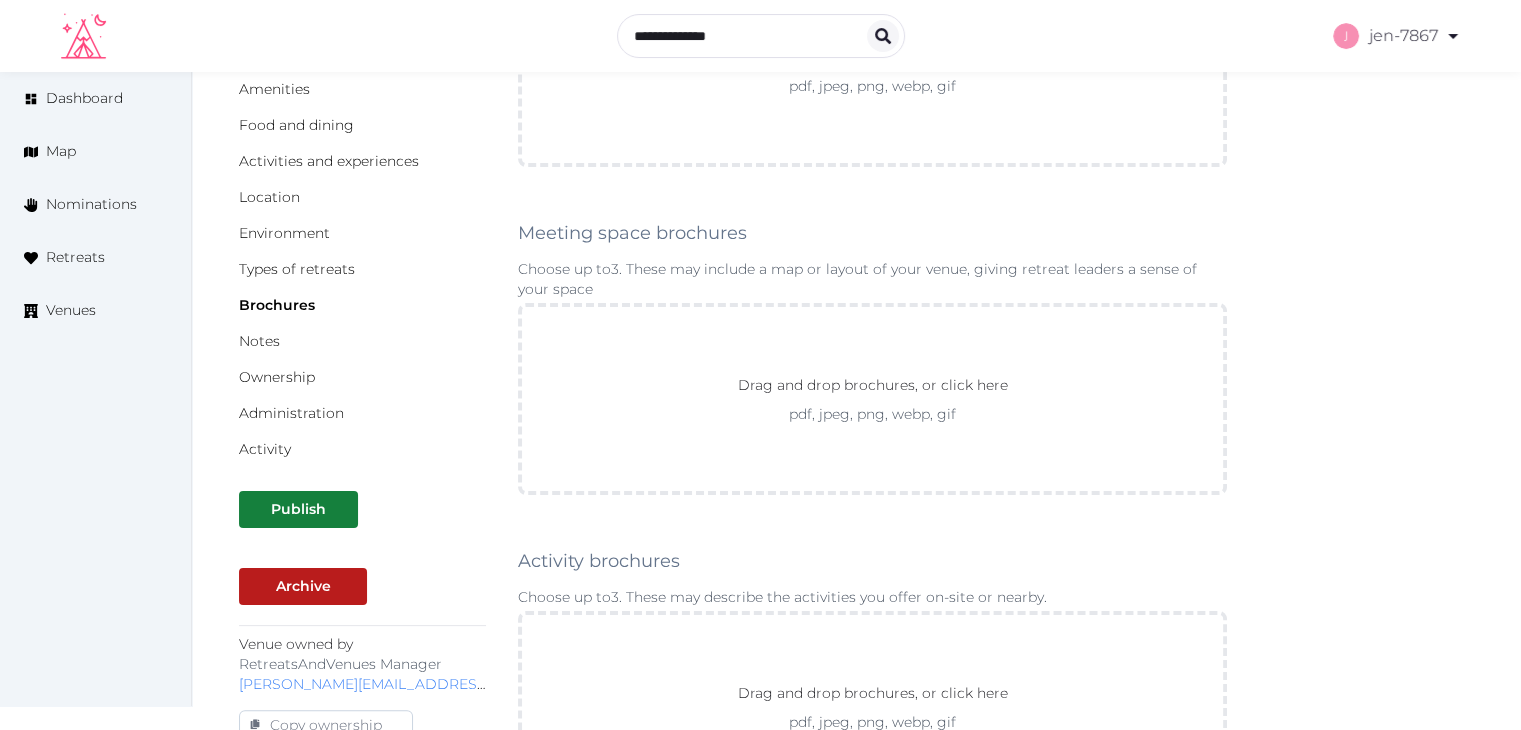 scroll, scrollTop: 300, scrollLeft: 0, axis: vertical 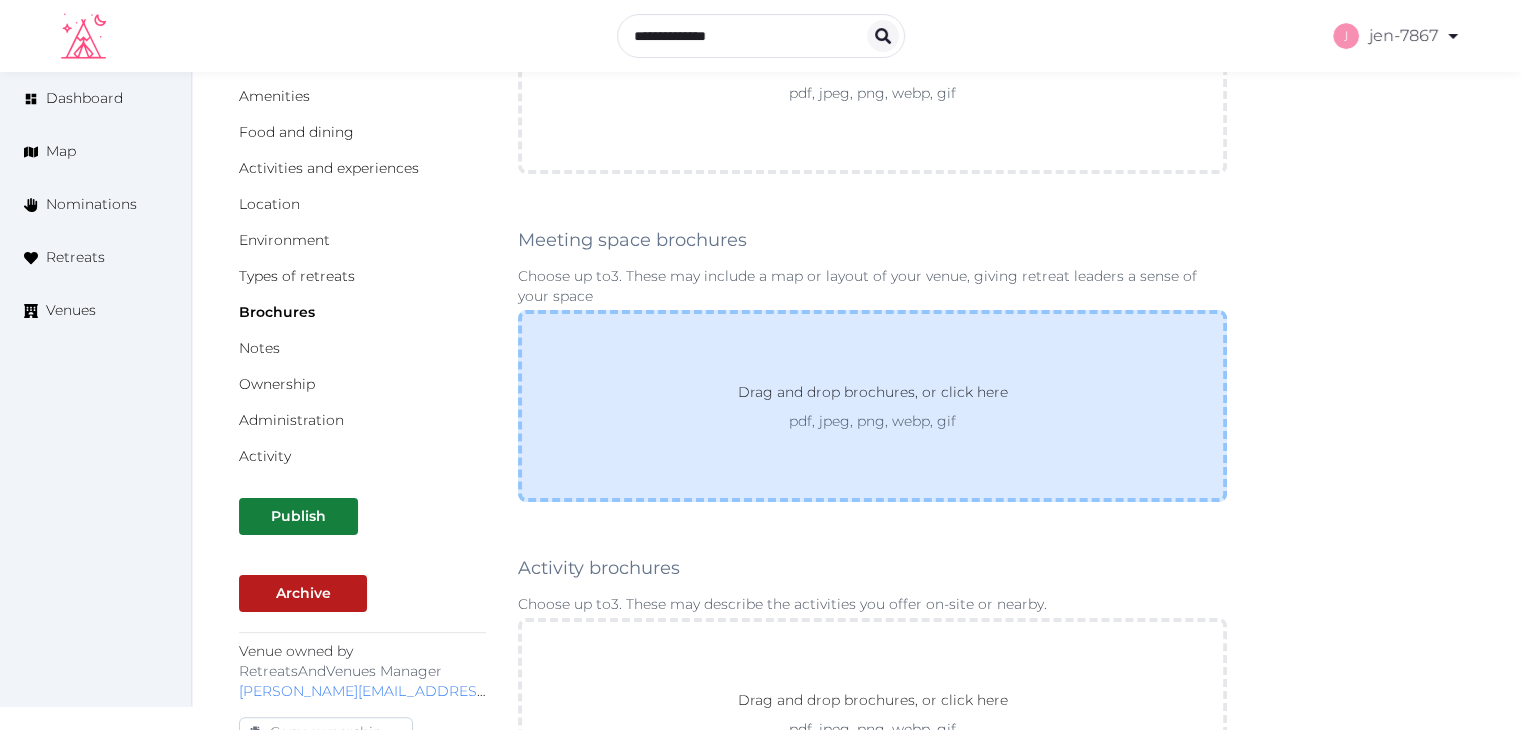 click on "Drag and drop brochures, or click here" at bounding box center (873, 396) 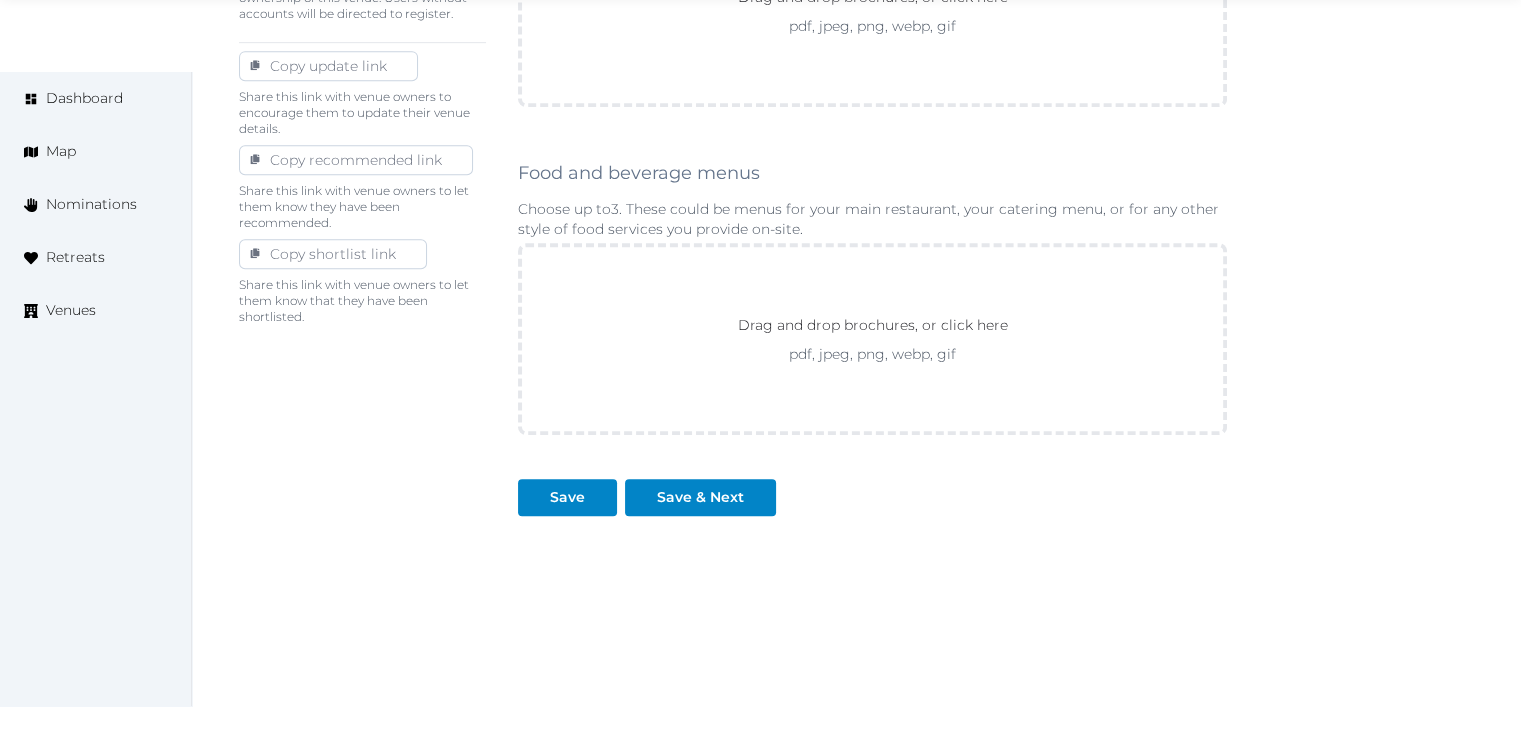 scroll, scrollTop: 1111, scrollLeft: 0, axis: vertical 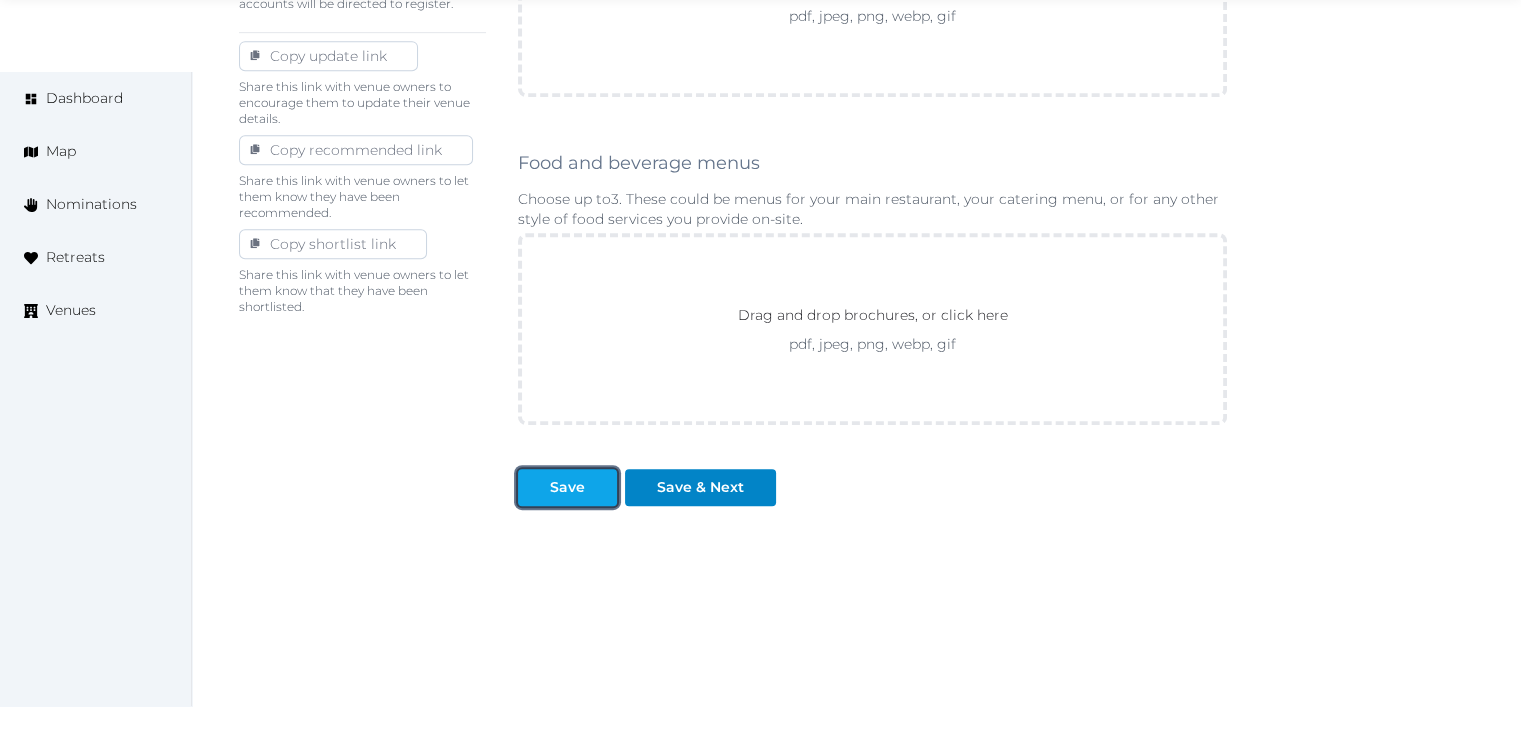 click on "Save" at bounding box center (567, 487) 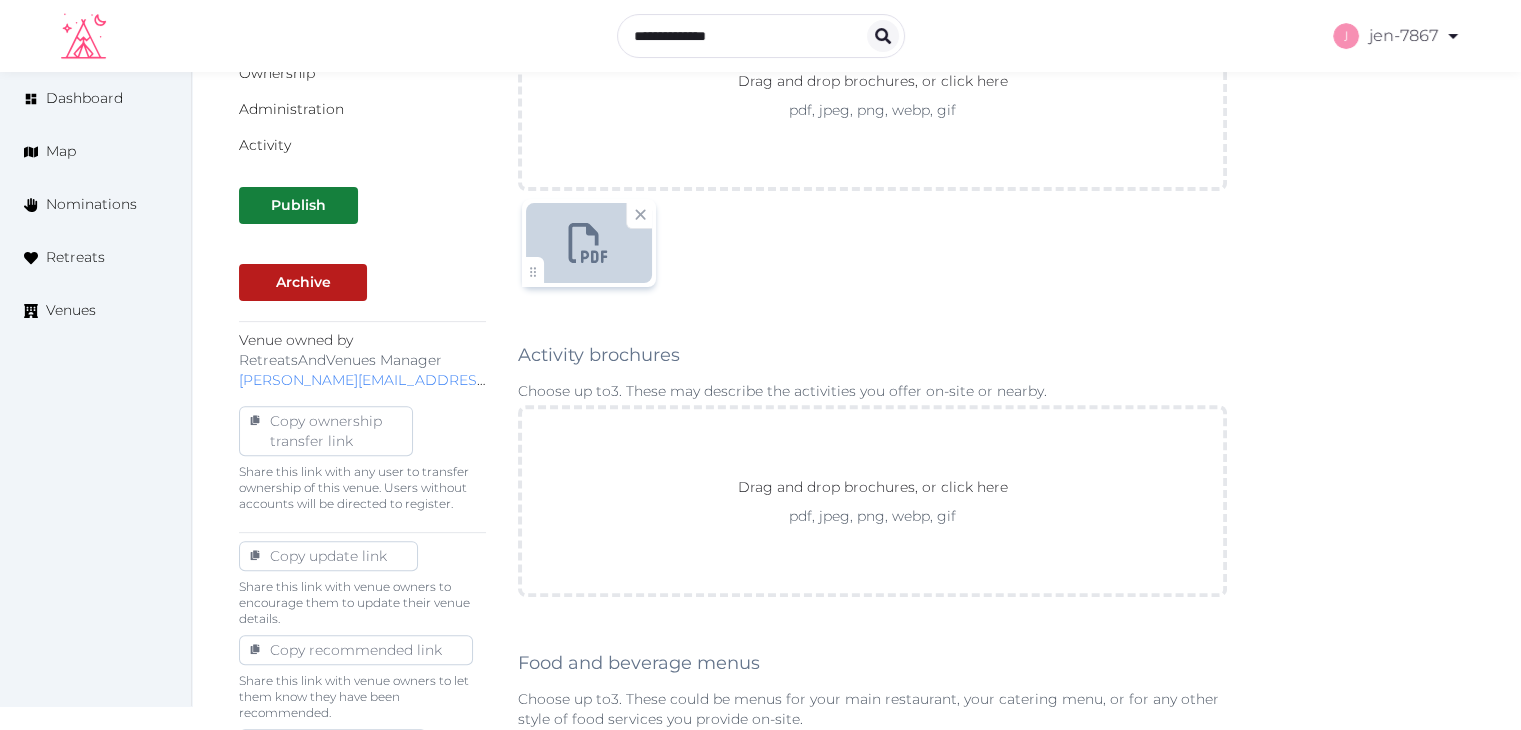 scroll, scrollTop: 111, scrollLeft: 0, axis: vertical 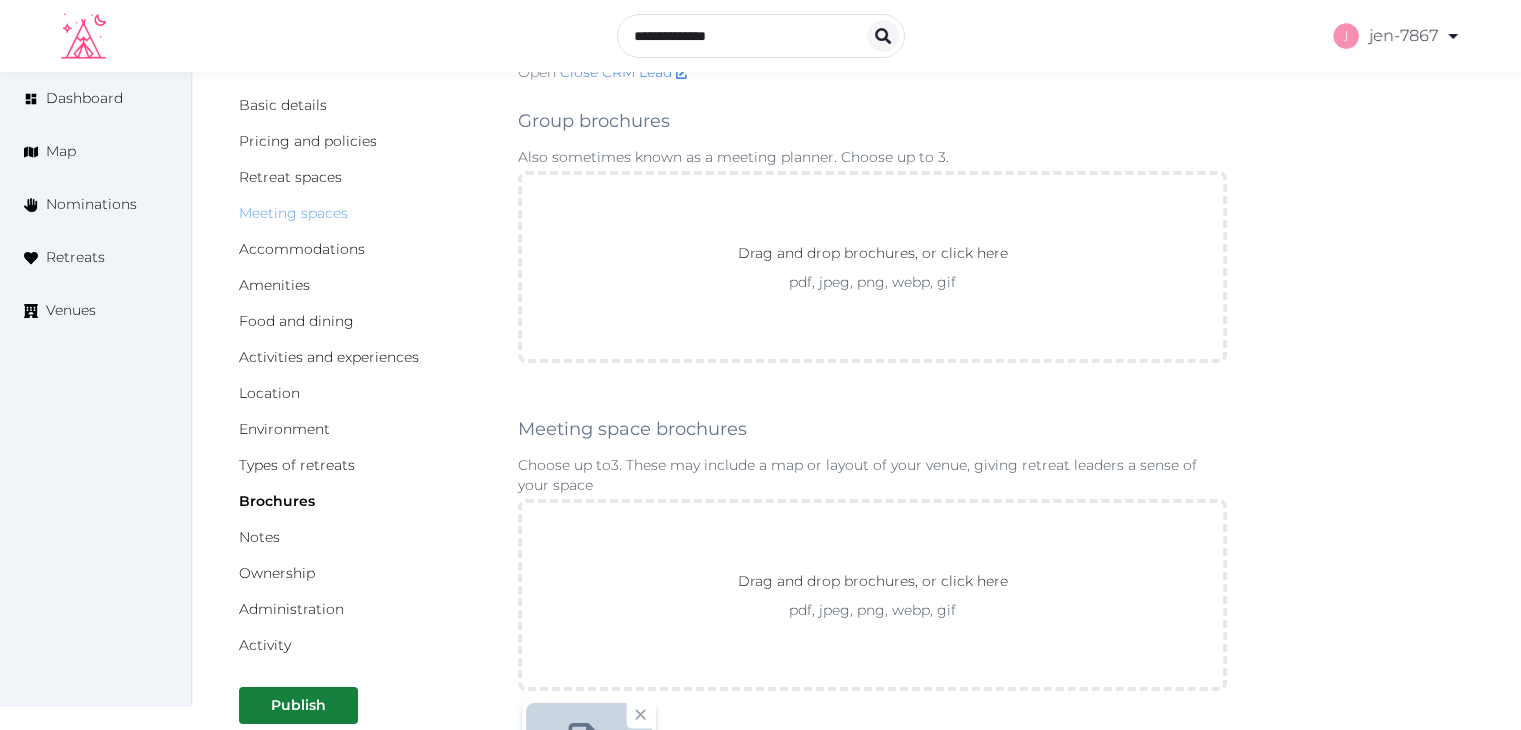 click on "Meeting spaces" at bounding box center [293, 213] 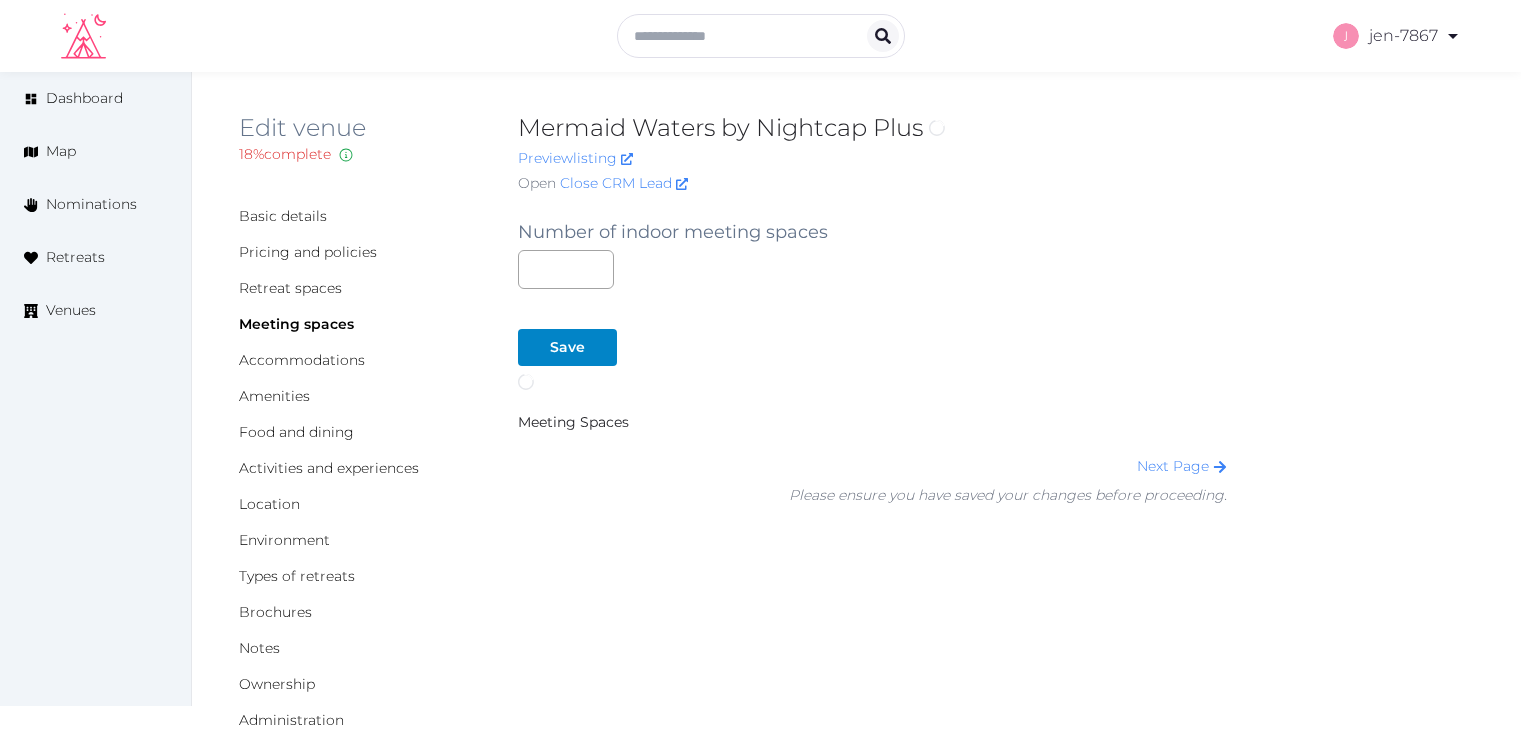 scroll, scrollTop: 0, scrollLeft: 0, axis: both 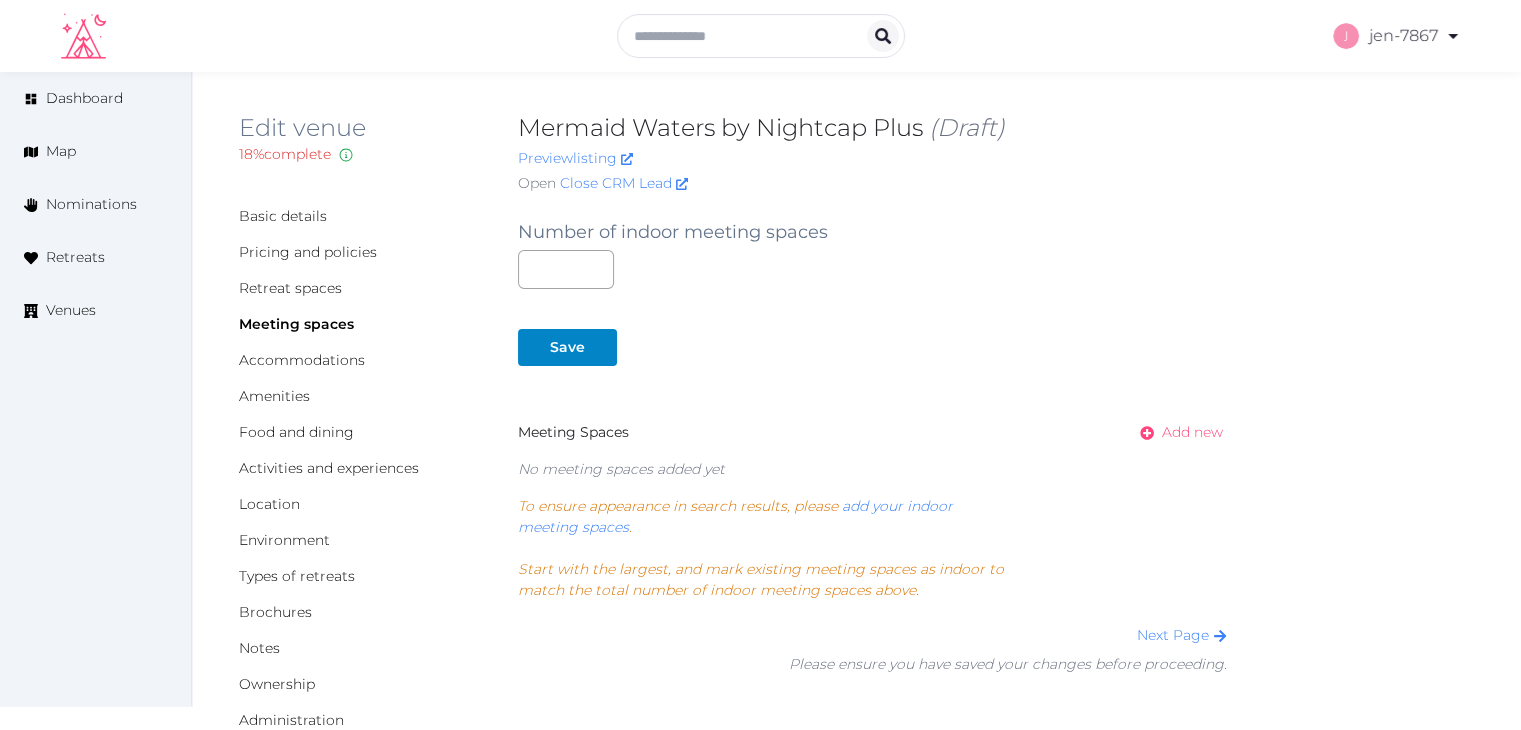click on "Add new" at bounding box center (1192, 432) 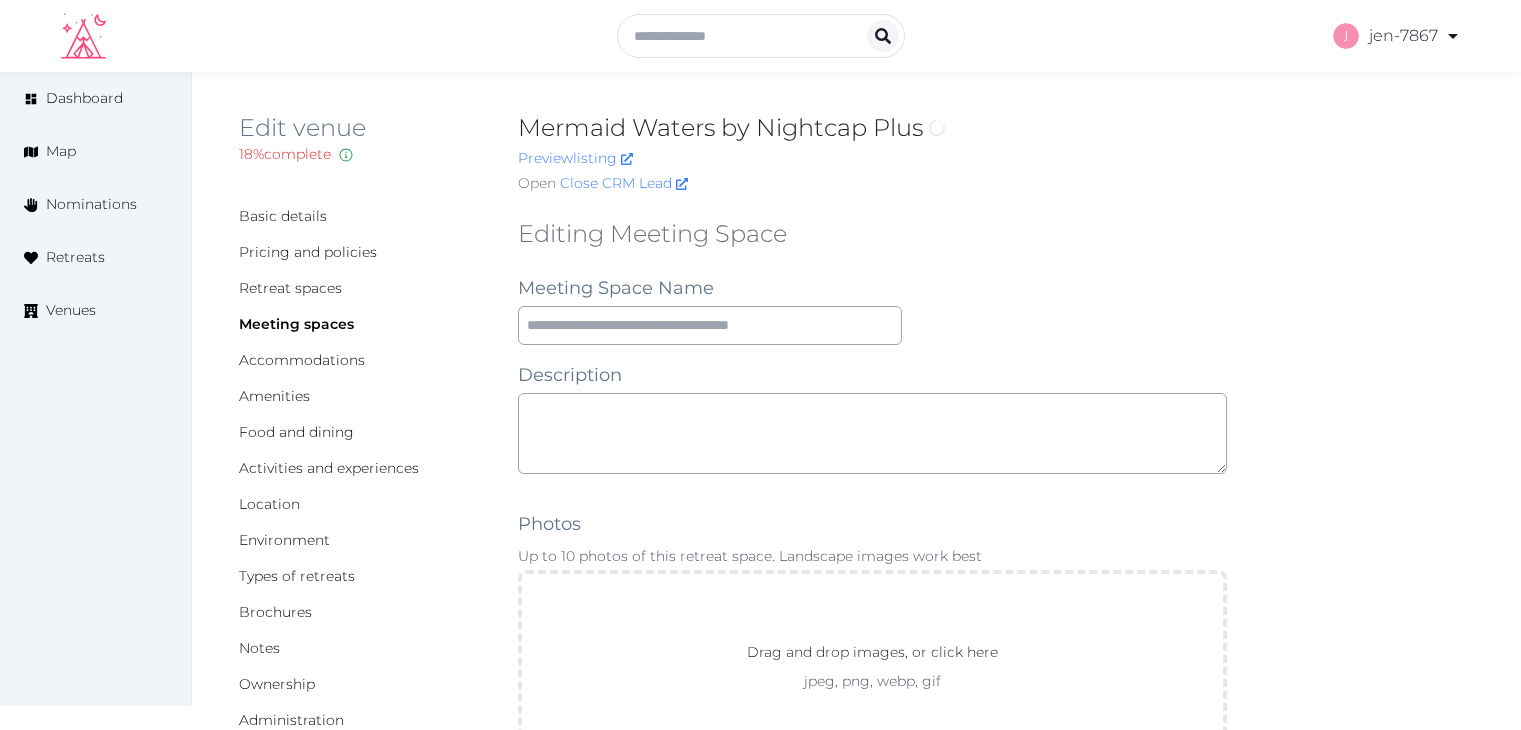scroll, scrollTop: 0, scrollLeft: 0, axis: both 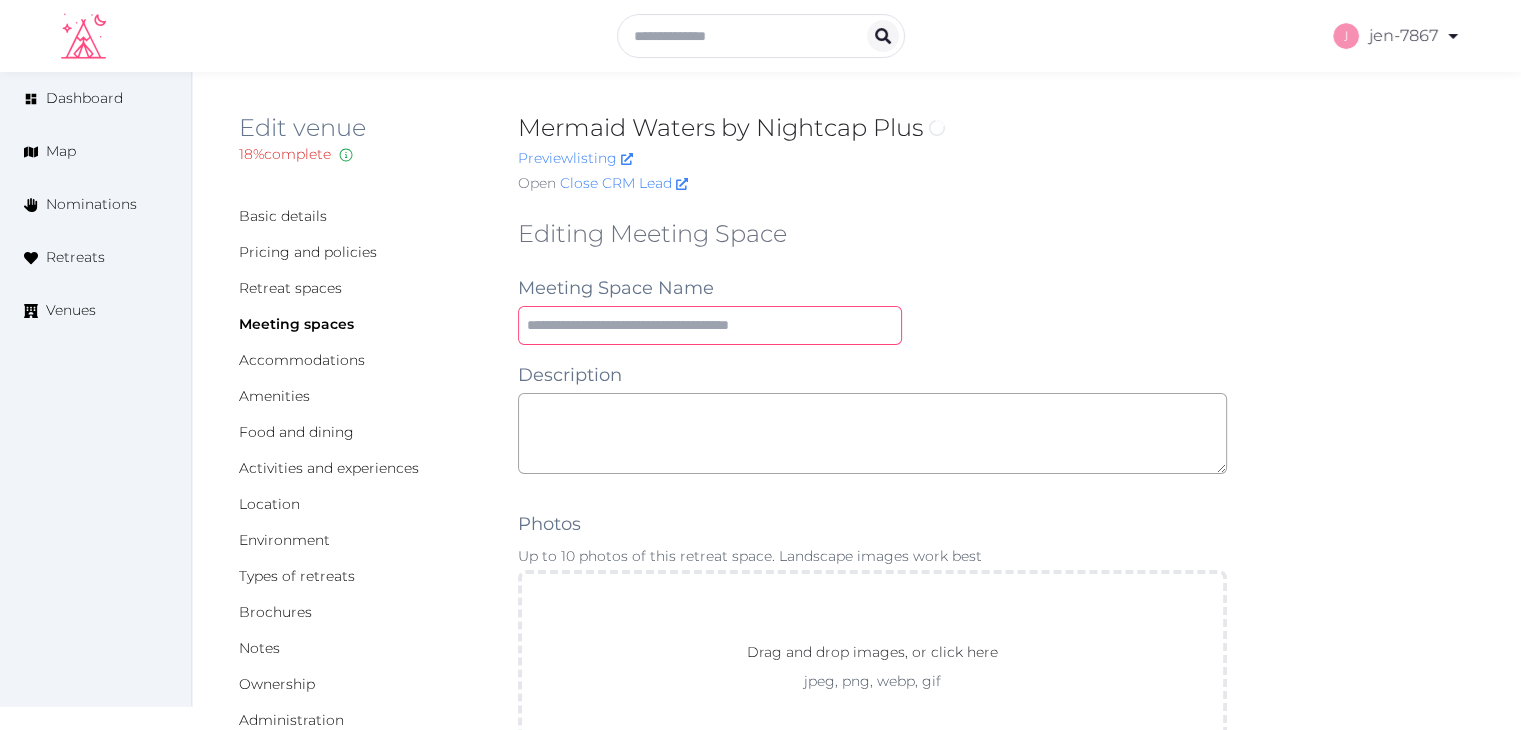 click at bounding box center [710, 325] 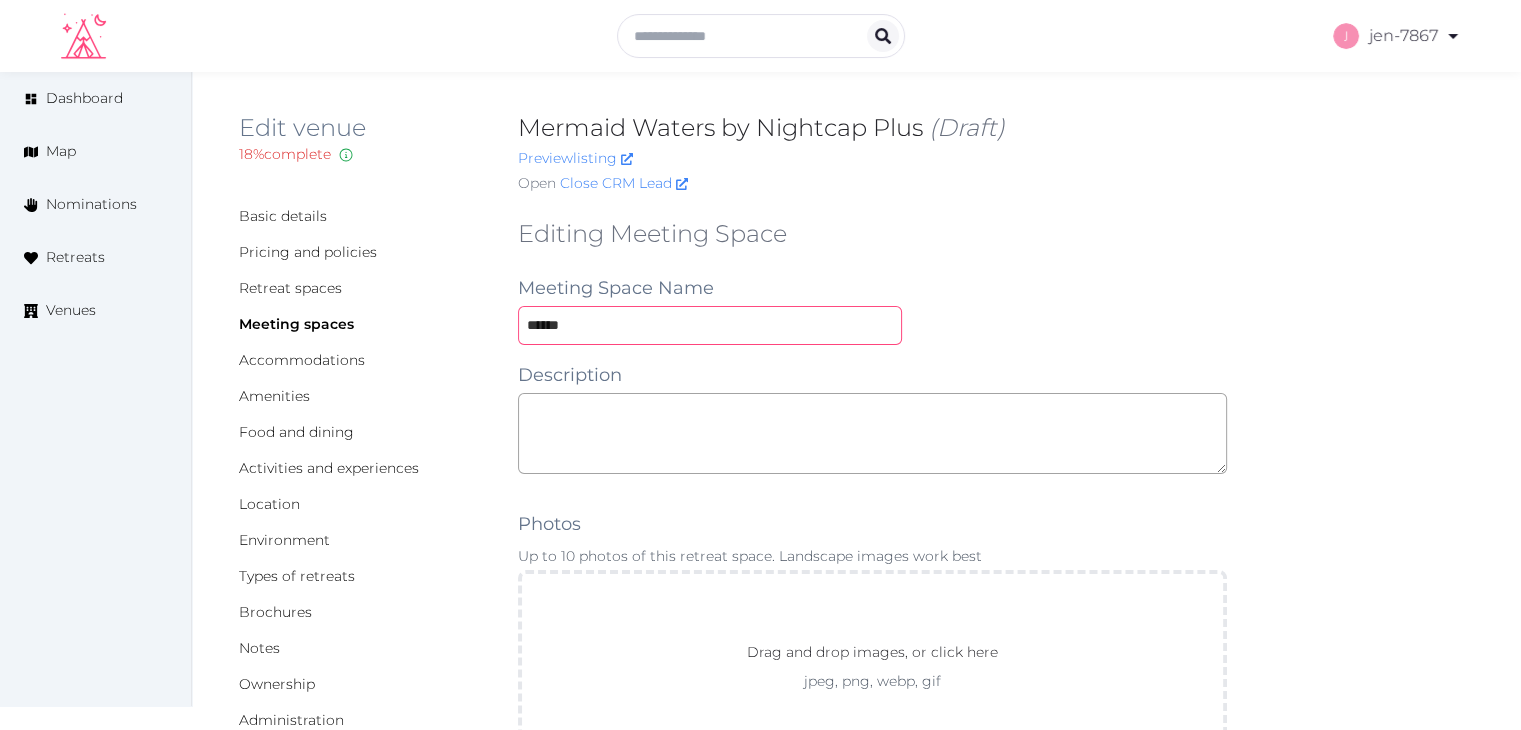 scroll, scrollTop: 600, scrollLeft: 0, axis: vertical 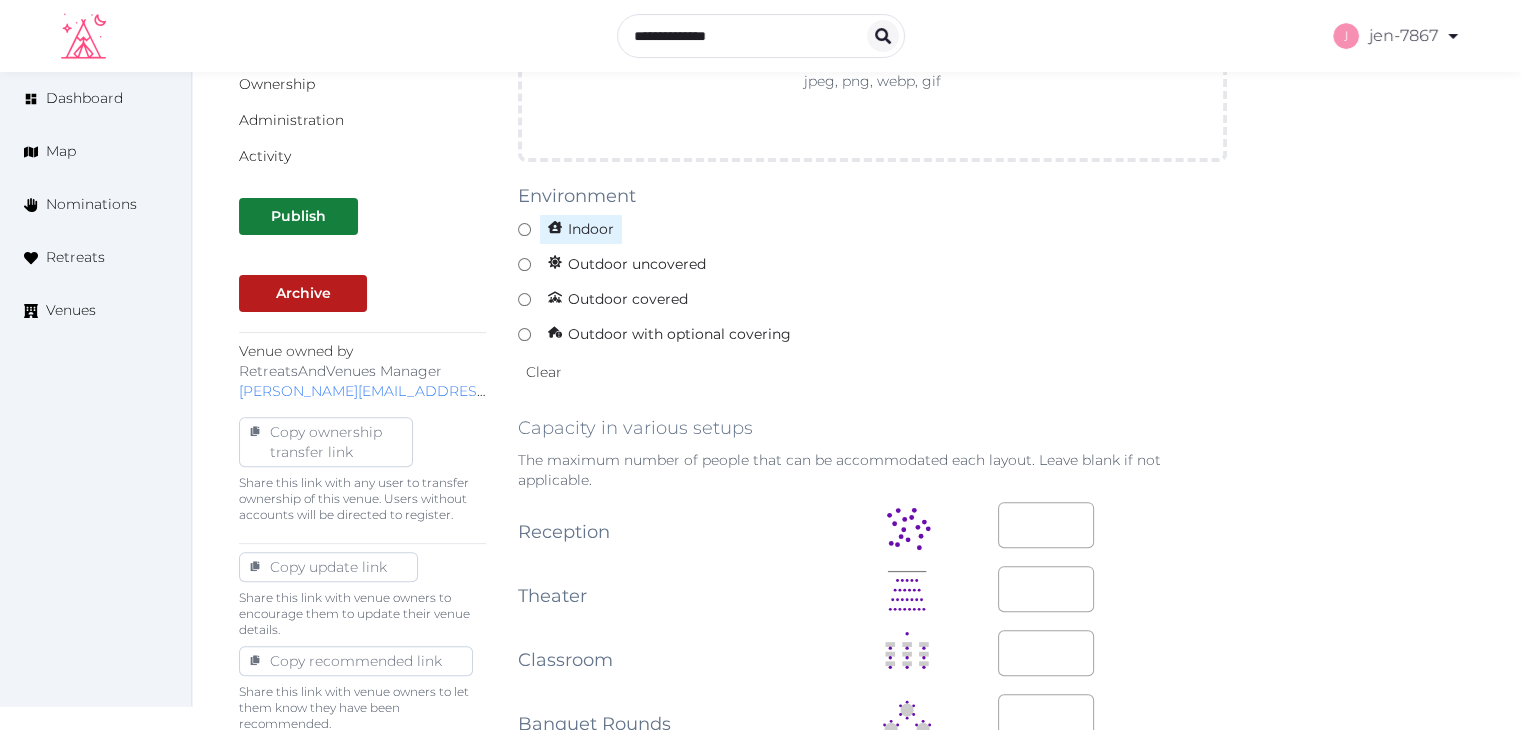 type on "******" 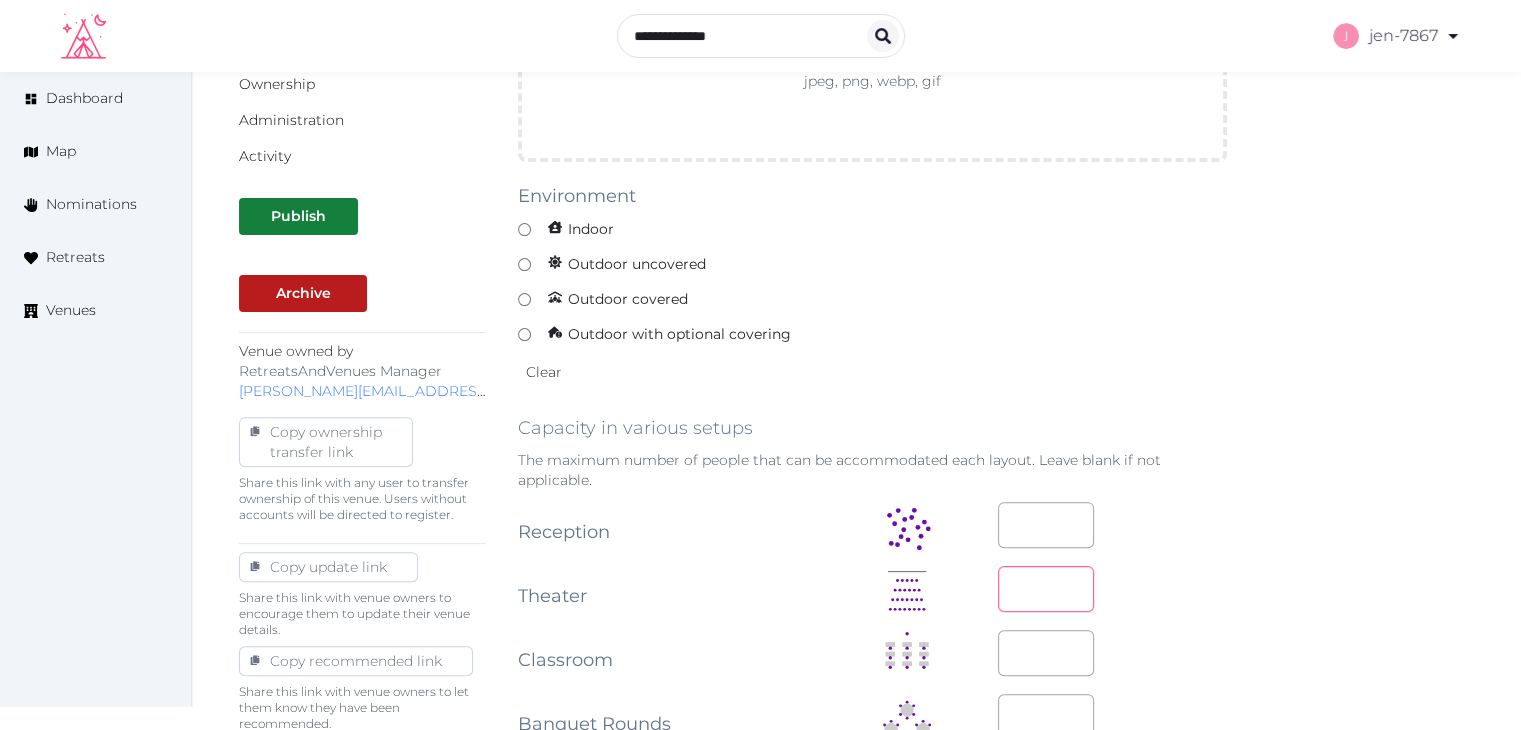 click at bounding box center [1046, 589] 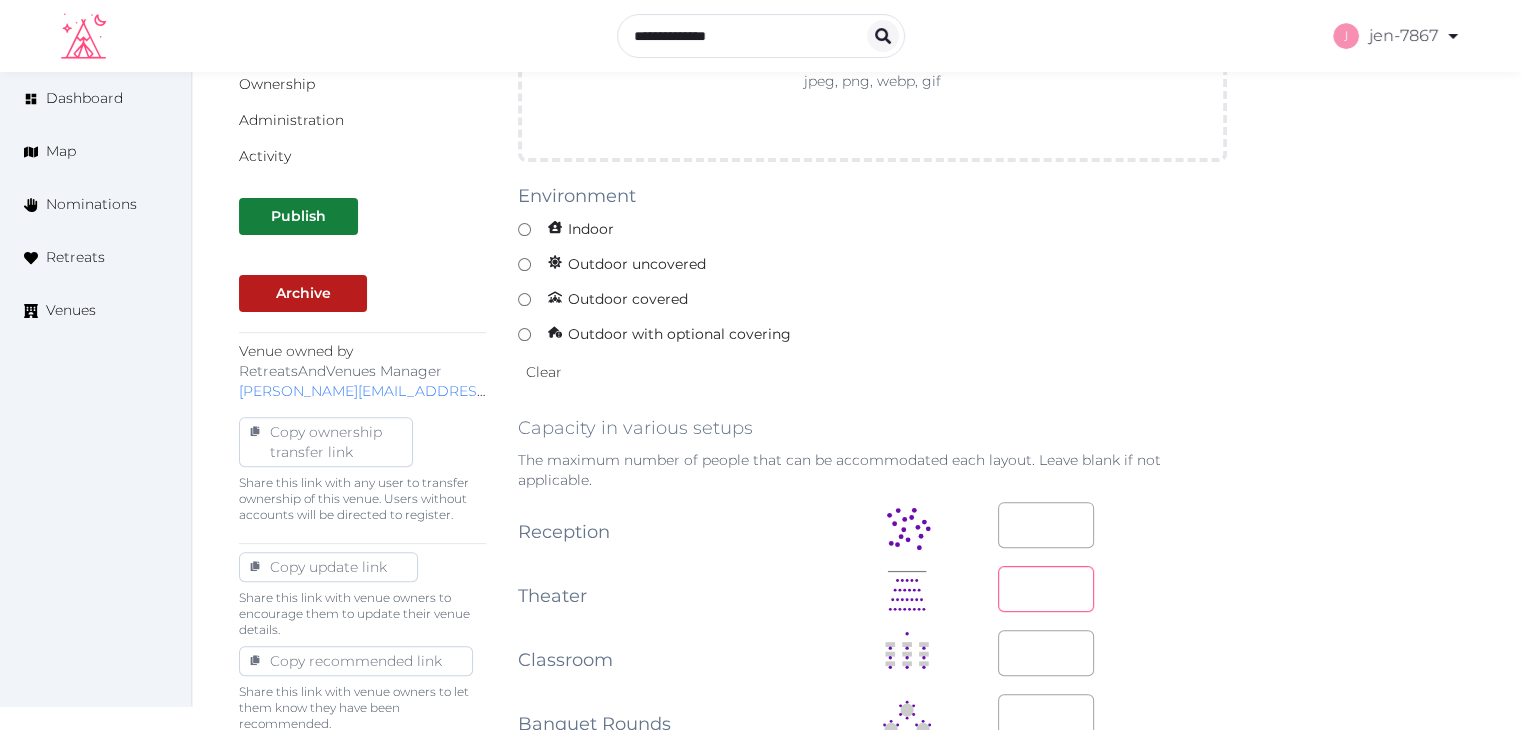 type on "***" 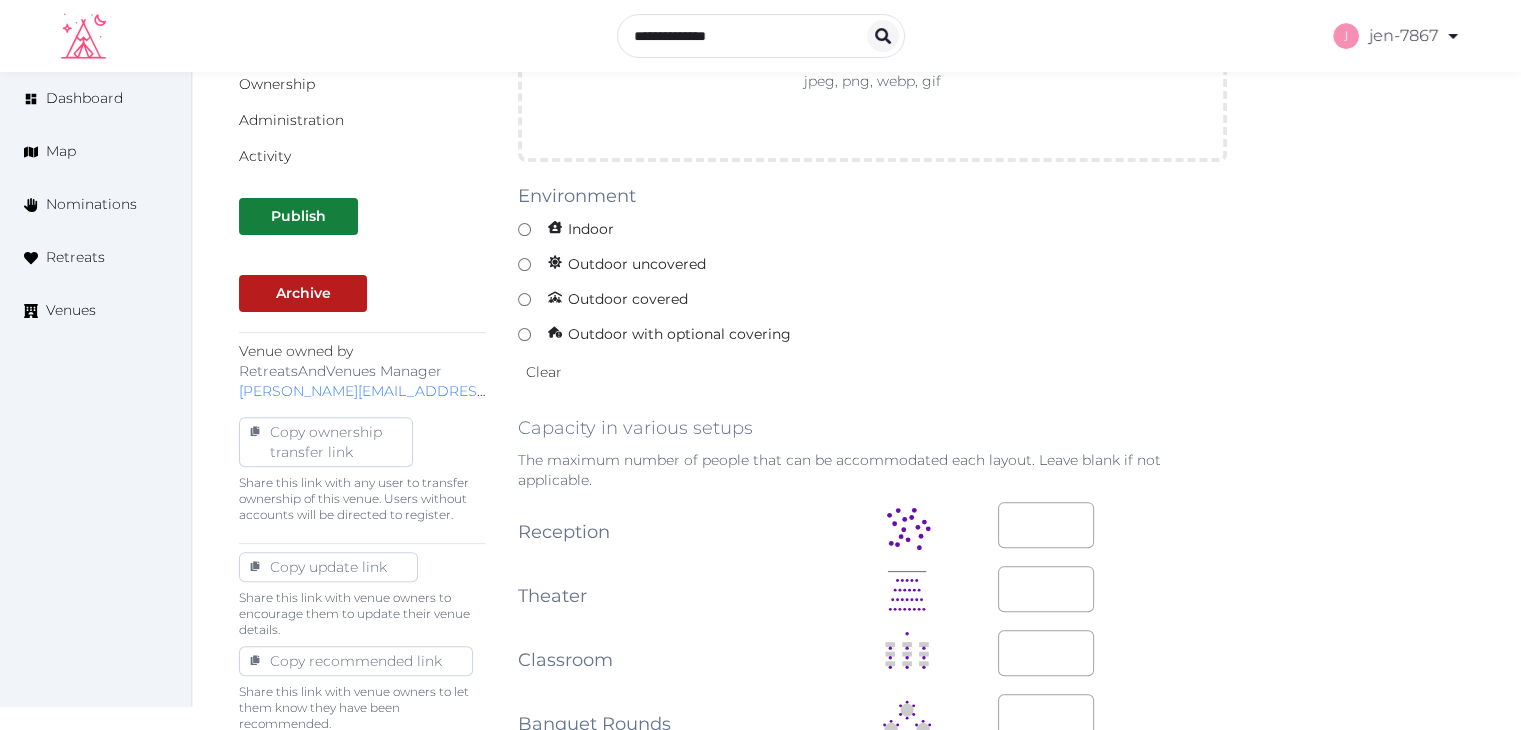 click on "Basic details Pricing and policies Retreat spaces Meeting spaces Accommodations Amenities Food and dining Activities and experiences Location Environment Types of retreats Brochures Notes Ownership Administration Activity Publish Archive Venue owned by RetreatsAndVenues Manager c.o.r.e.y.sanford@retreatsandvenues.com Copy ownership transfer link Share this link with any user to transfer ownership of this venue. Users without accounts will be directed to register. Copy update link Share this link with venue owners to encourage them to update their venue details. Copy recommended link Share this link with venue owners to let them know they have been recommended. Copy shortlist link Share this link with venue owners to let them know that they have been shortlisted. Editing Meeting Space  Meeting Space Name ****** Description Photos Up to 10 photos of this retreat space. Landscape images work best Drag and drop images, or click here jpeg, png, webp, gif Environment Indoor Outdoor uncovered Outdoor covered Clear" at bounding box center (856, 746) 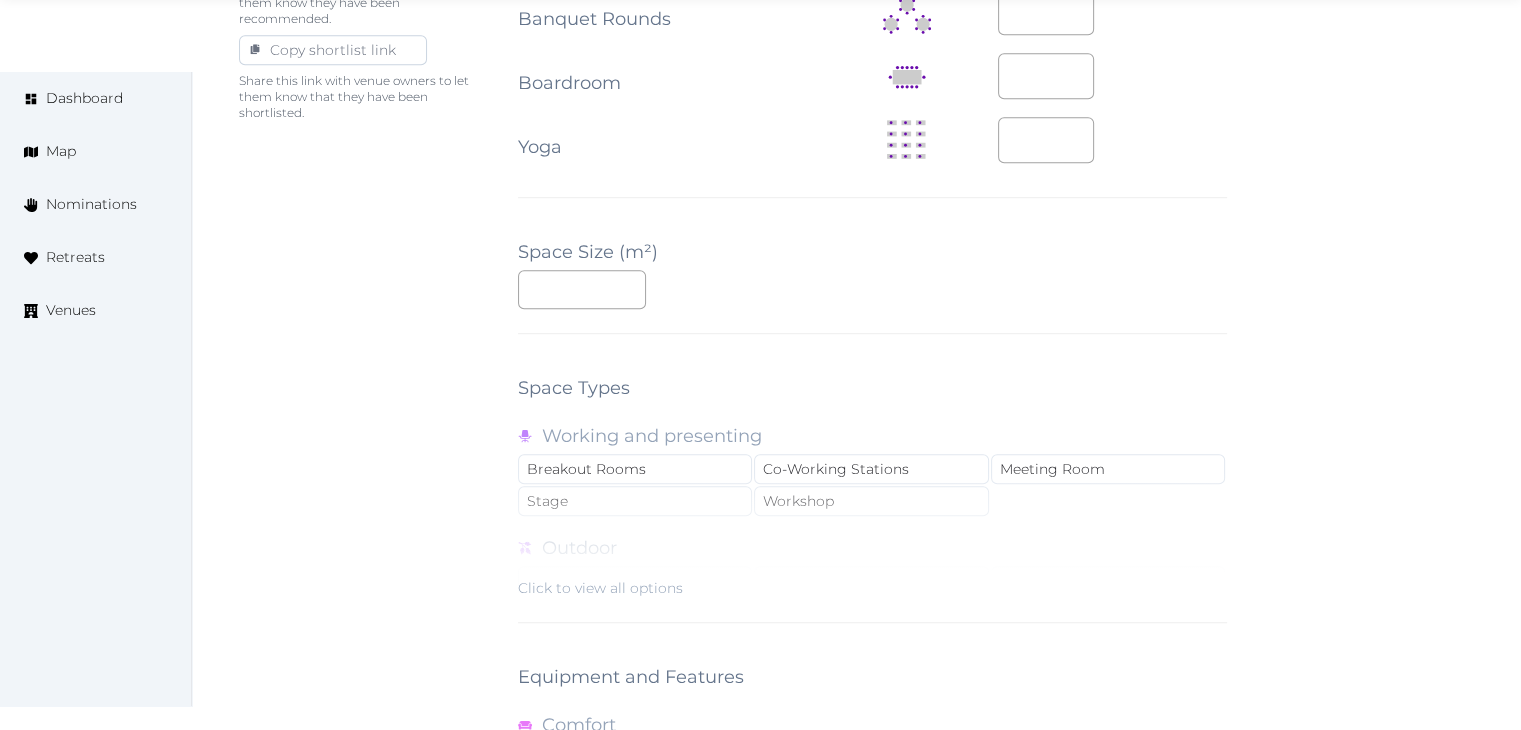 scroll, scrollTop: 1700, scrollLeft: 0, axis: vertical 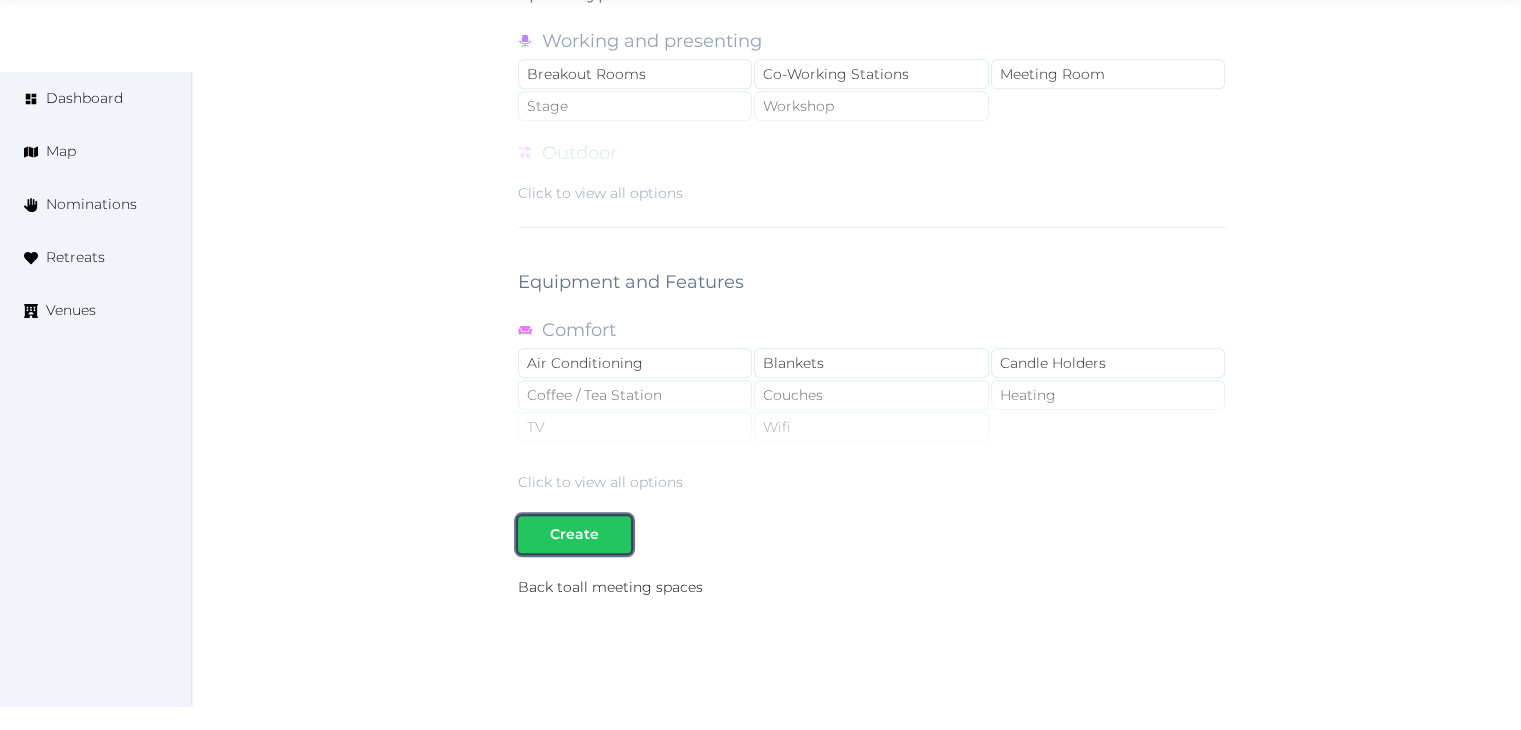 click on "Create" at bounding box center [574, 534] 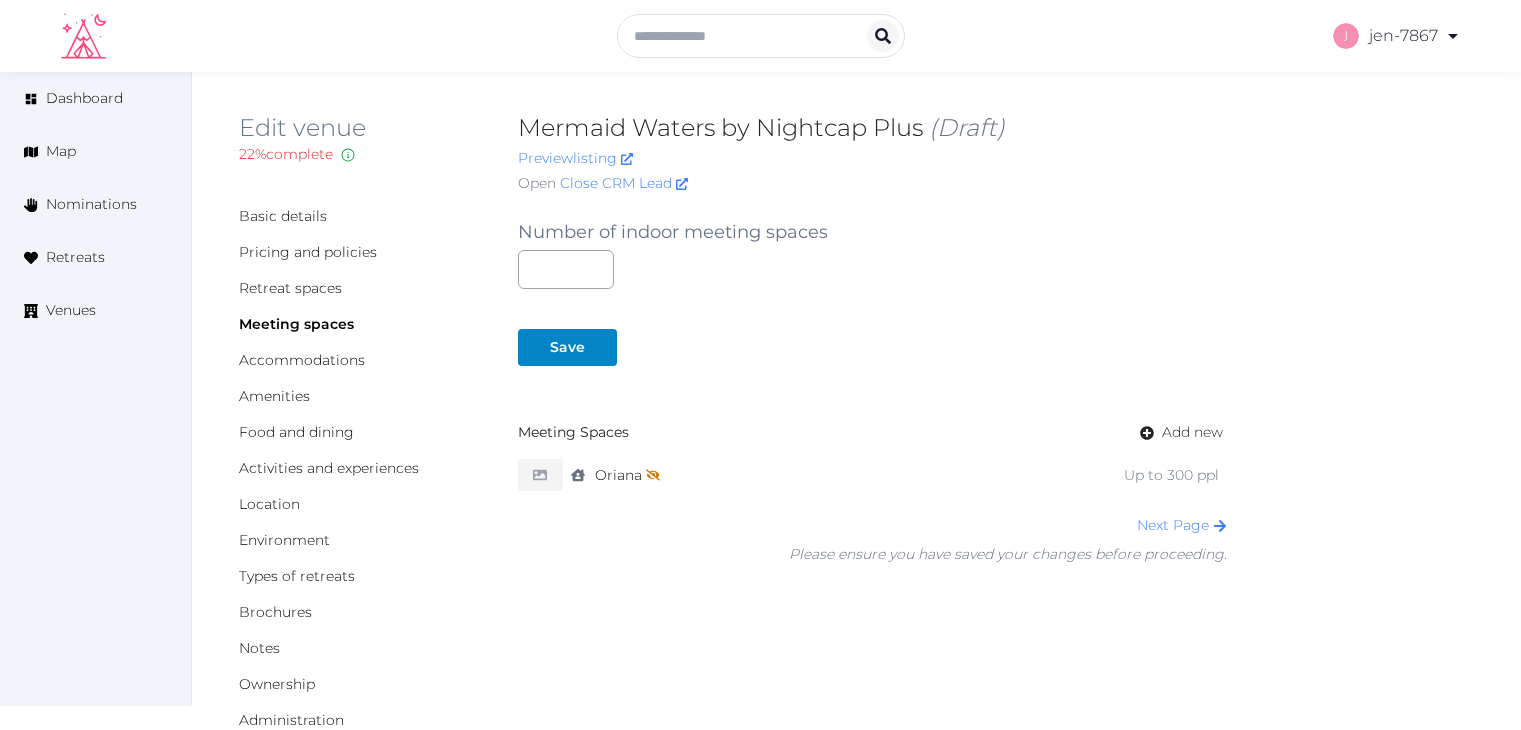 scroll, scrollTop: 0, scrollLeft: 0, axis: both 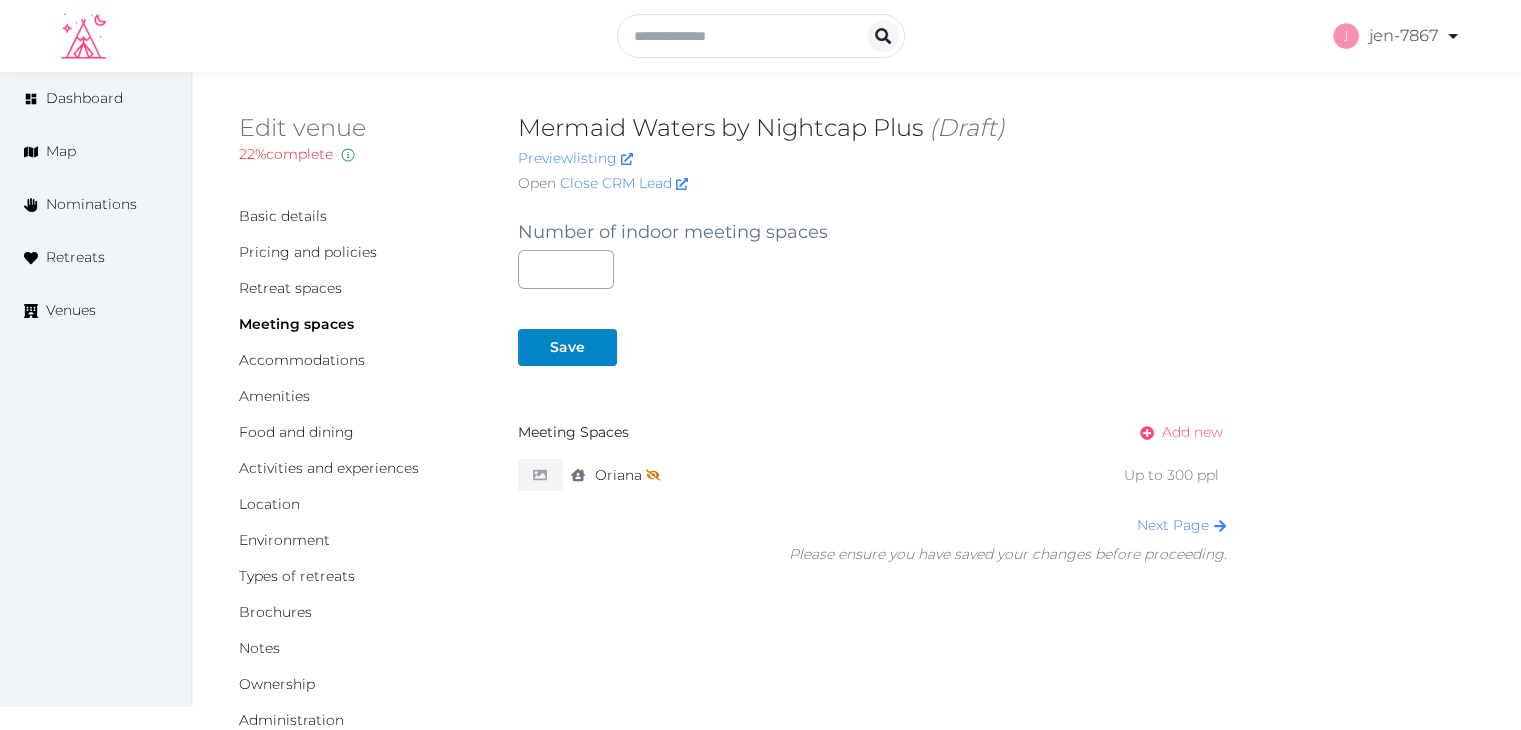 click on "Add new" at bounding box center (1192, 432) 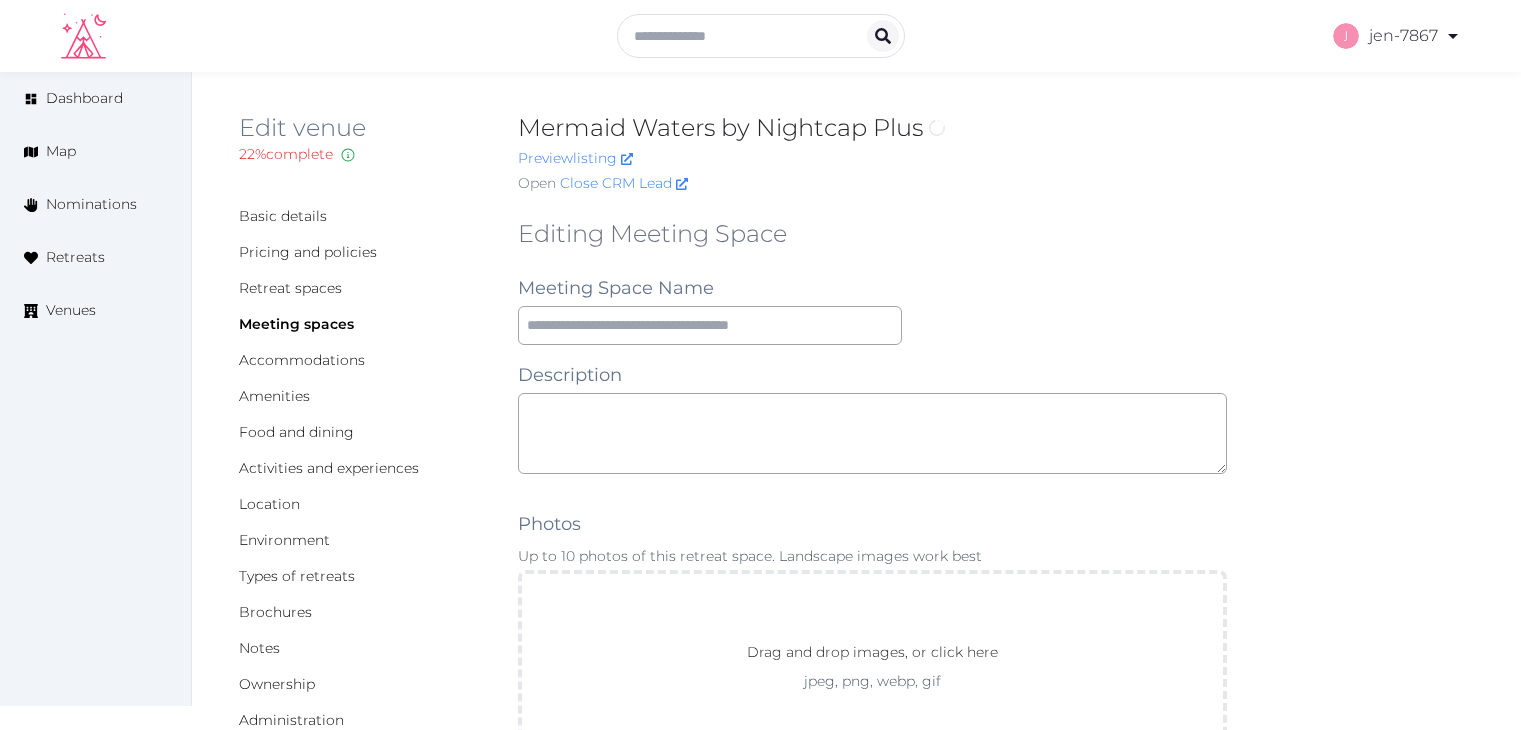 scroll, scrollTop: 0, scrollLeft: 0, axis: both 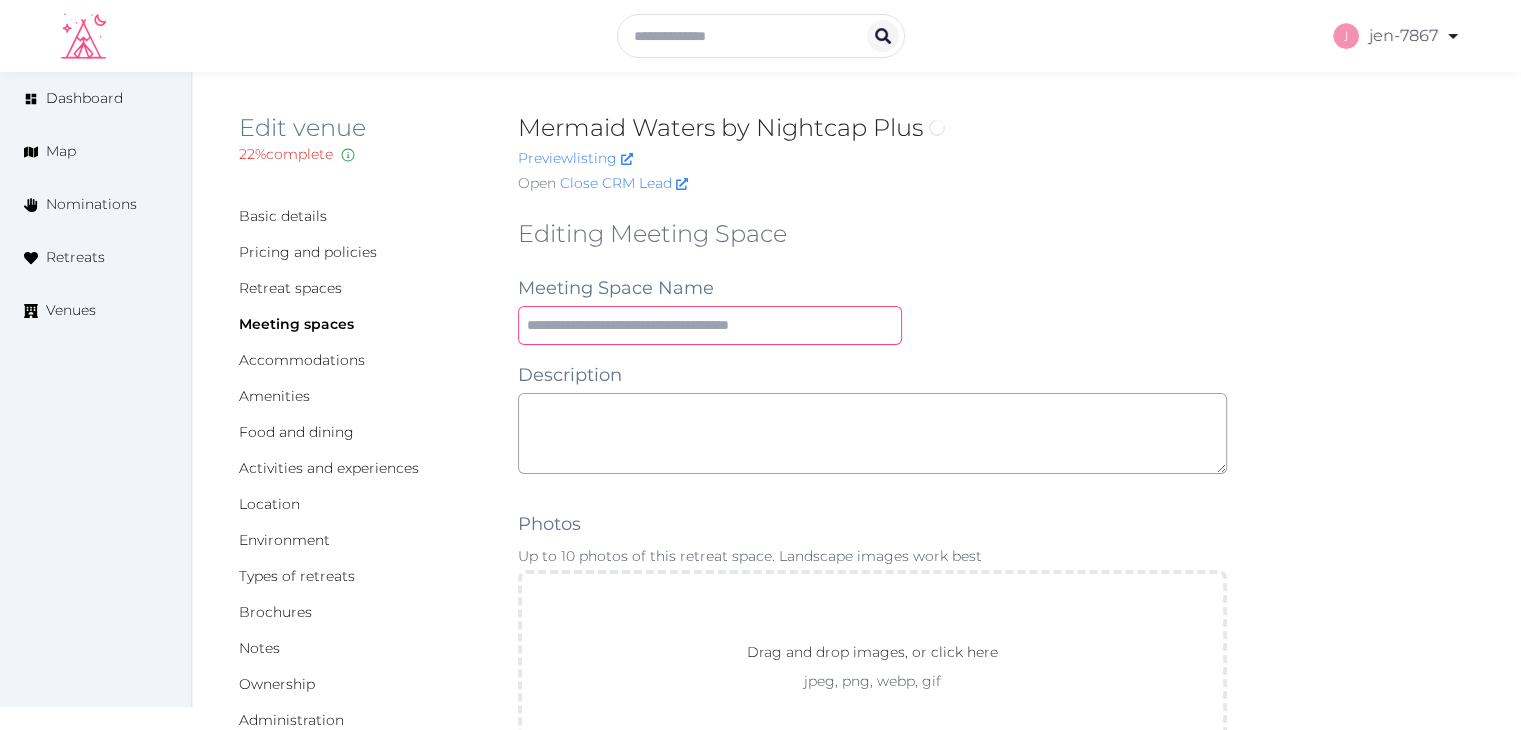 click at bounding box center (710, 325) 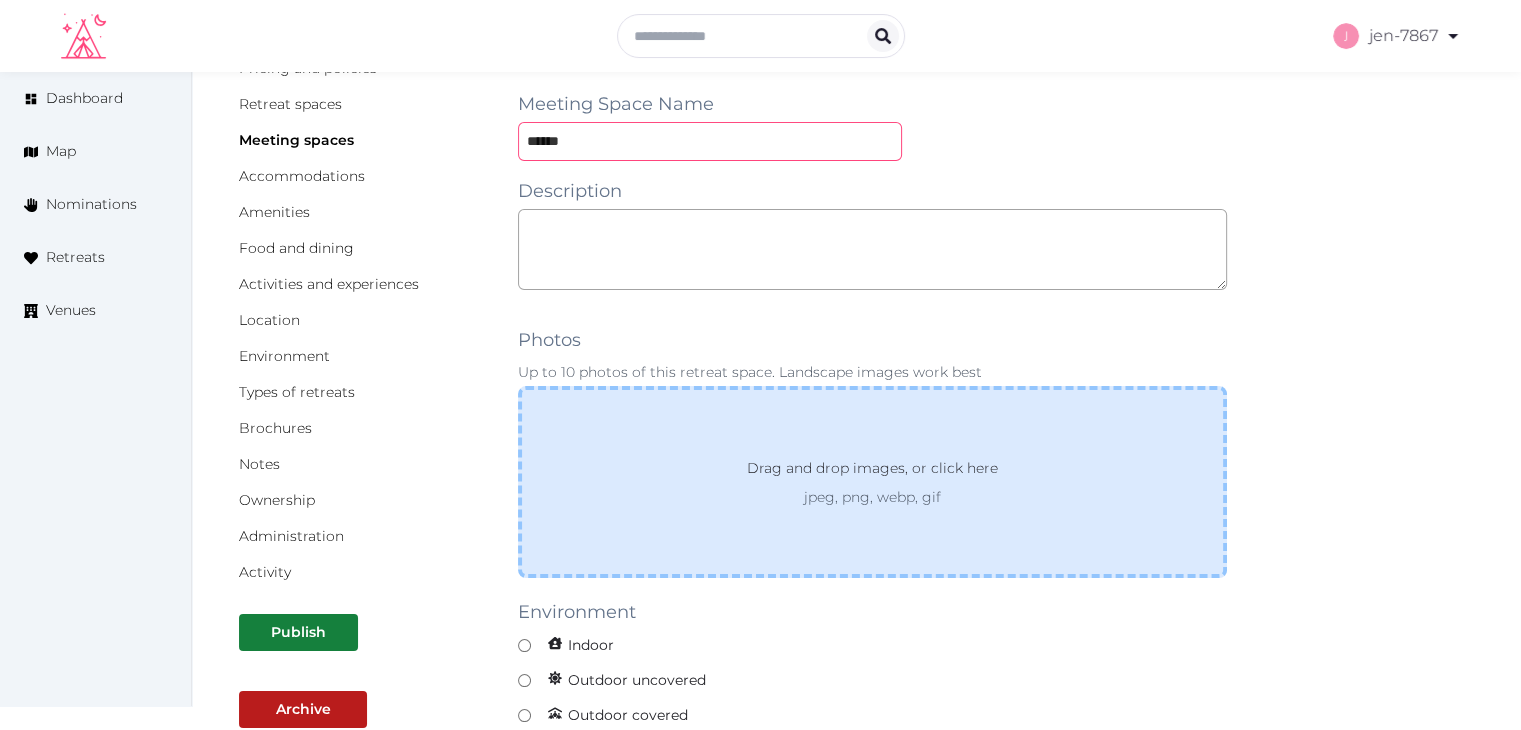 scroll, scrollTop: 200, scrollLeft: 0, axis: vertical 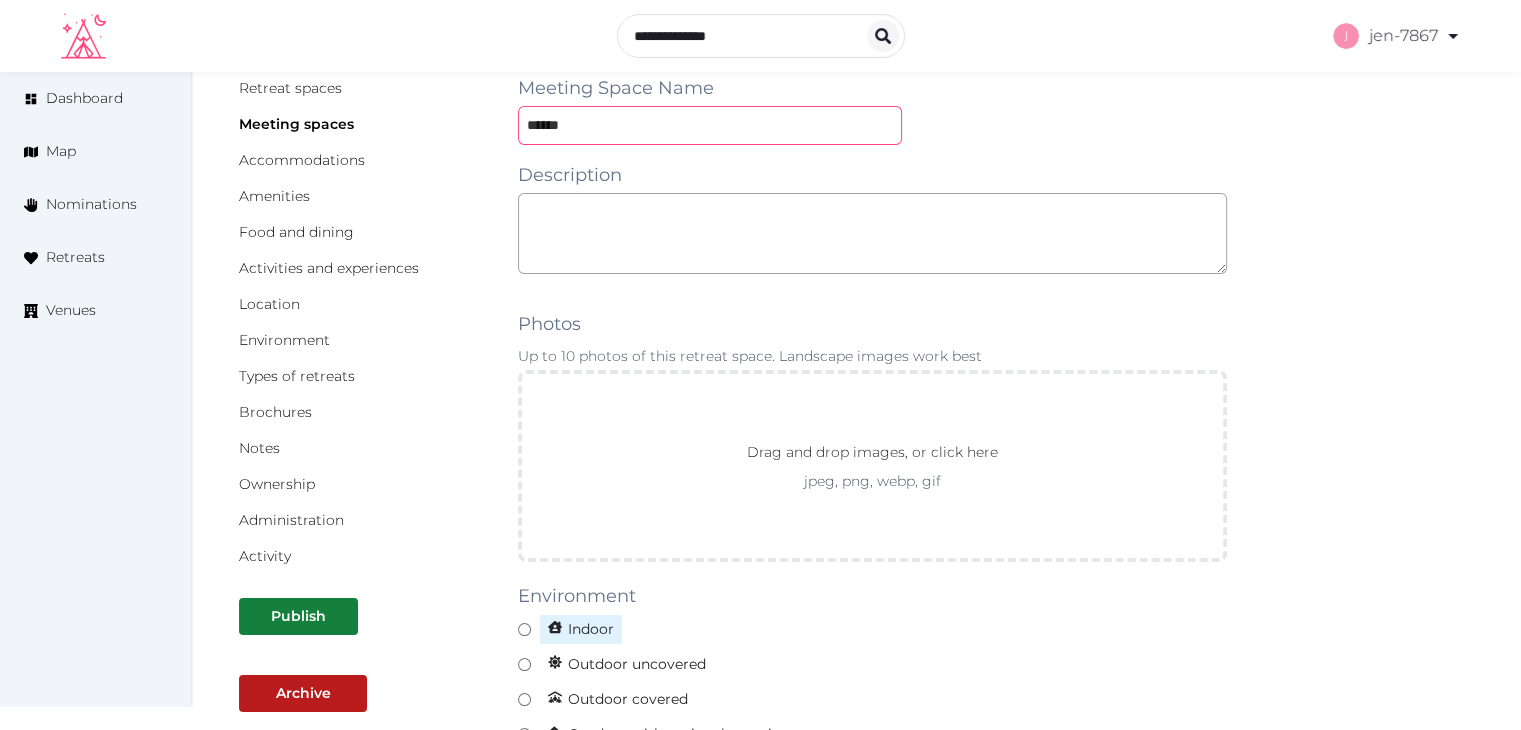 type on "******" 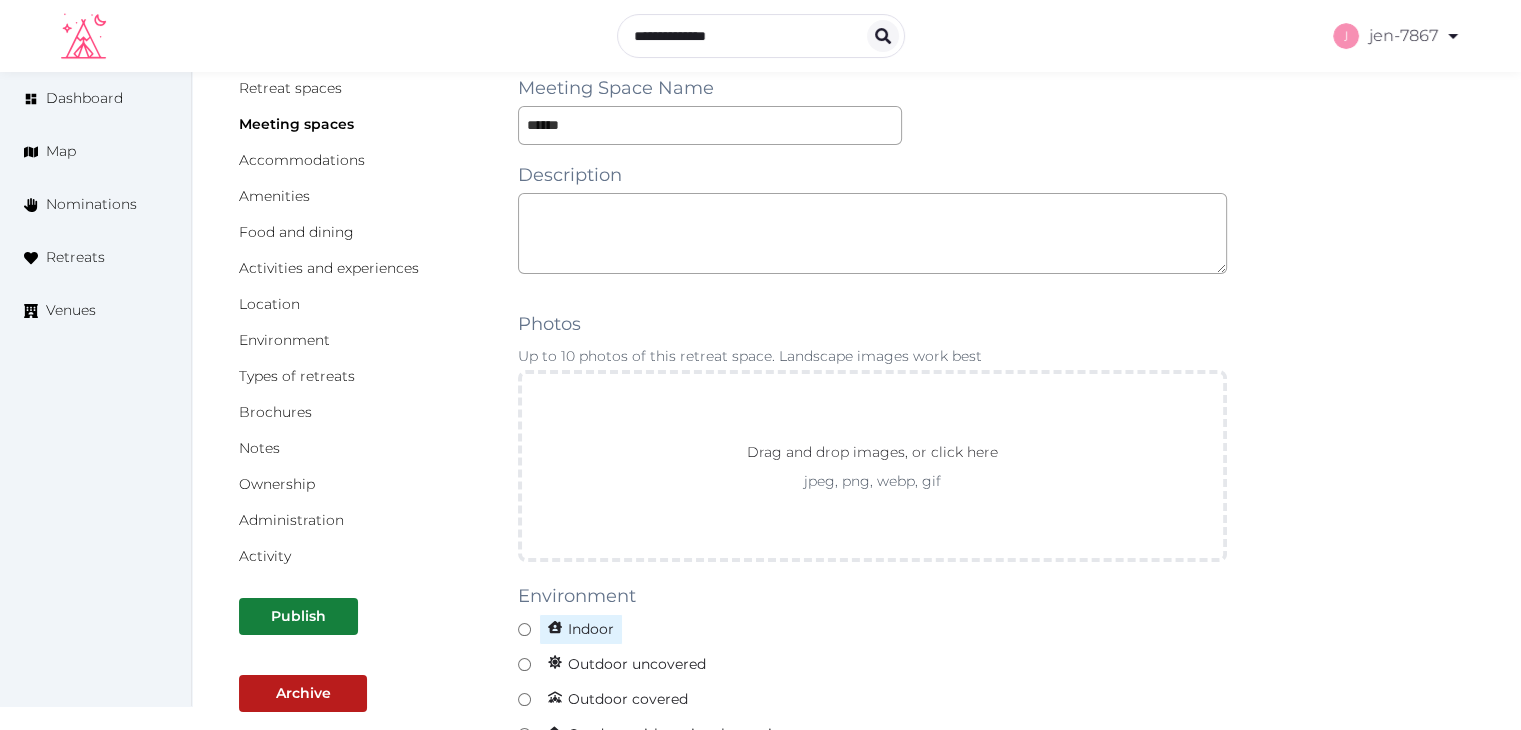 click on "Indoor" at bounding box center (581, 629) 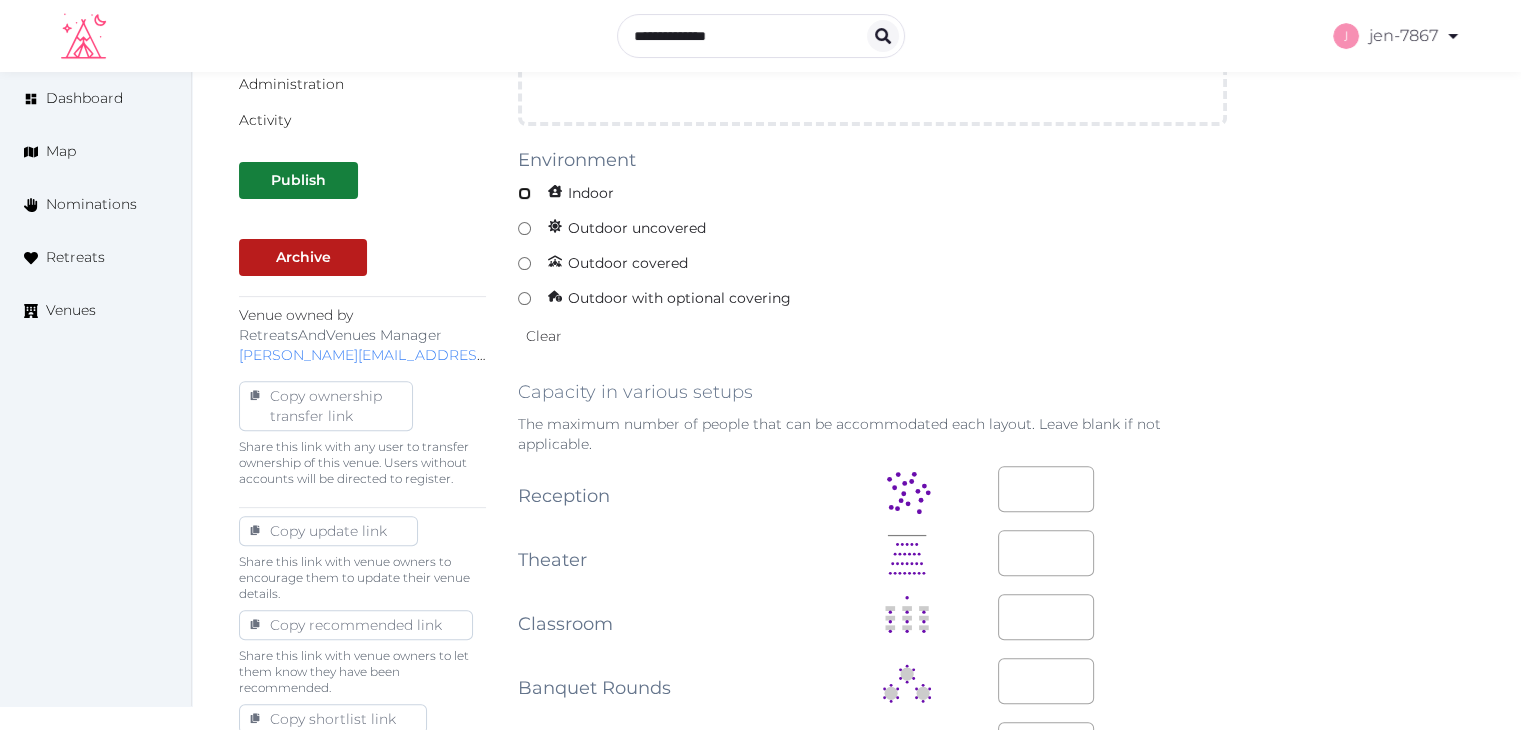 scroll, scrollTop: 800, scrollLeft: 0, axis: vertical 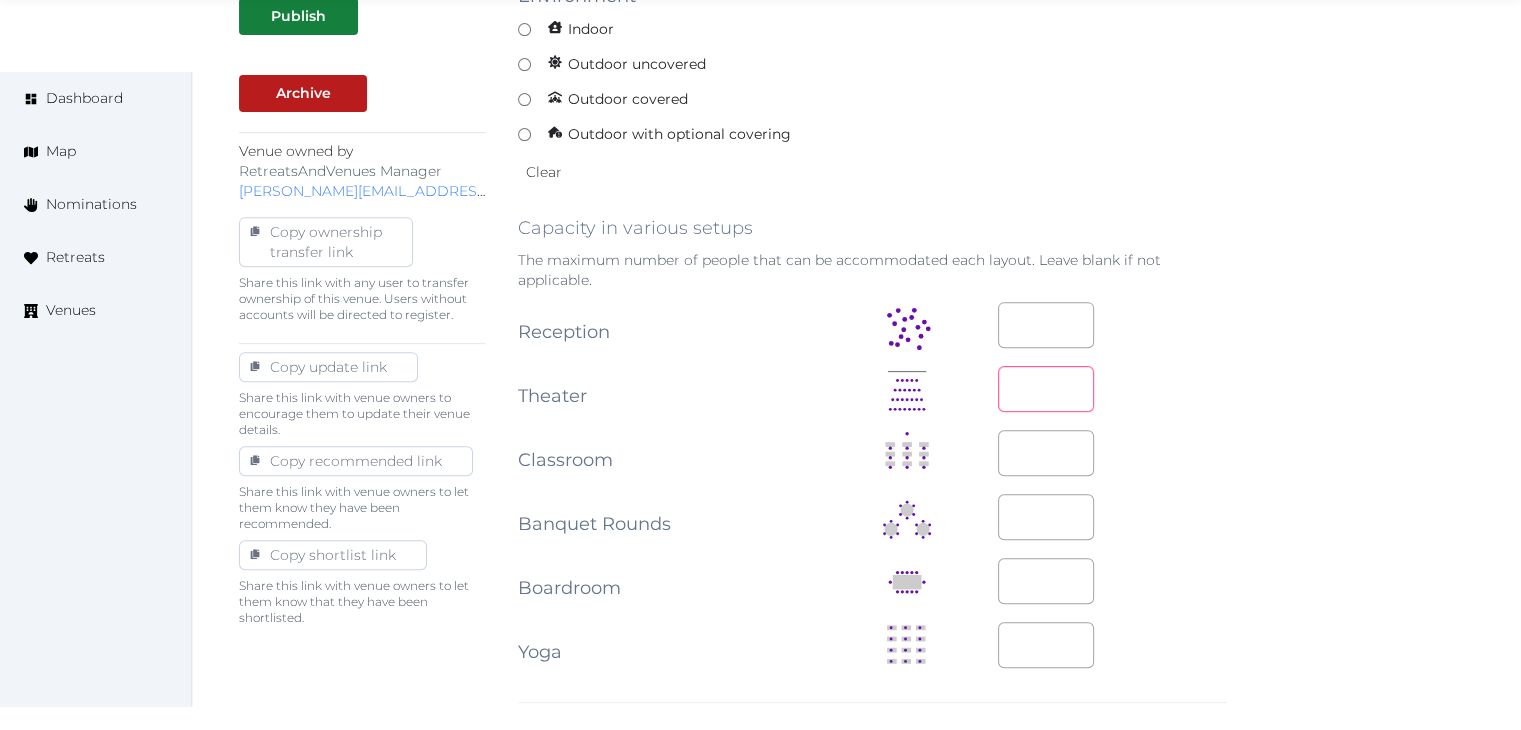 click at bounding box center (1046, 389) 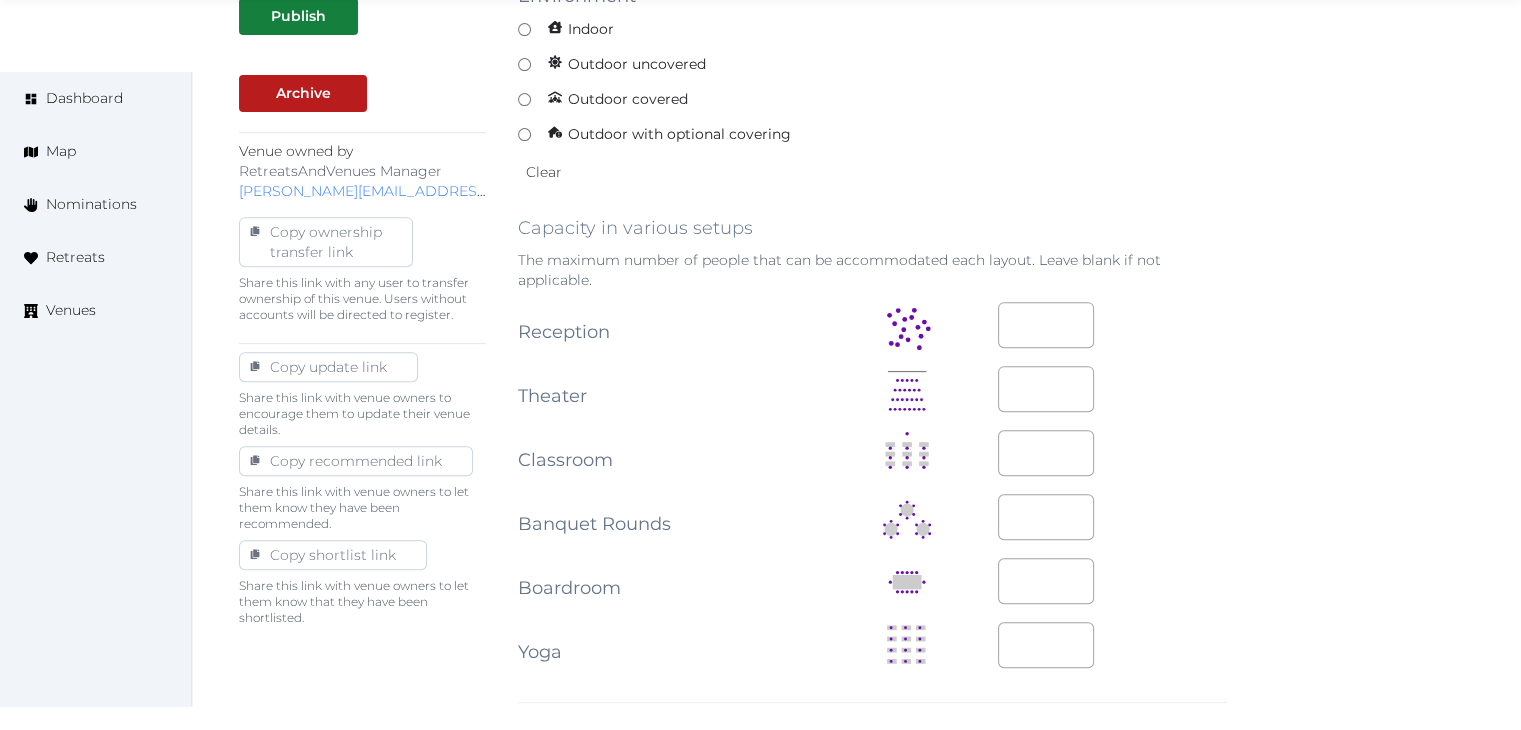 click on "***" at bounding box center [1112, 390] 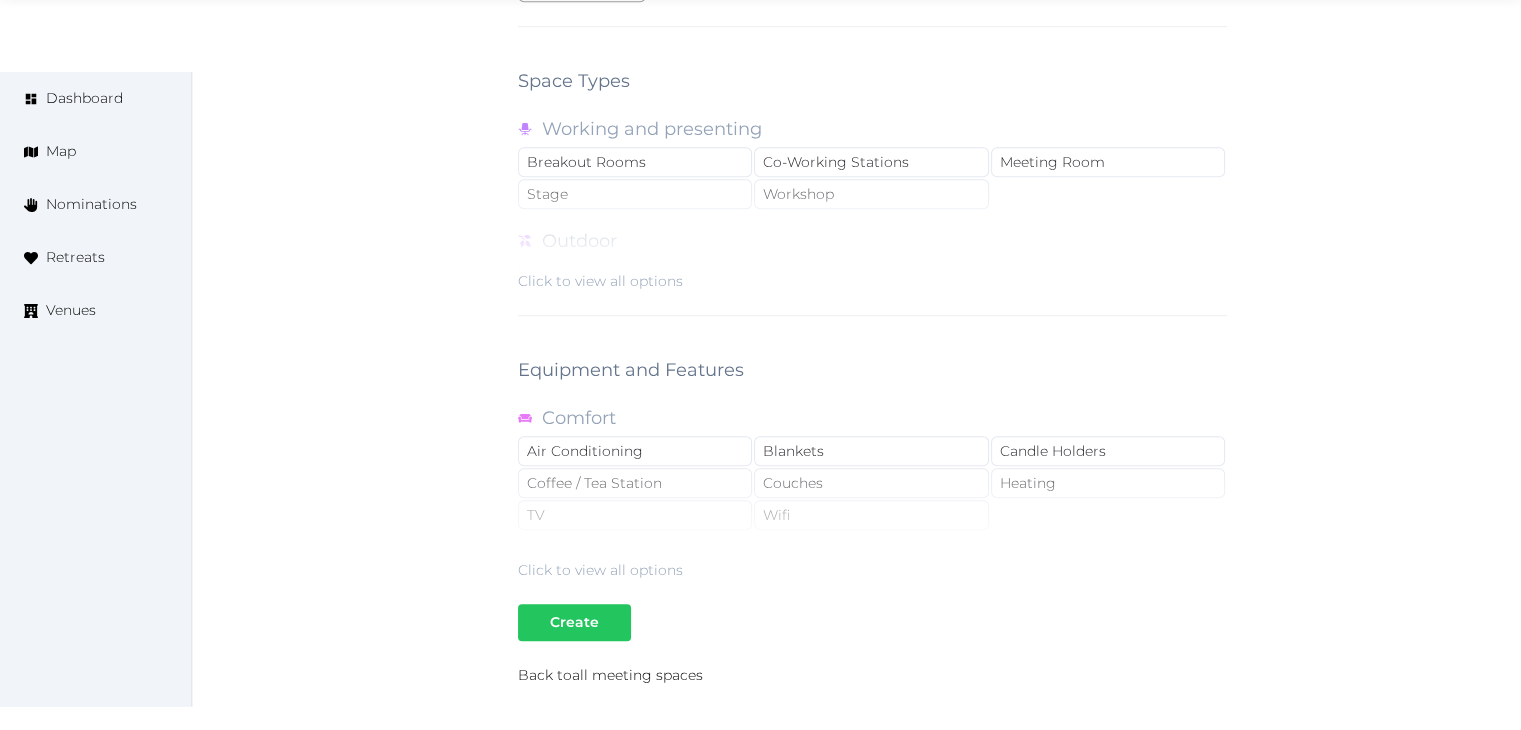 scroll, scrollTop: 1788, scrollLeft: 0, axis: vertical 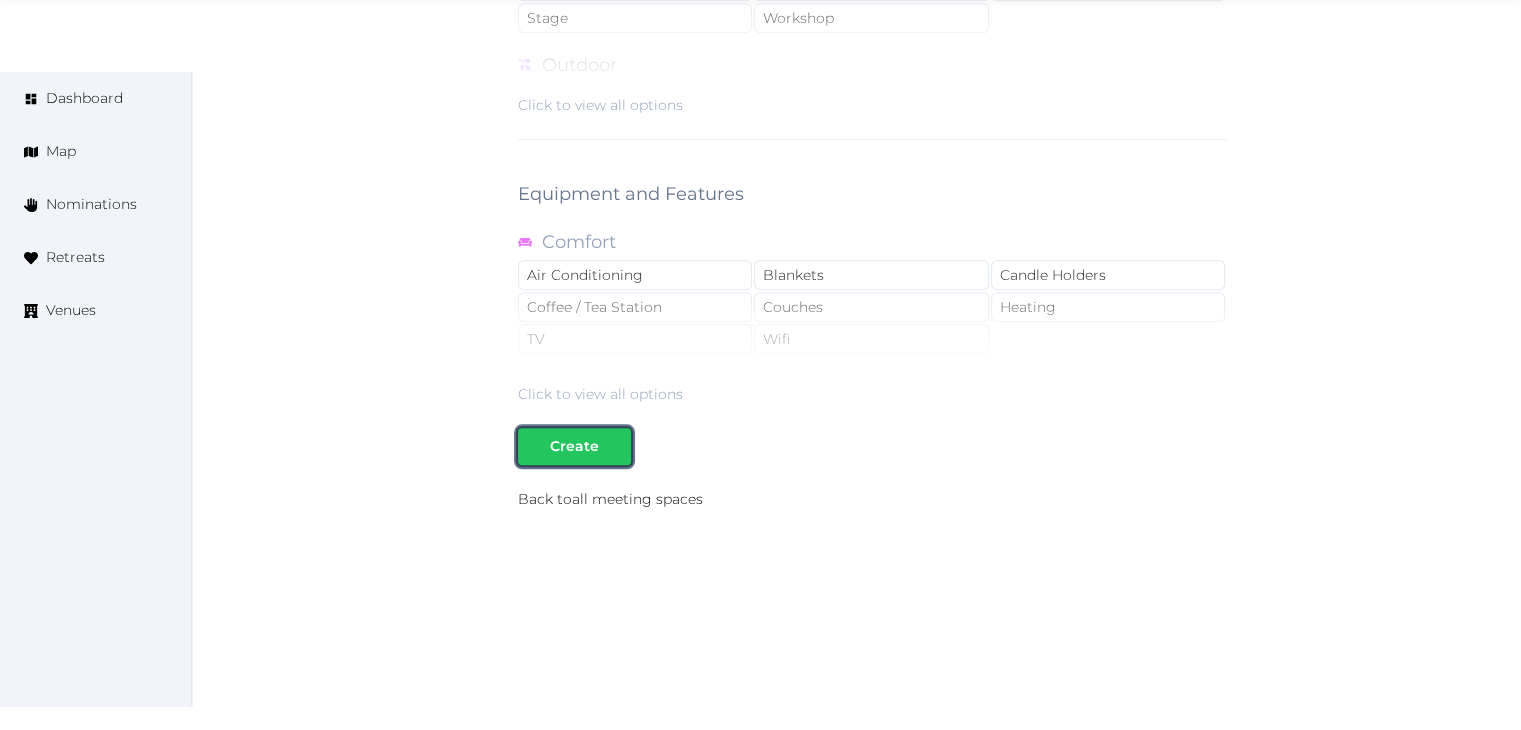 click at bounding box center (534, 446) 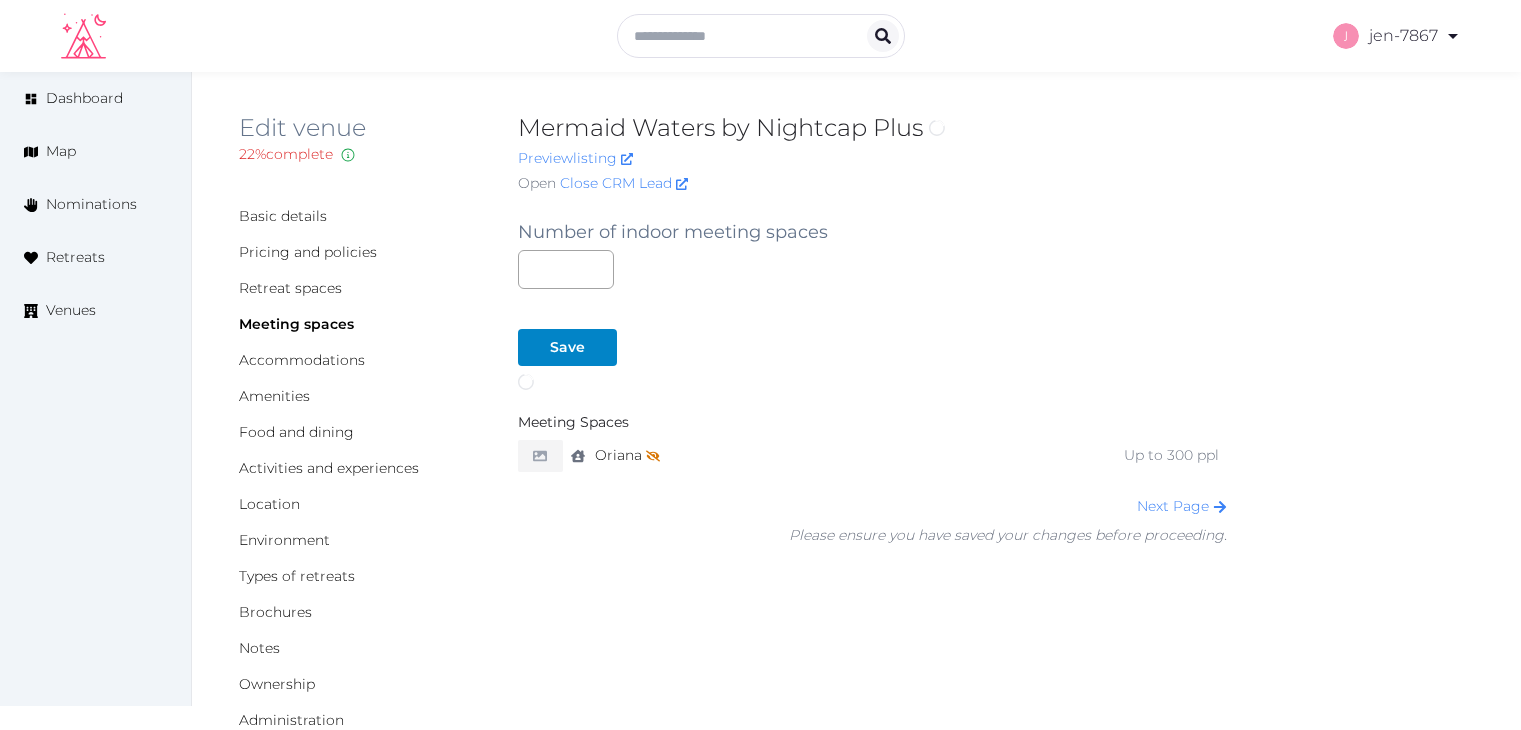 scroll, scrollTop: 0, scrollLeft: 0, axis: both 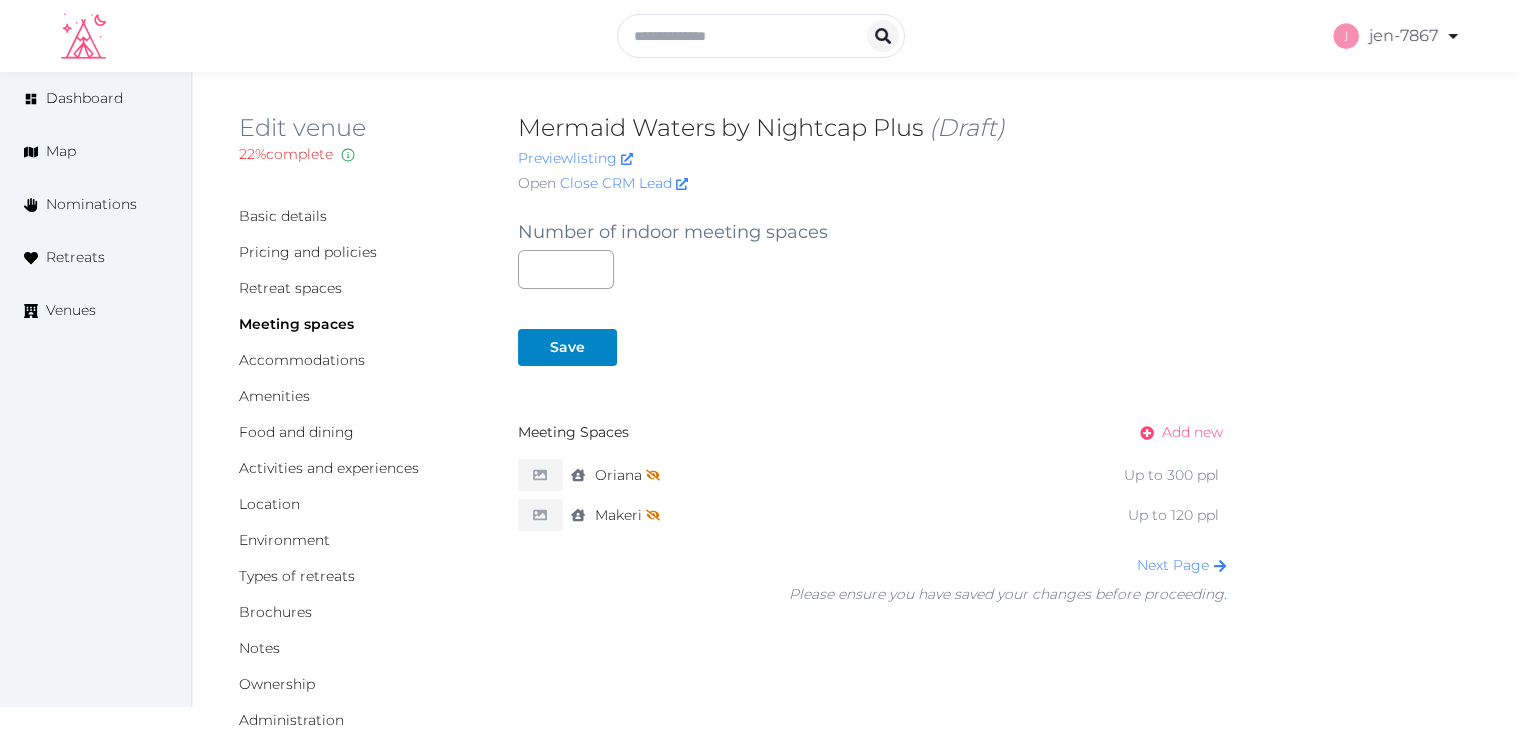click on "Add new" at bounding box center (1192, 432) 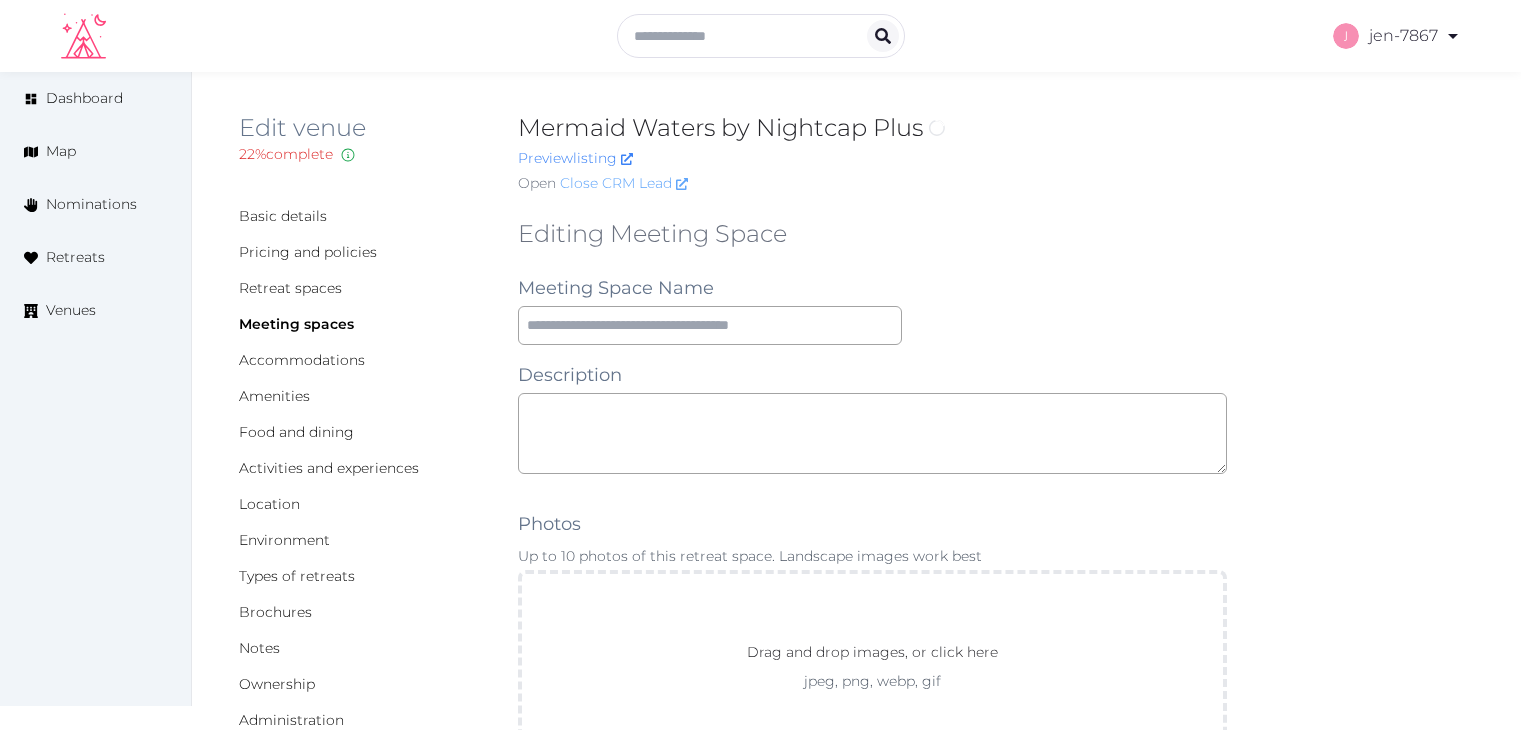 scroll, scrollTop: 0, scrollLeft: 0, axis: both 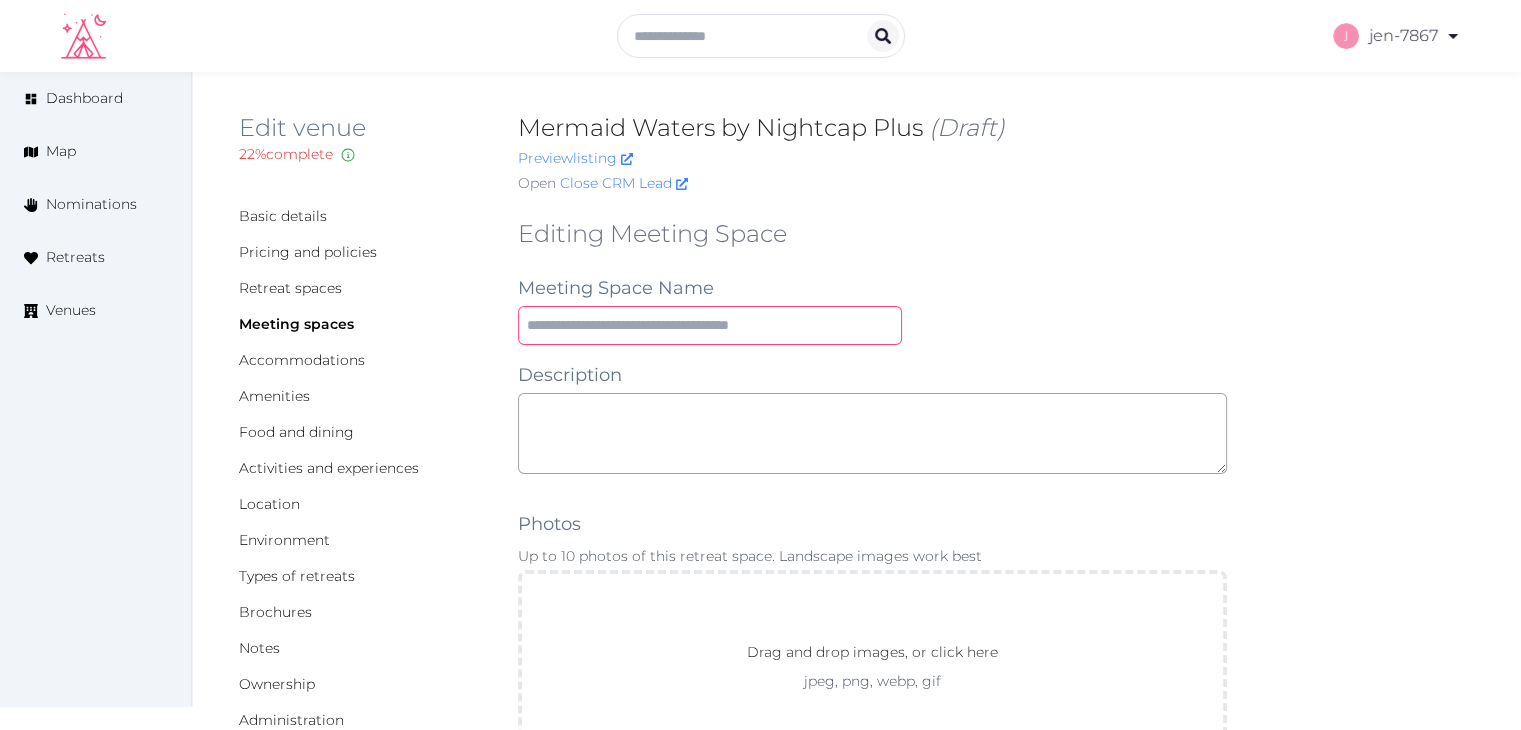 click at bounding box center [710, 325] 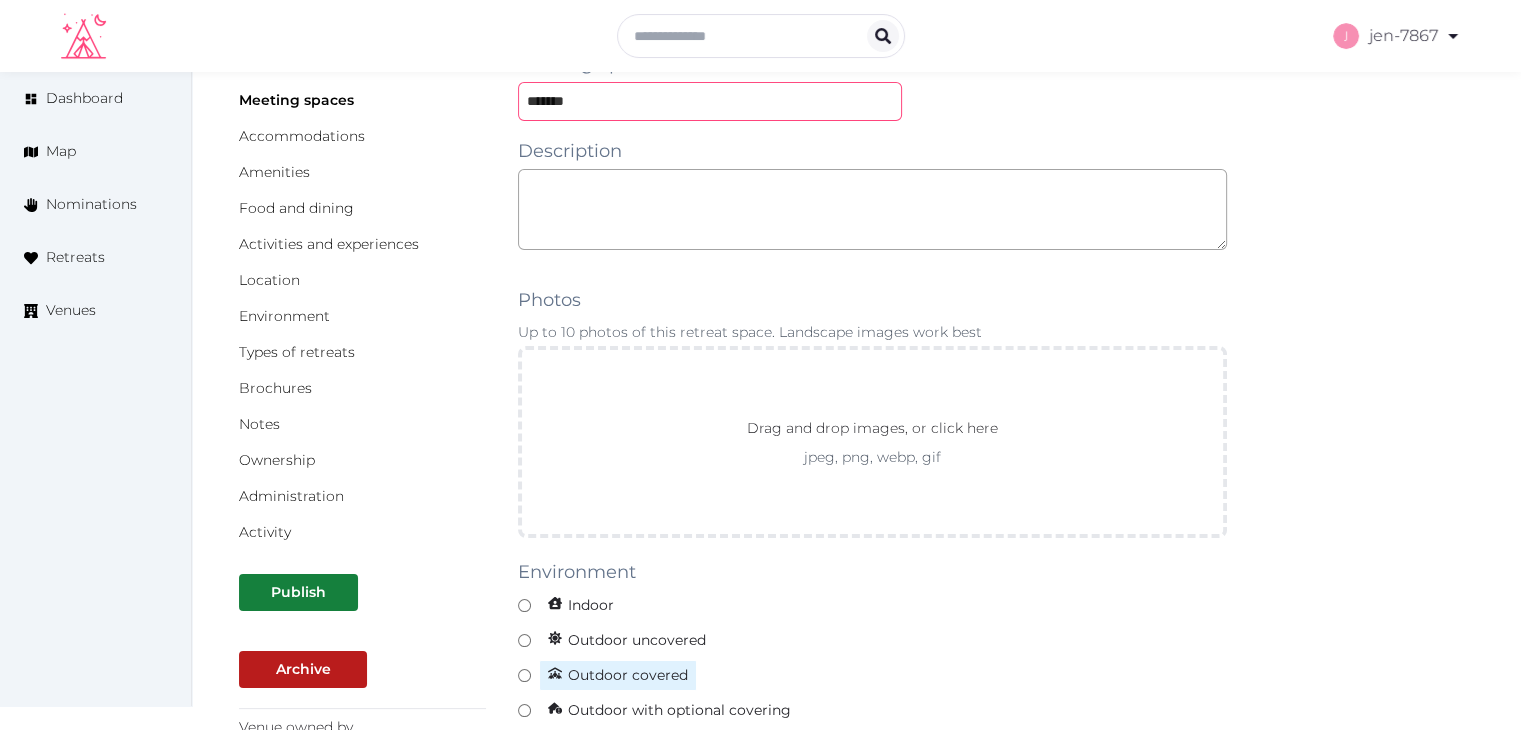scroll, scrollTop: 500, scrollLeft: 0, axis: vertical 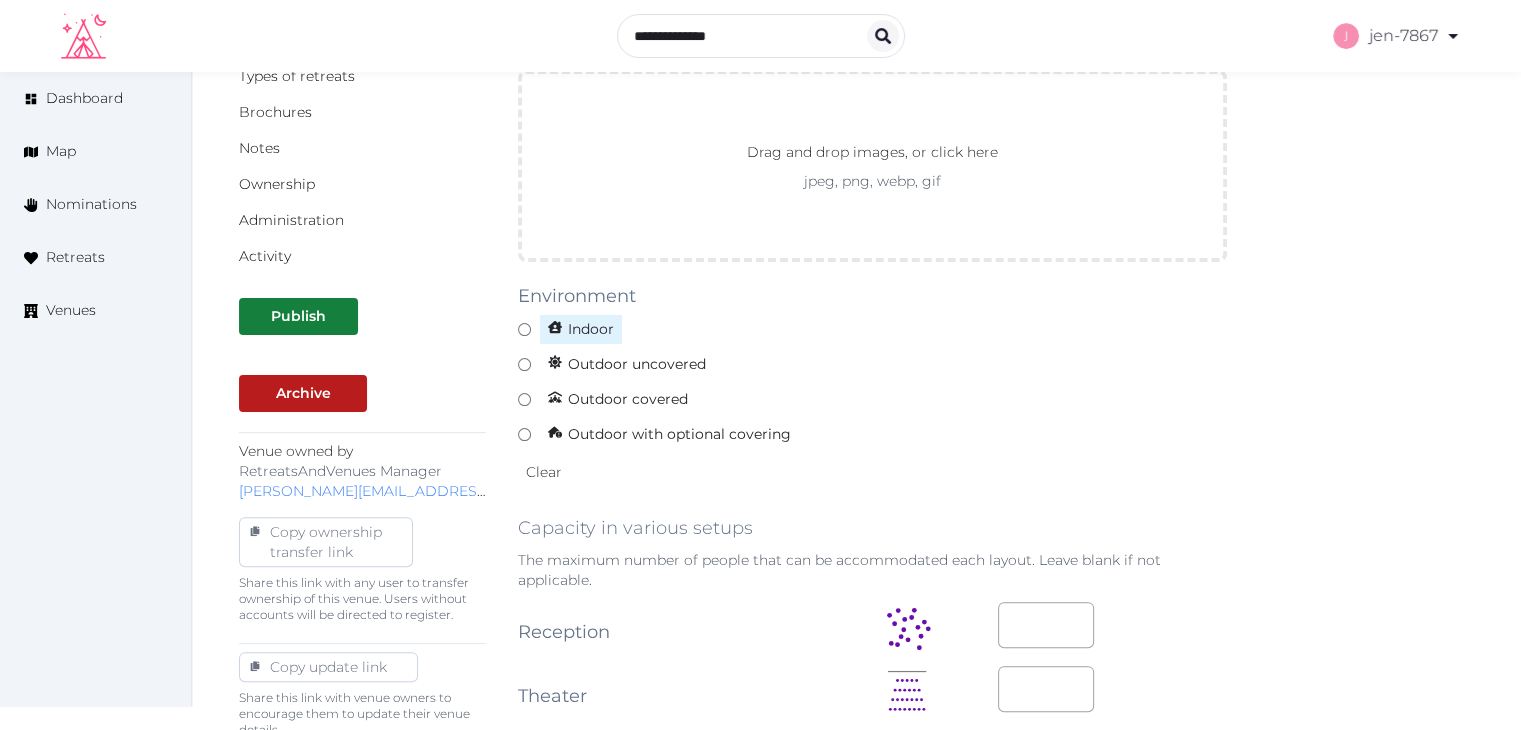 type on "*******" 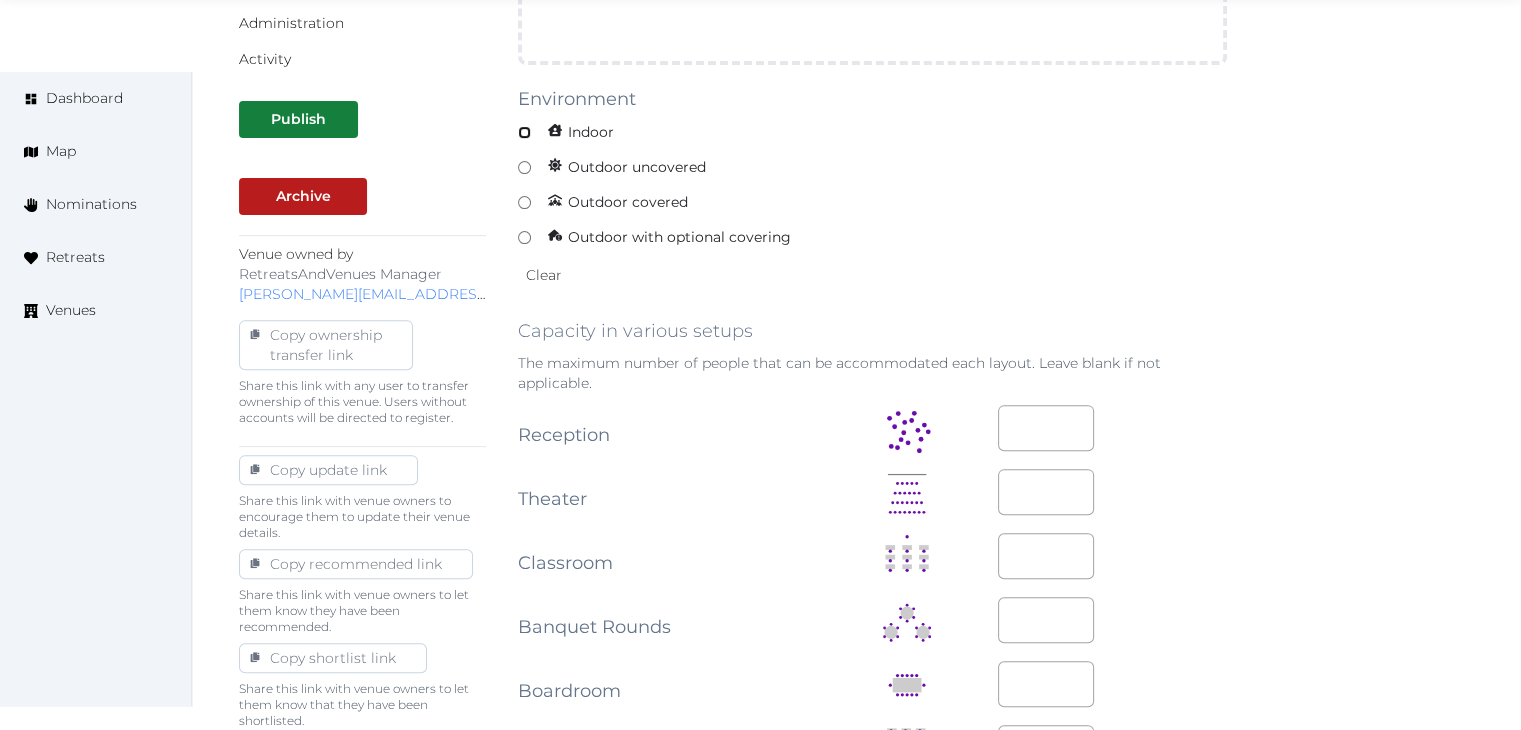 scroll, scrollTop: 700, scrollLeft: 0, axis: vertical 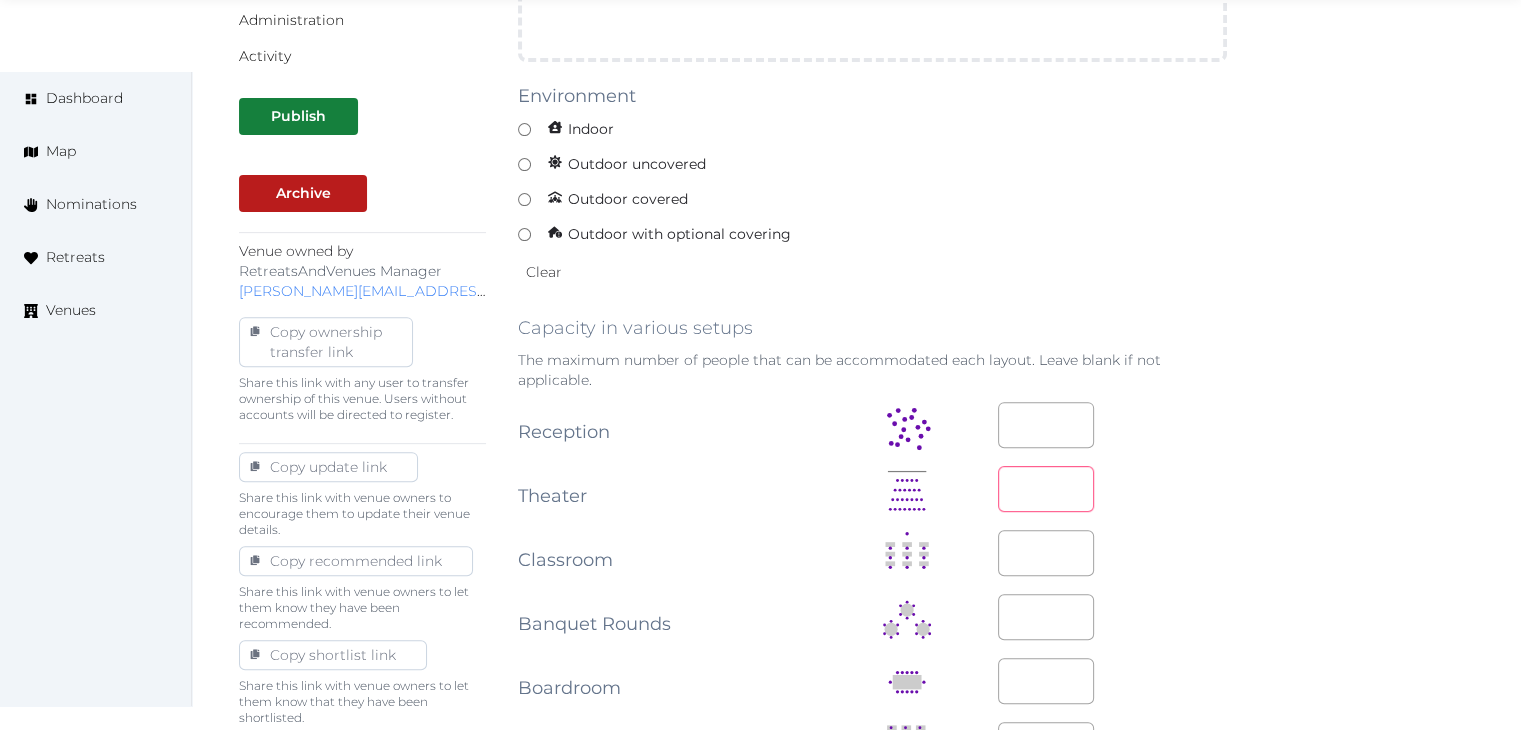 click at bounding box center (1046, 489) 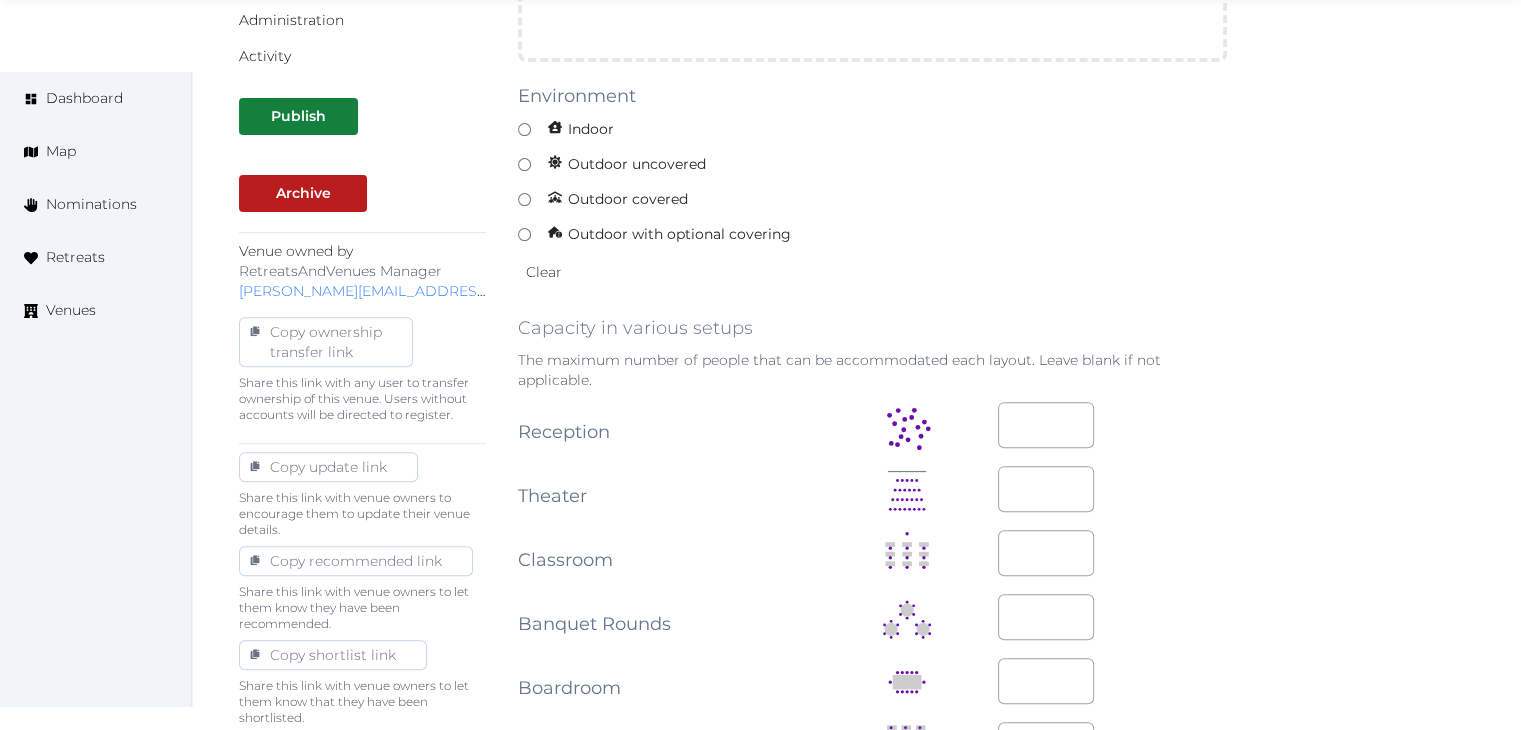 click on "Basic details Pricing and policies Retreat spaces Meeting spaces Accommodations Amenities Food and dining Activities and experiences Location Environment Types of retreats Brochures Notes Ownership Administration Activity Publish Archive Venue owned by RetreatsAndVenues Manager c.o.r.e.y.sanford@retreatsandvenues.com Copy ownership transfer link Share this link with any user to transfer ownership of this venue. Users without accounts will be directed to register. Copy update link Share this link with venue owners to encourage them to update their venue details. Copy recommended link Share this link with venue owners to let them know they have been recommended. Copy shortlist link Share this link with venue owners to let them know that they have been shortlisted. Editing Meeting Space  Meeting Space Name ******* Description Photos Up to 10 photos of this retreat space. Landscape images work best Drag and drop images, or click here jpeg, png, webp, gif Environment Indoor Outdoor uncovered Outdoor covered Clear" at bounding box center [856, 646] 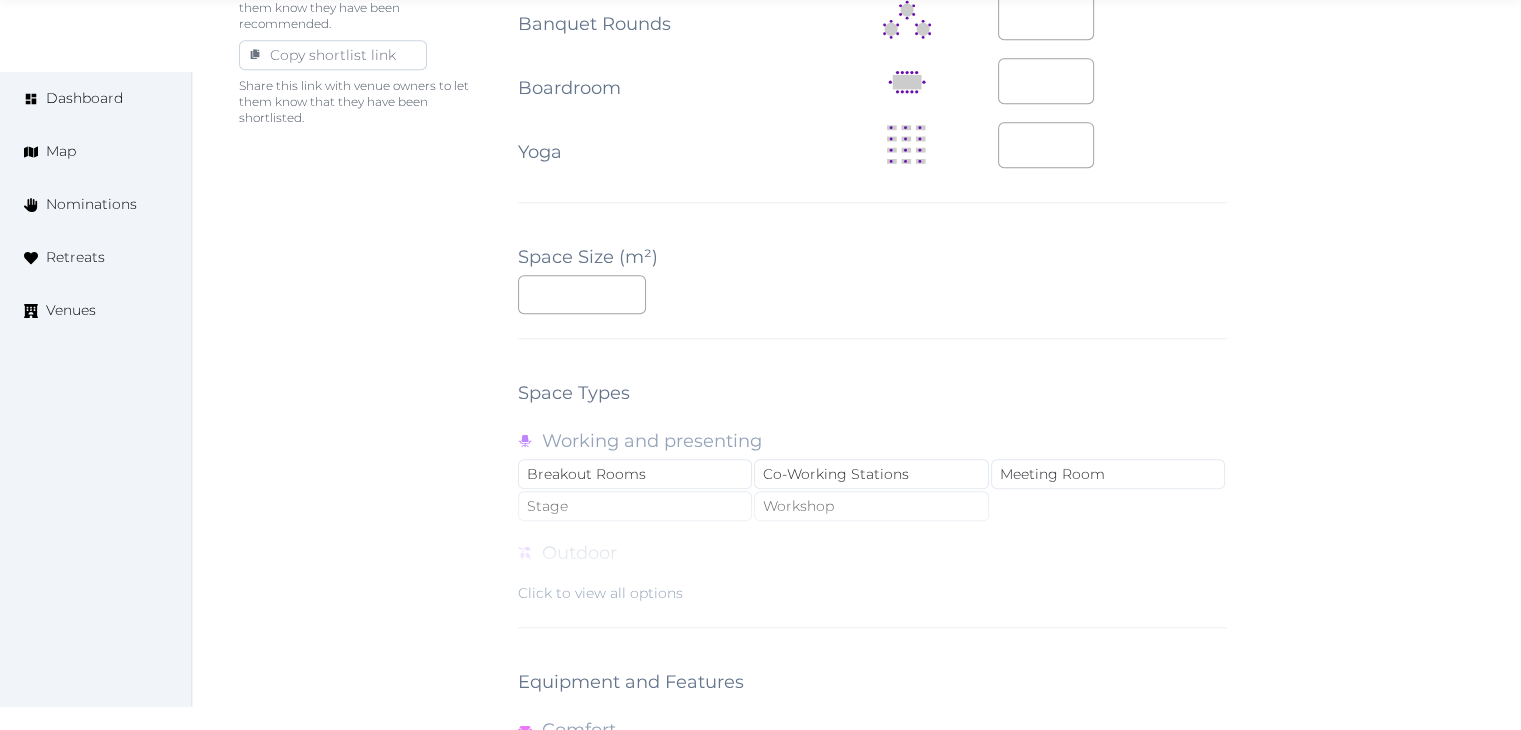 scroll, scrollTop: 1788, scrollLeft: 0, axis: vertical 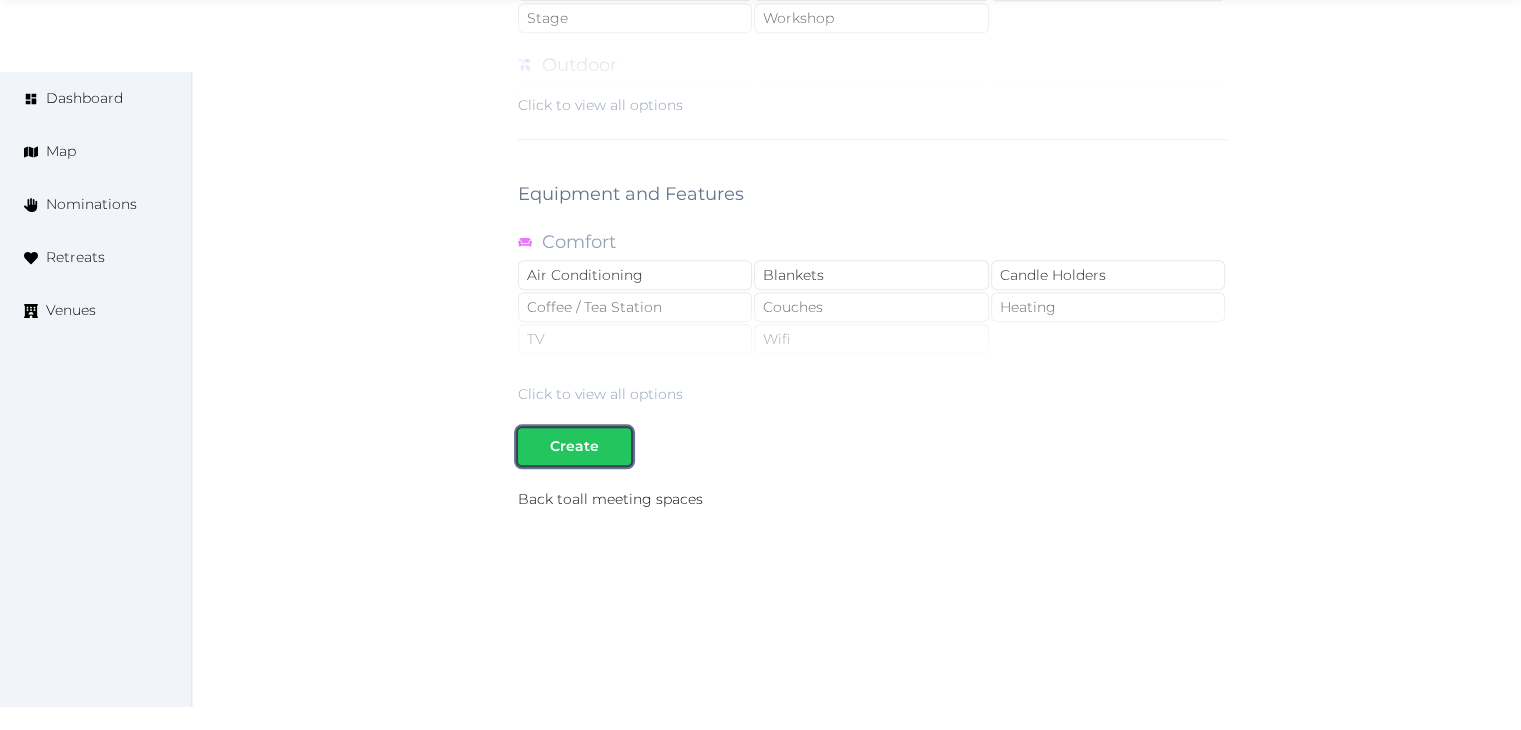 click on "Create" at bounding box center [574, 446] 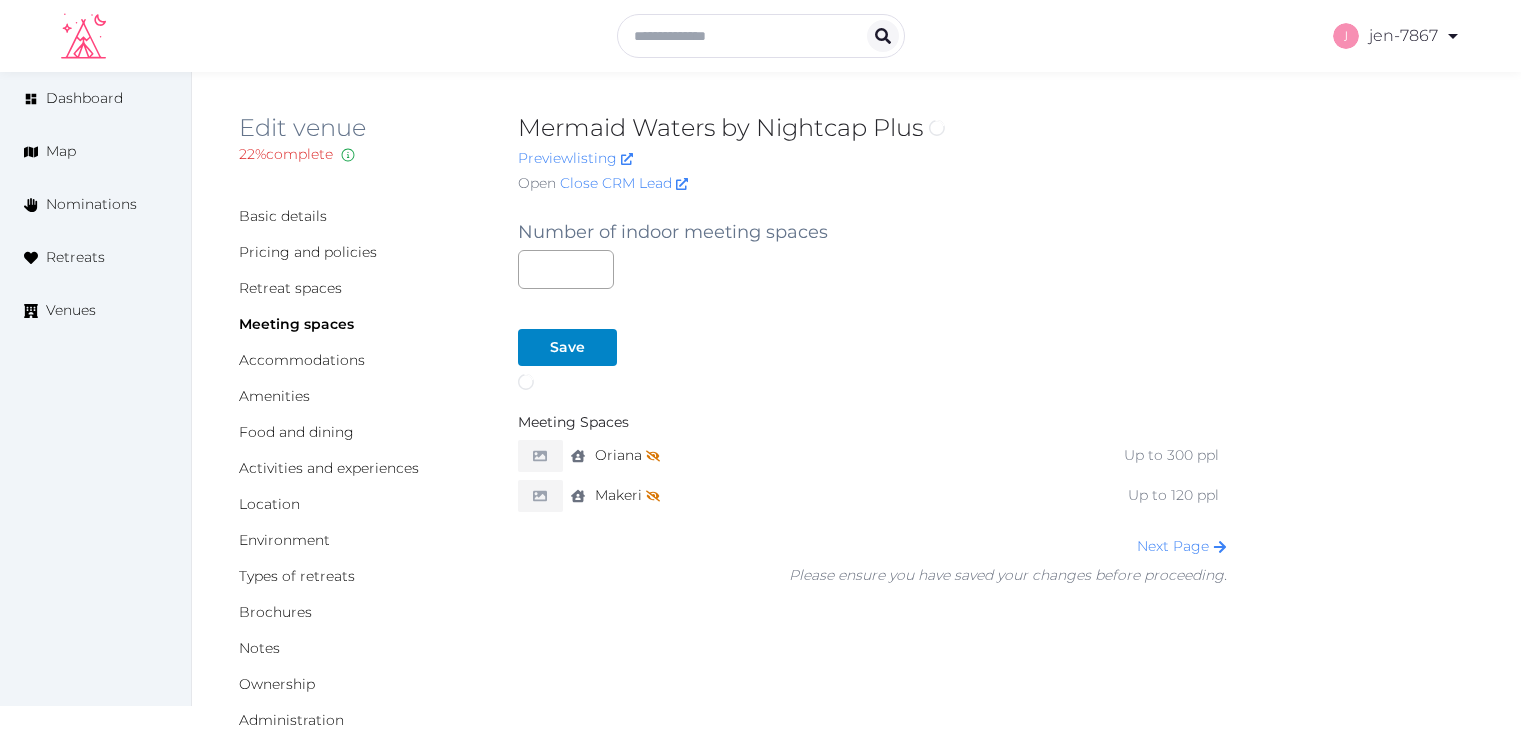 scroll, scrollTop: 0, scrollLeft: 0, axis: both 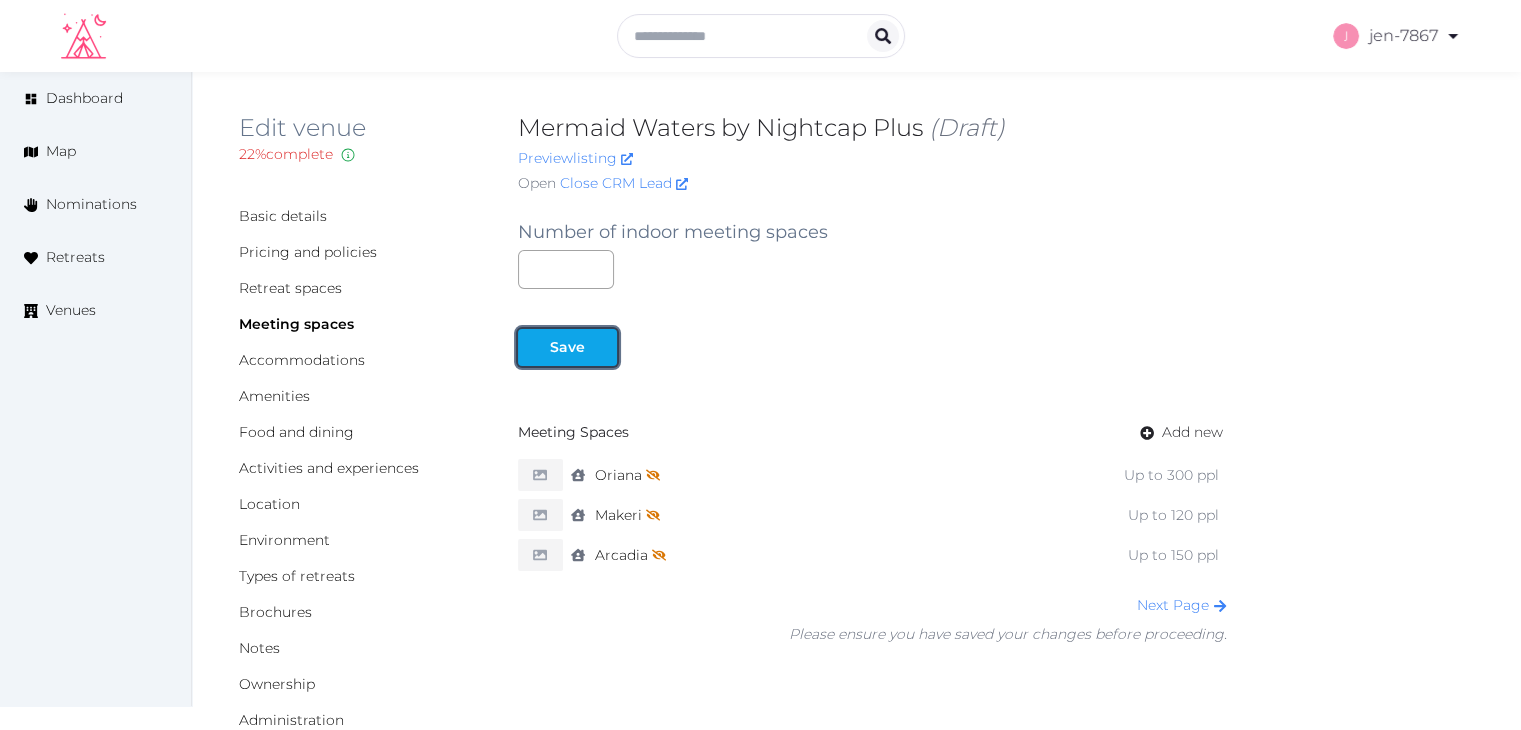 click on "Save" at bounding box center [567, 347] 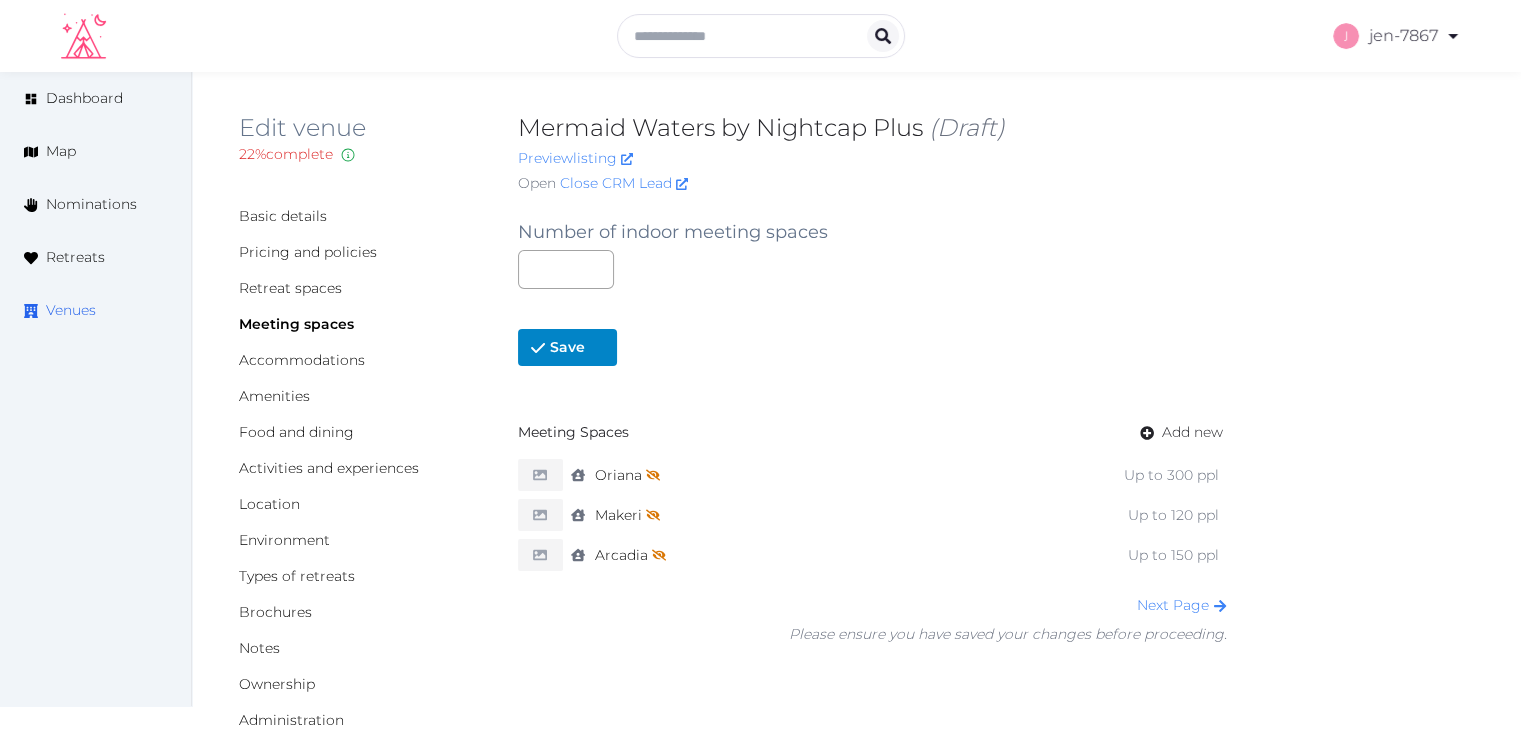 click on "Venues" at bounding box center (71, 310) 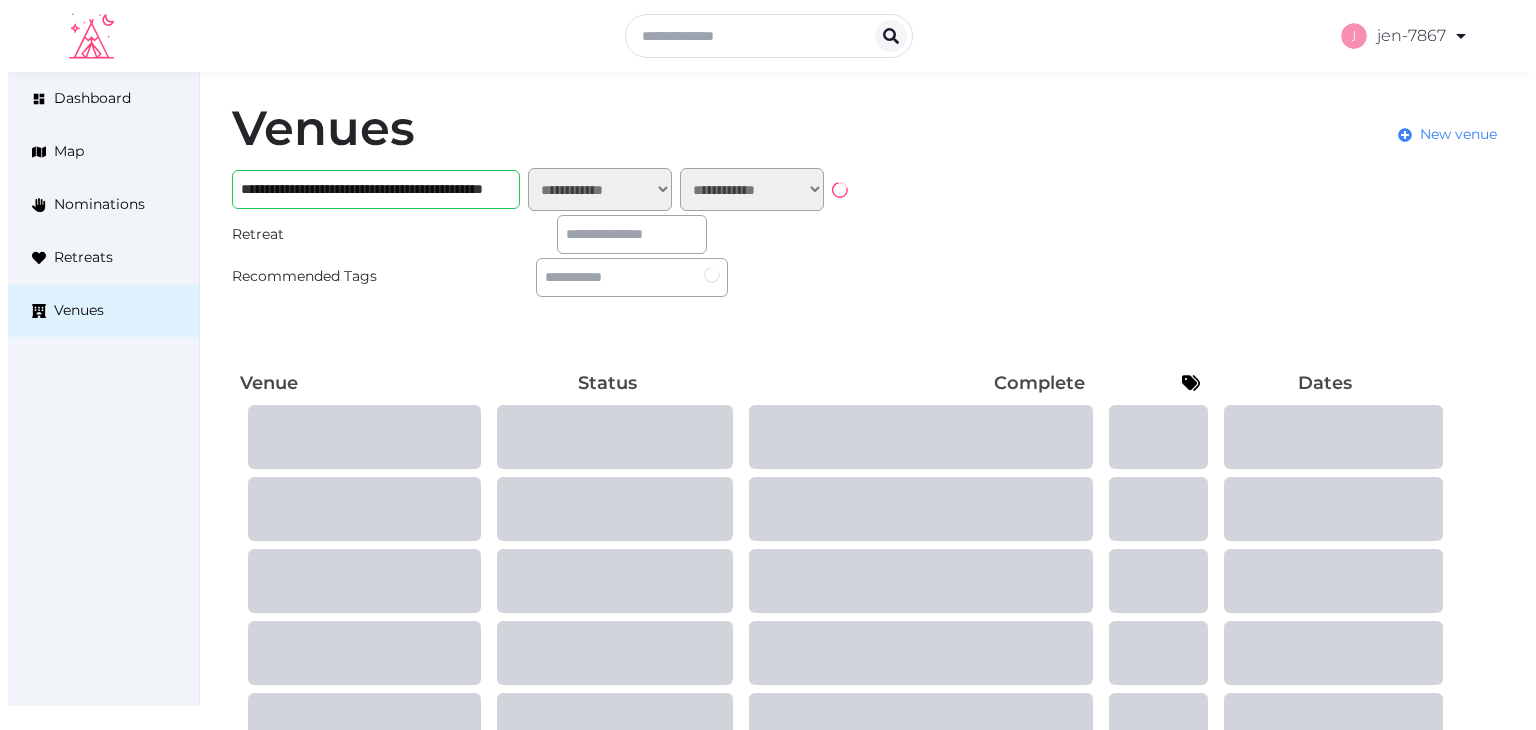 scroll, scrollTop: 0, scrollLeft: 0, axis: both 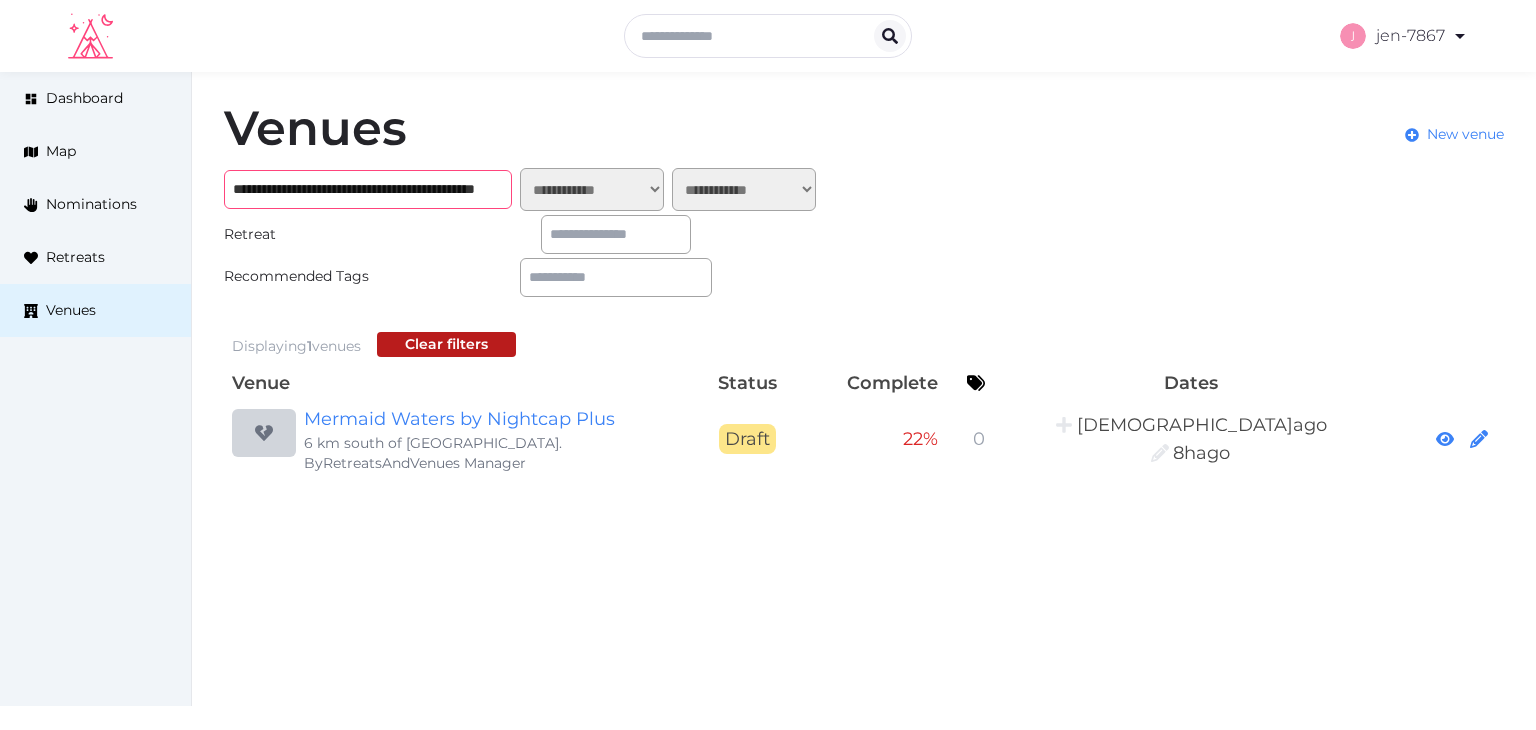 click on "**********" at bounding box center (368, 189) 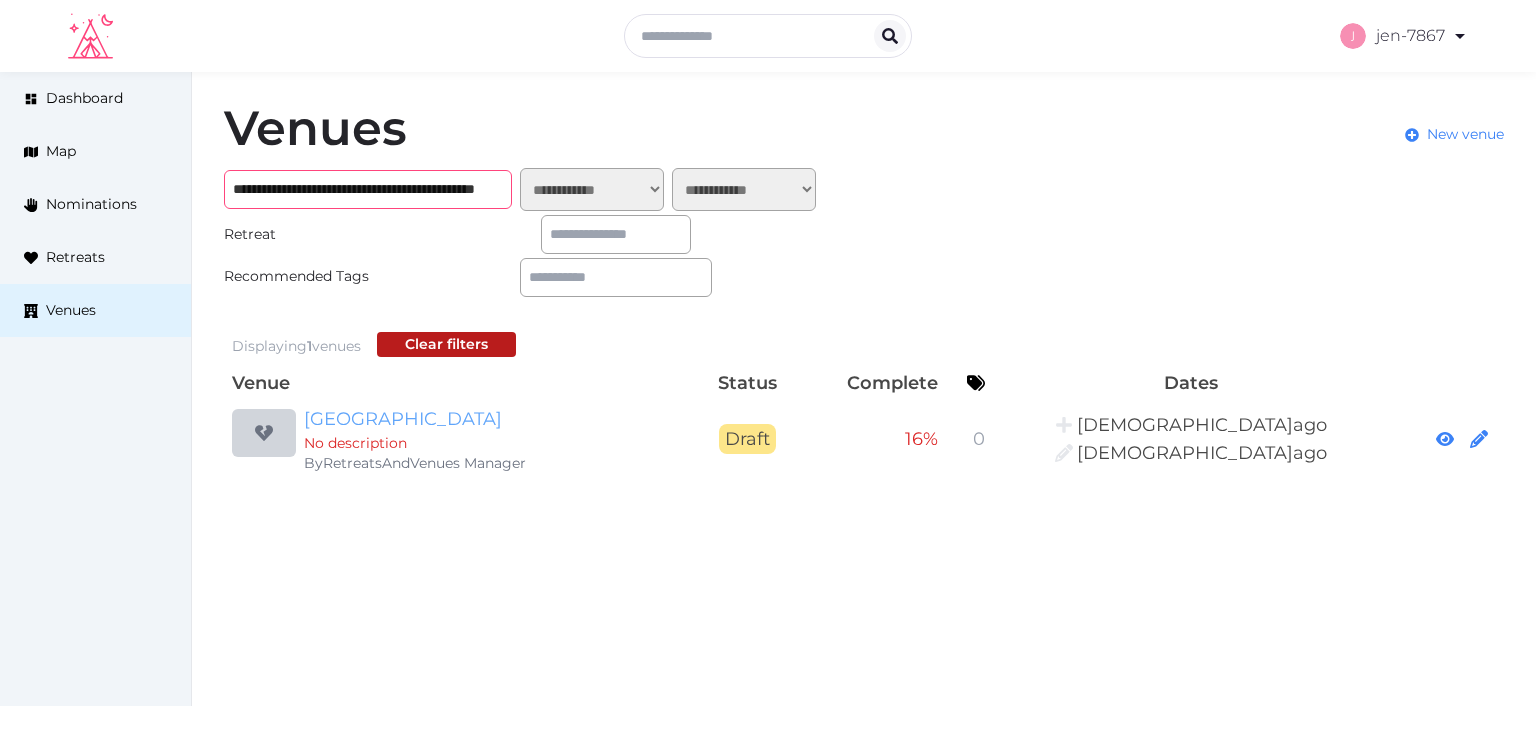 type on "**********" 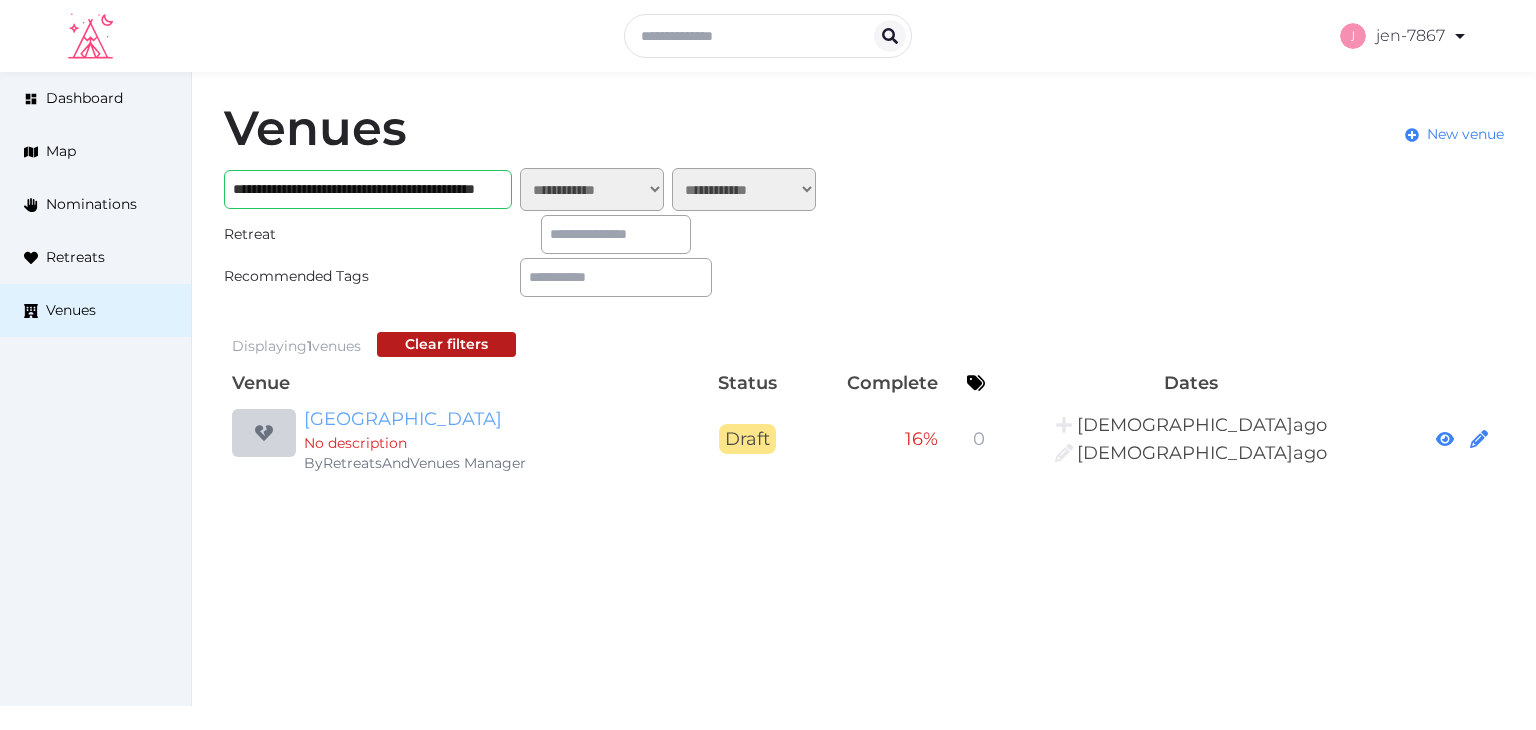 click on "Al Raha Beach Hotel" at bounding box center [496, 419] 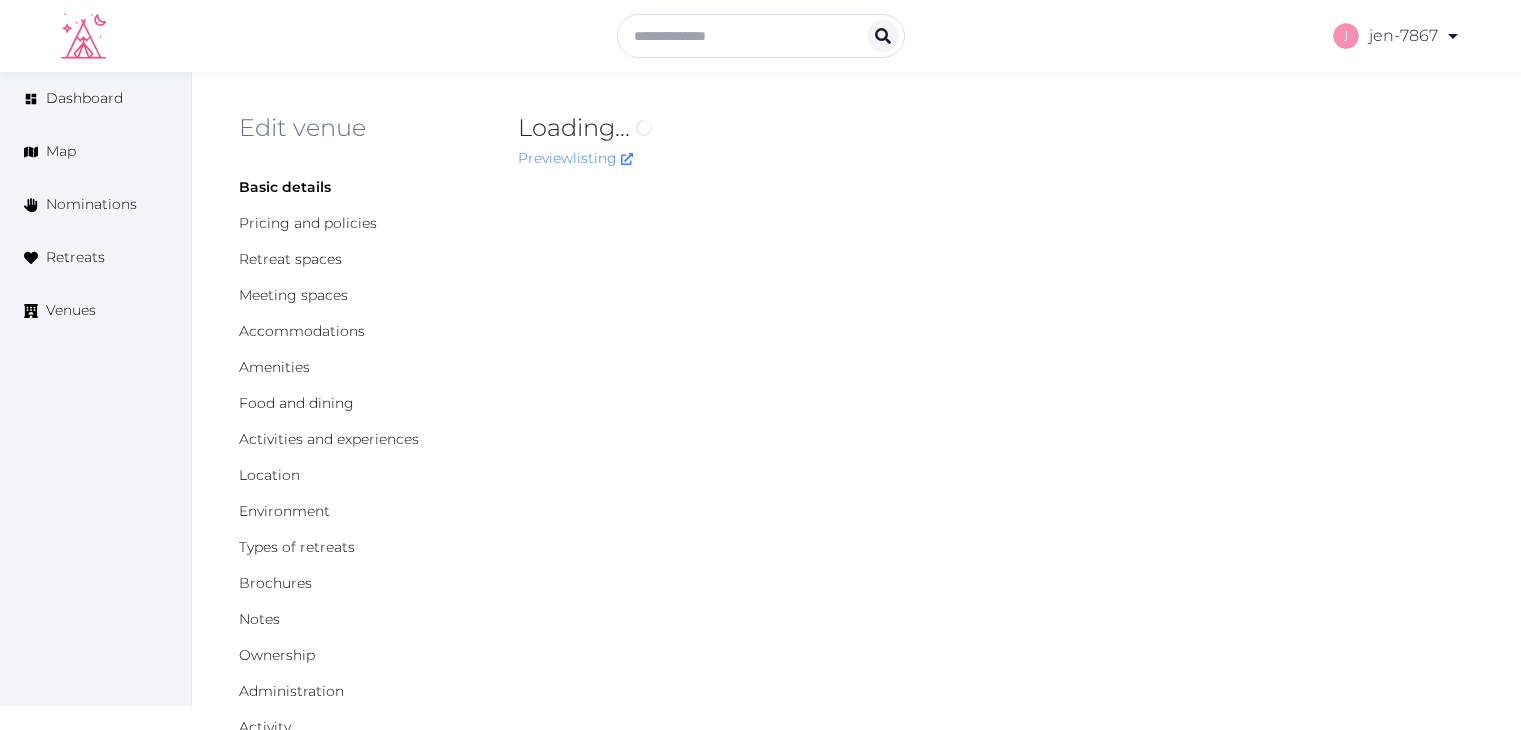 scroll, scrollTop: 0, scrollLeft: 0, axis: both 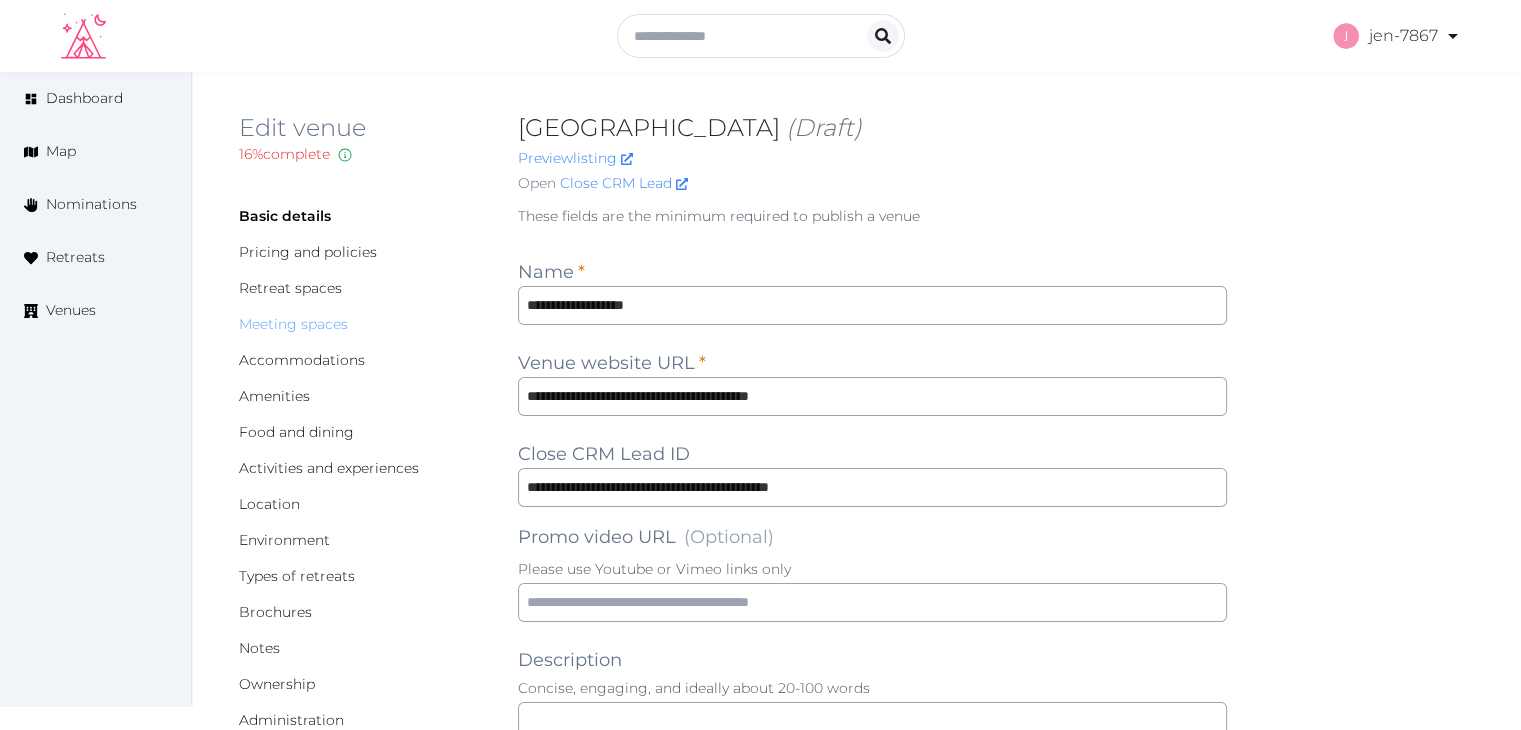 click on "Meeting spaces" at bounding box center [293, 324] 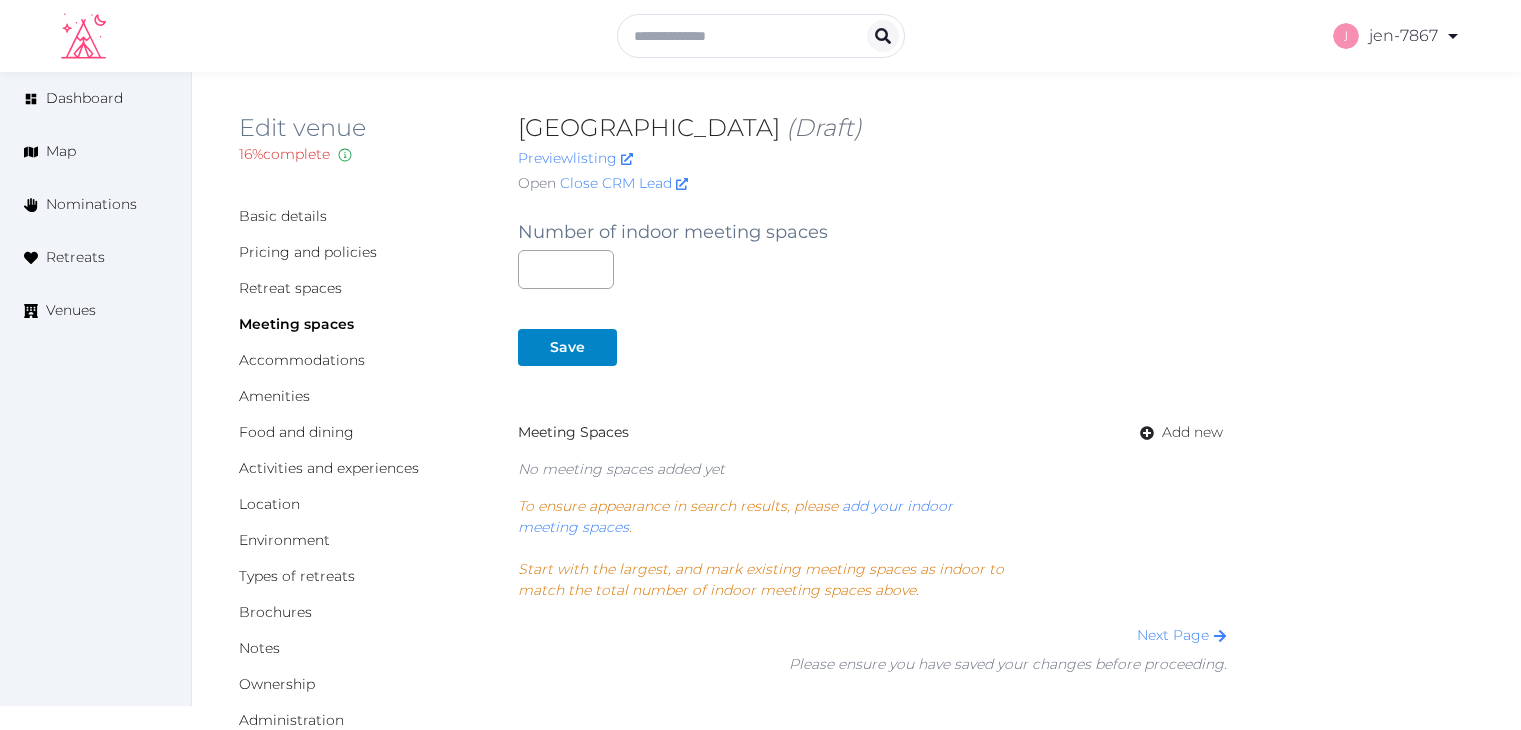 scroll, scrollTop: 0, scrollLeft: 0, axis: both 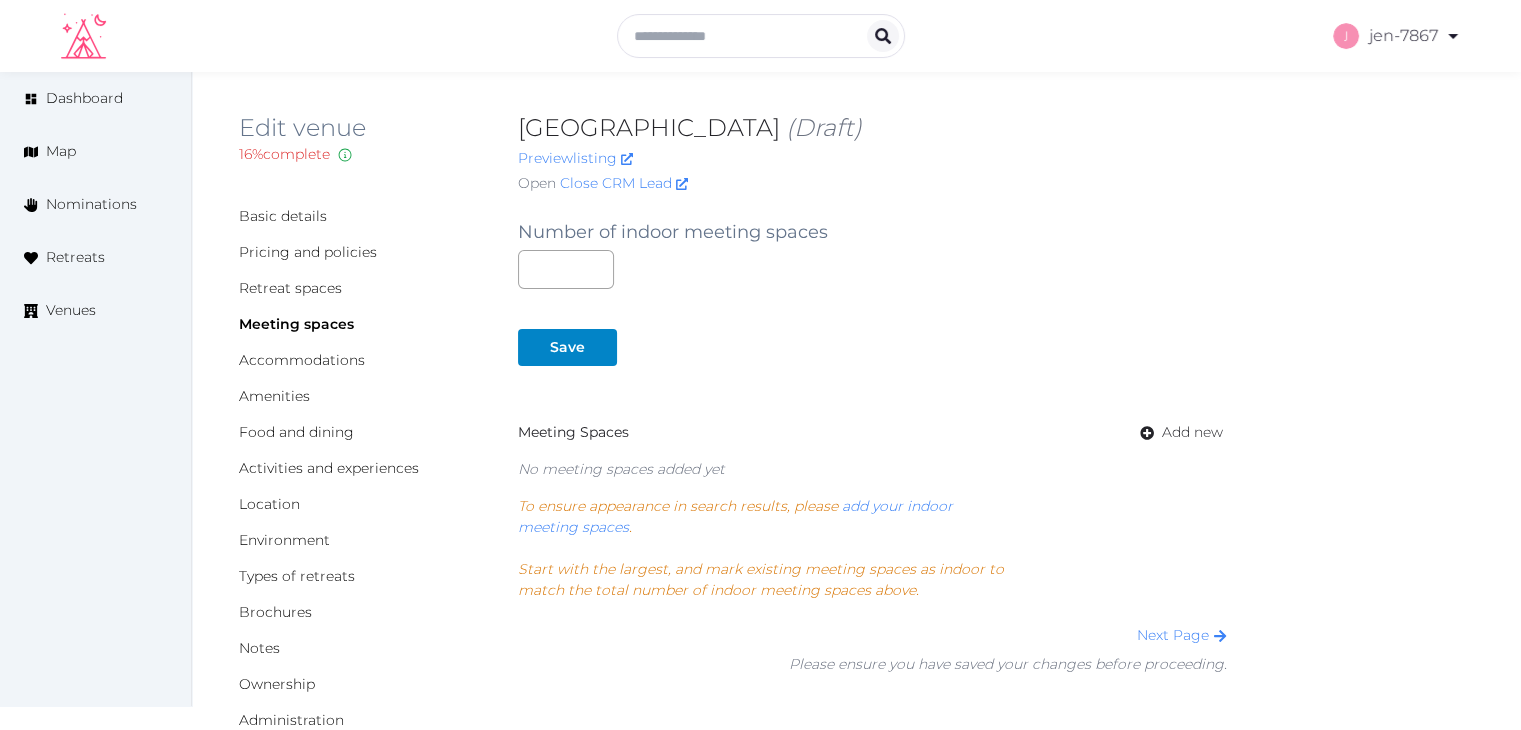 click on "Basic details Pricing and policies Retreat spaces Meeting spaces Accommodations Amenities Food and dining Activities and experiences Location Environment Types of retreats Brochures Notes Ownership Administration Activity" at bounding box center (362, 486) 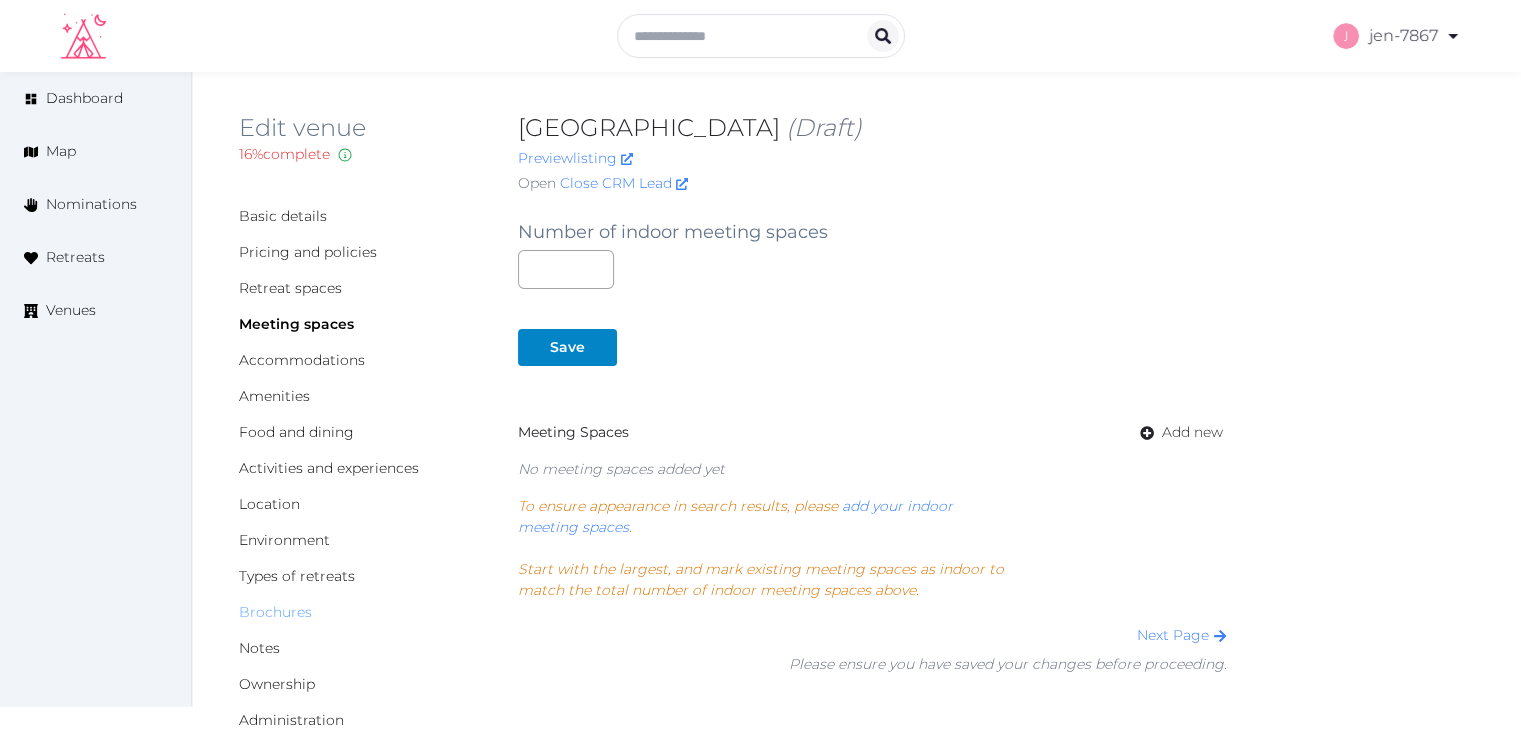 click on "Brochures" at bounding box center [275, 612] 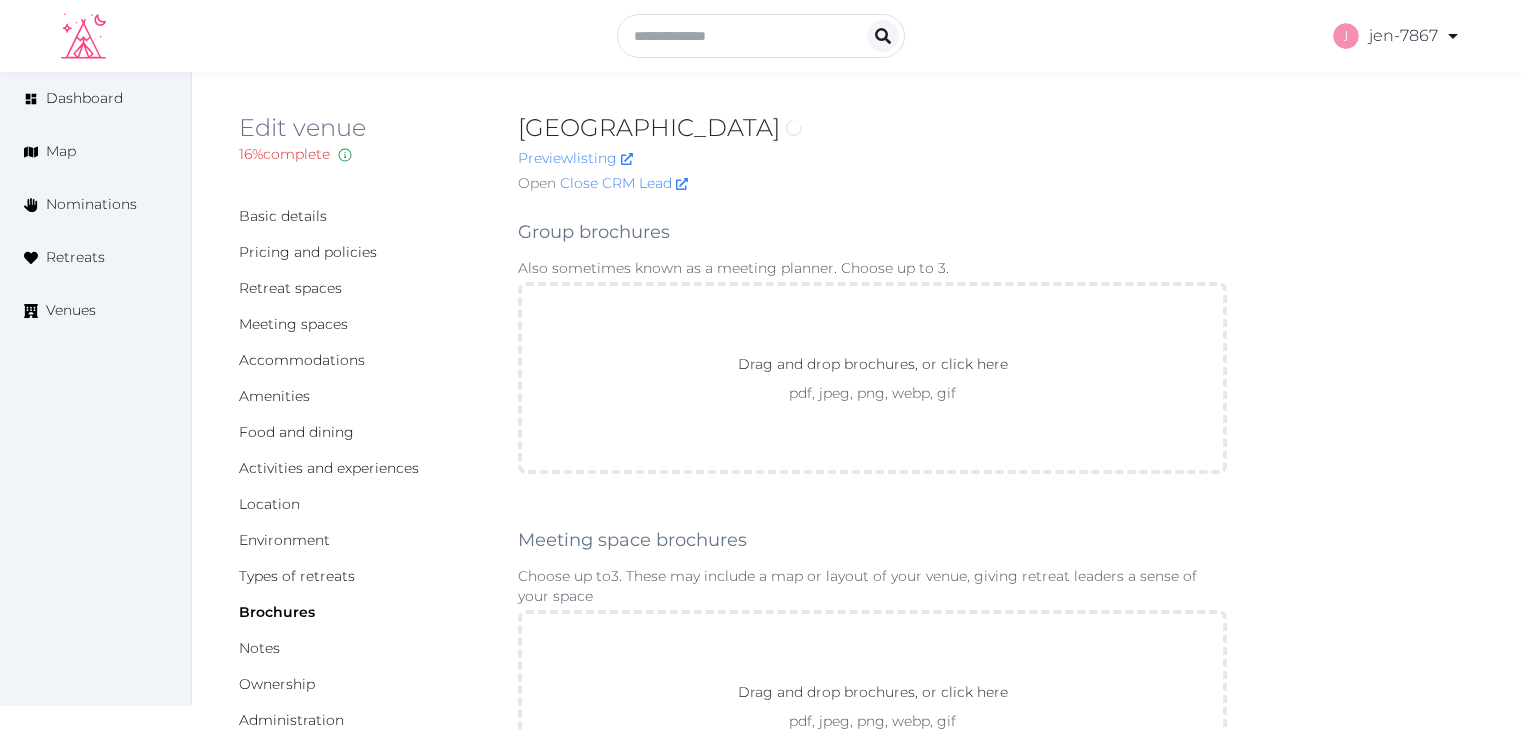 scroll, scrollTop: 0, scrollLeft: 0, axis: both 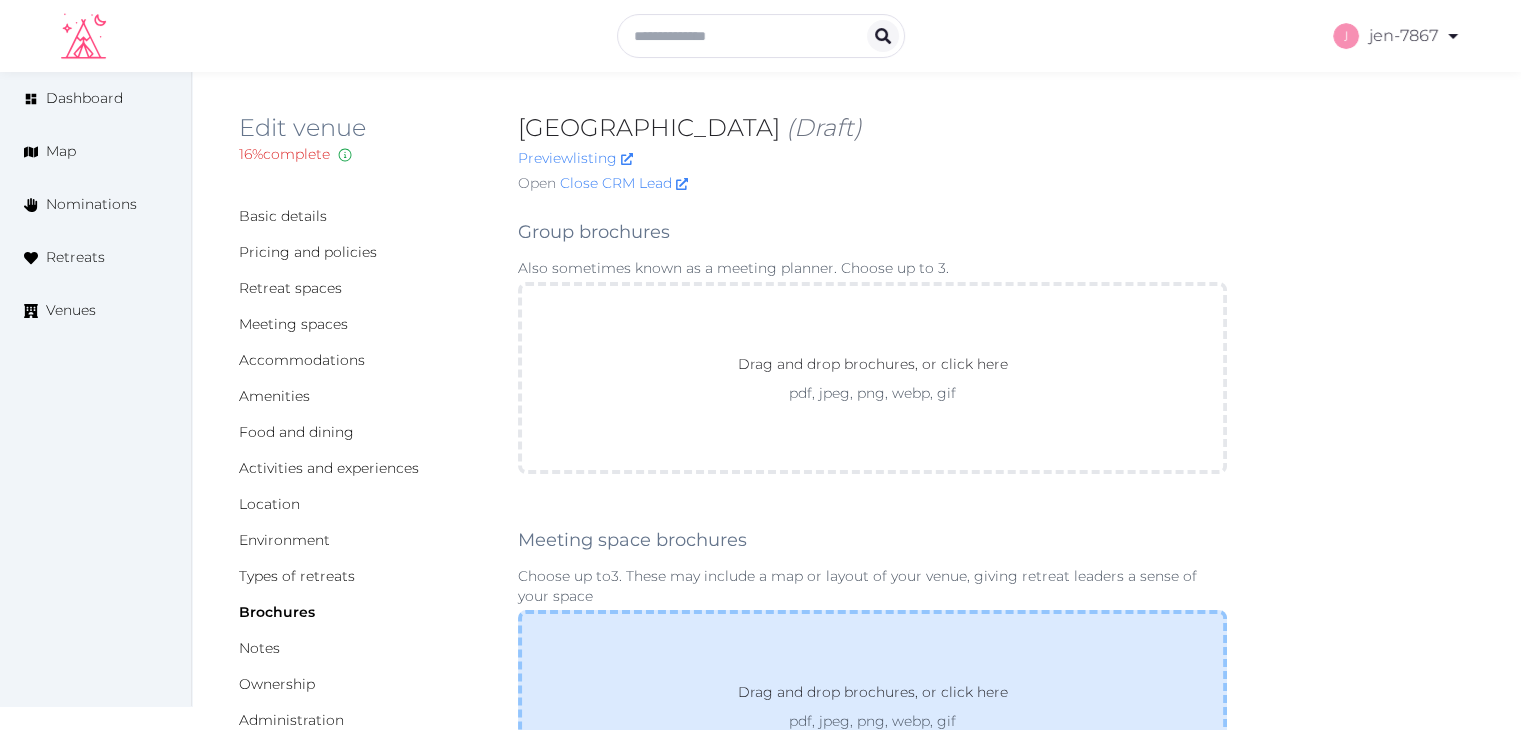 click on "Drag and drop brochures, or click here pdf, jpeg, png, webp, gif" at bounding box center [872, 706] 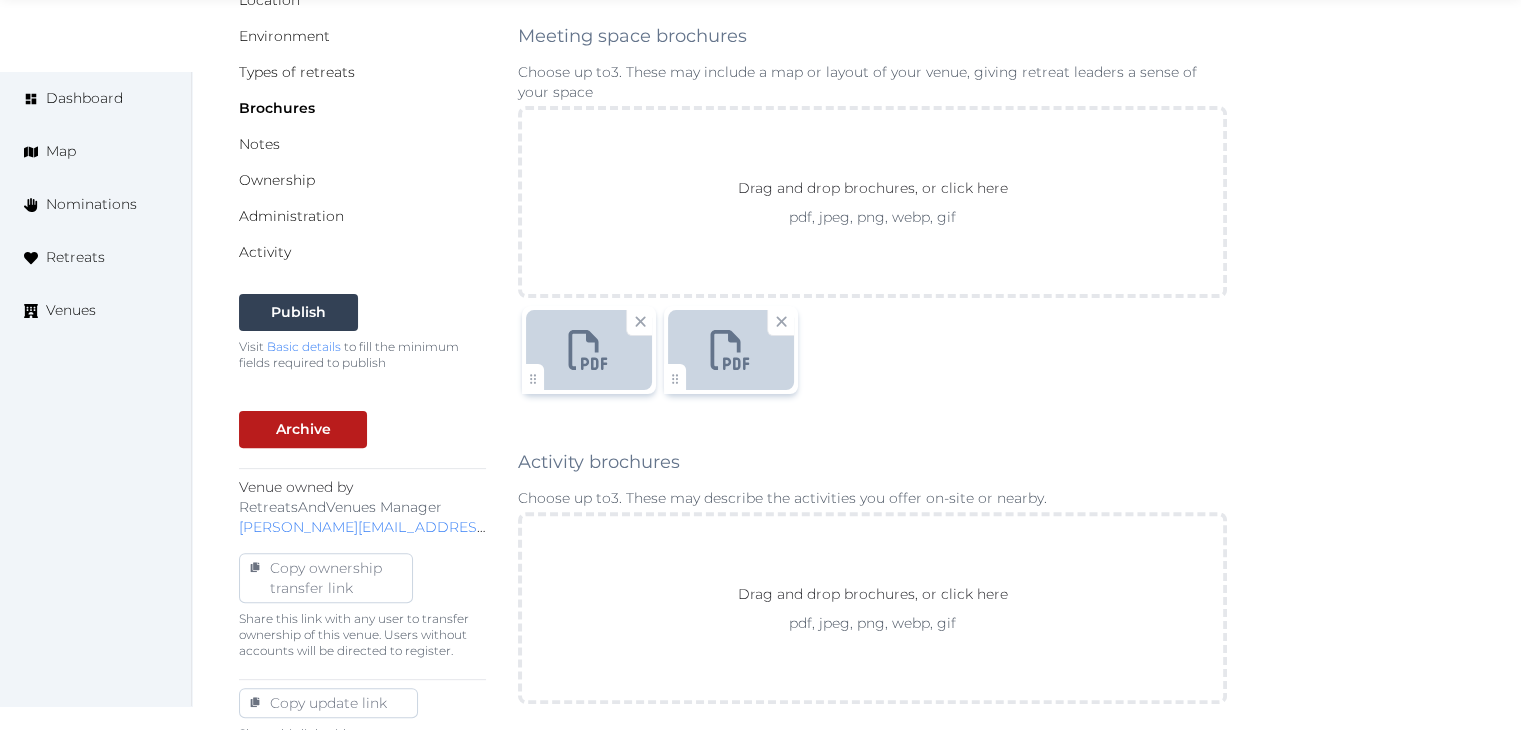 scroll, scrollTop: 1100, scrollLeft: 0, axis: vertical 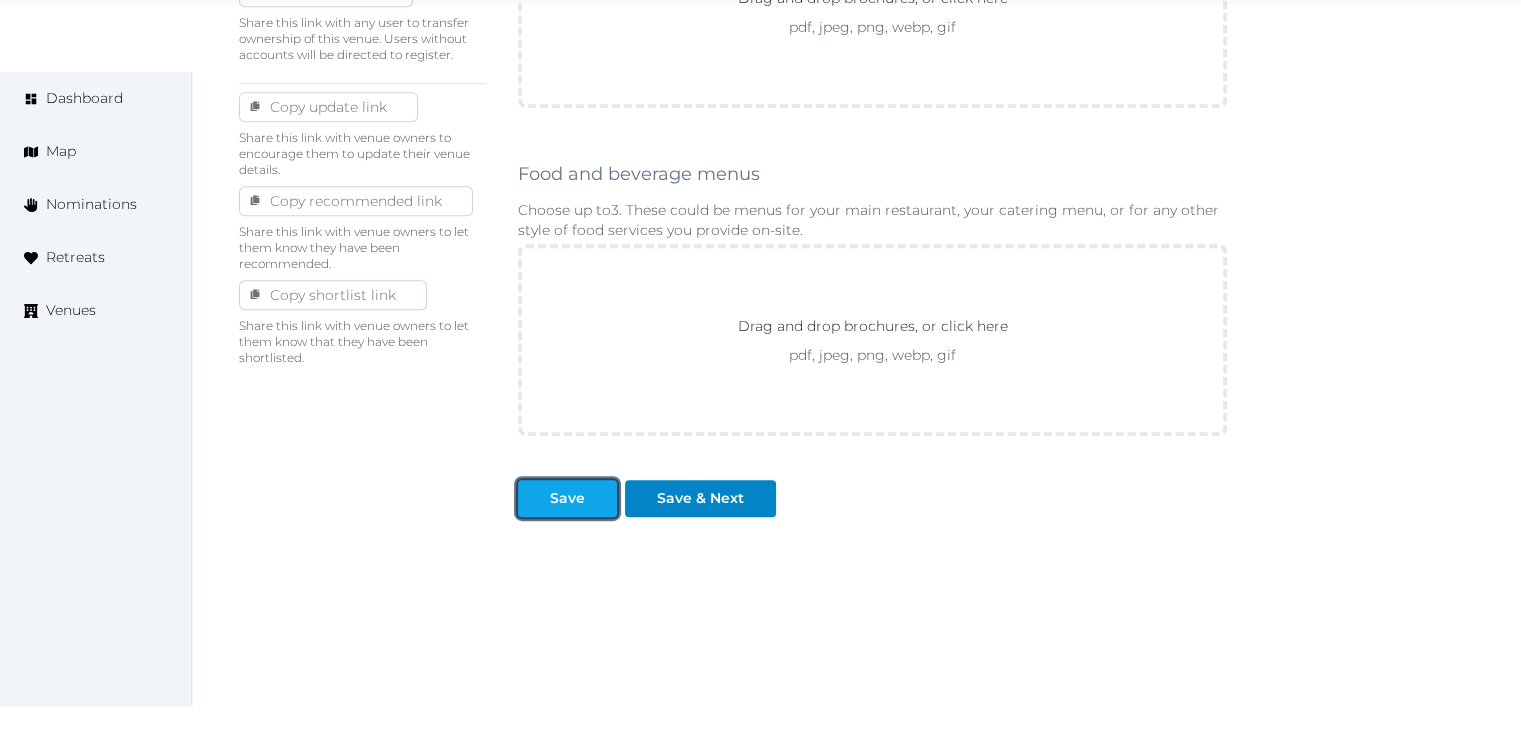 click on "Save" at bounding box center (567, 498) 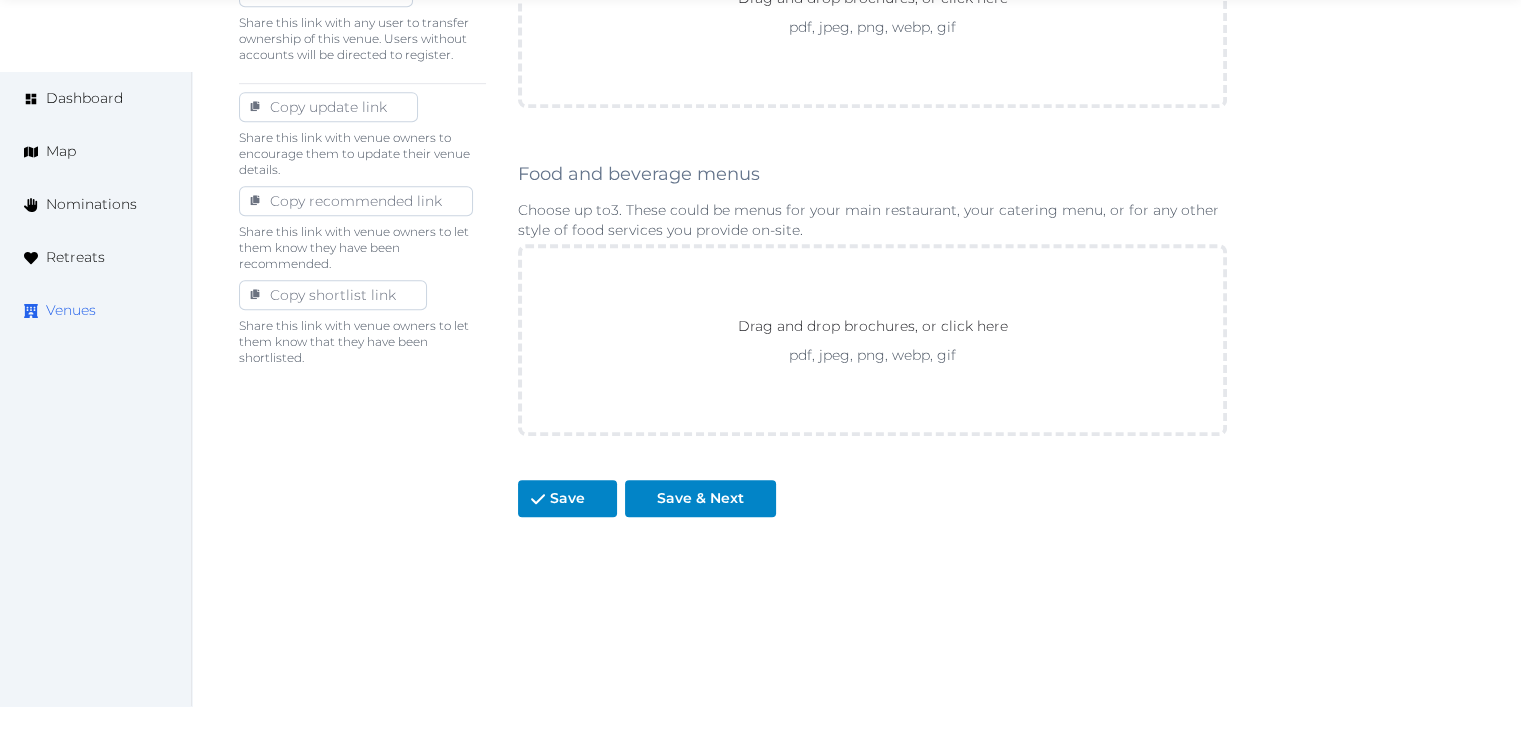 click on "Venues" at bounding box center (71, 310) 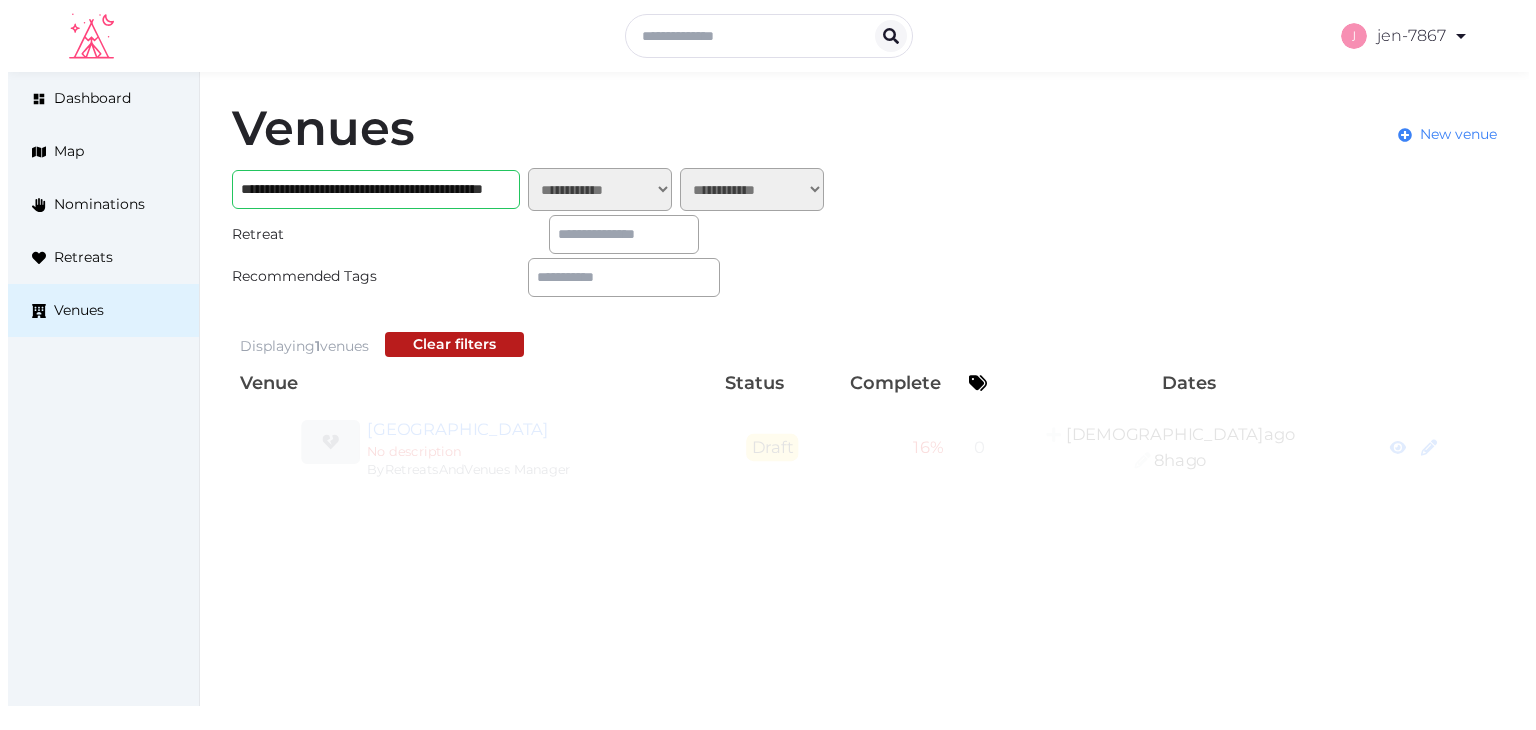 scroll, scrollTop: 0, scrollLeft: 0, axis: both 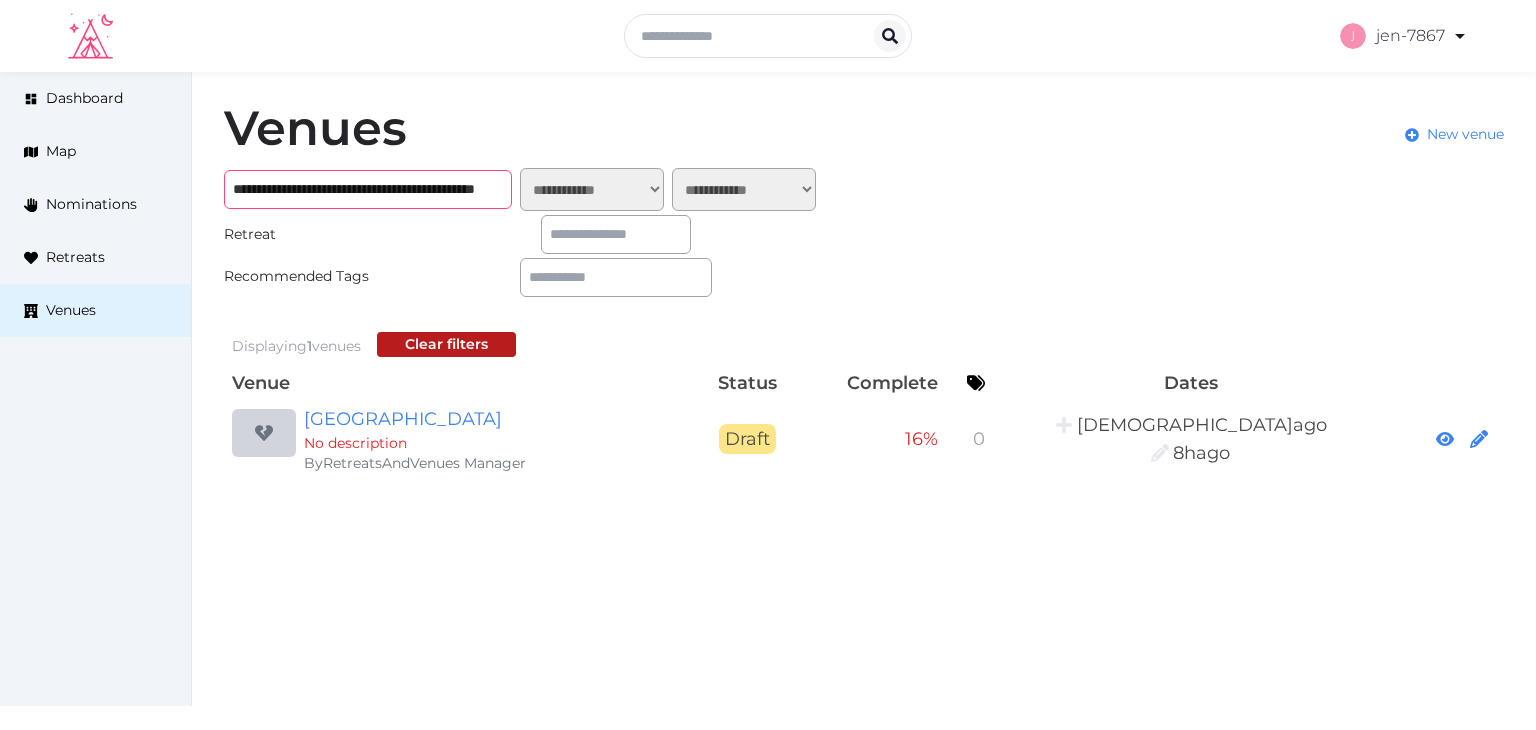 click on "**********" at bounding box center [368, 189] 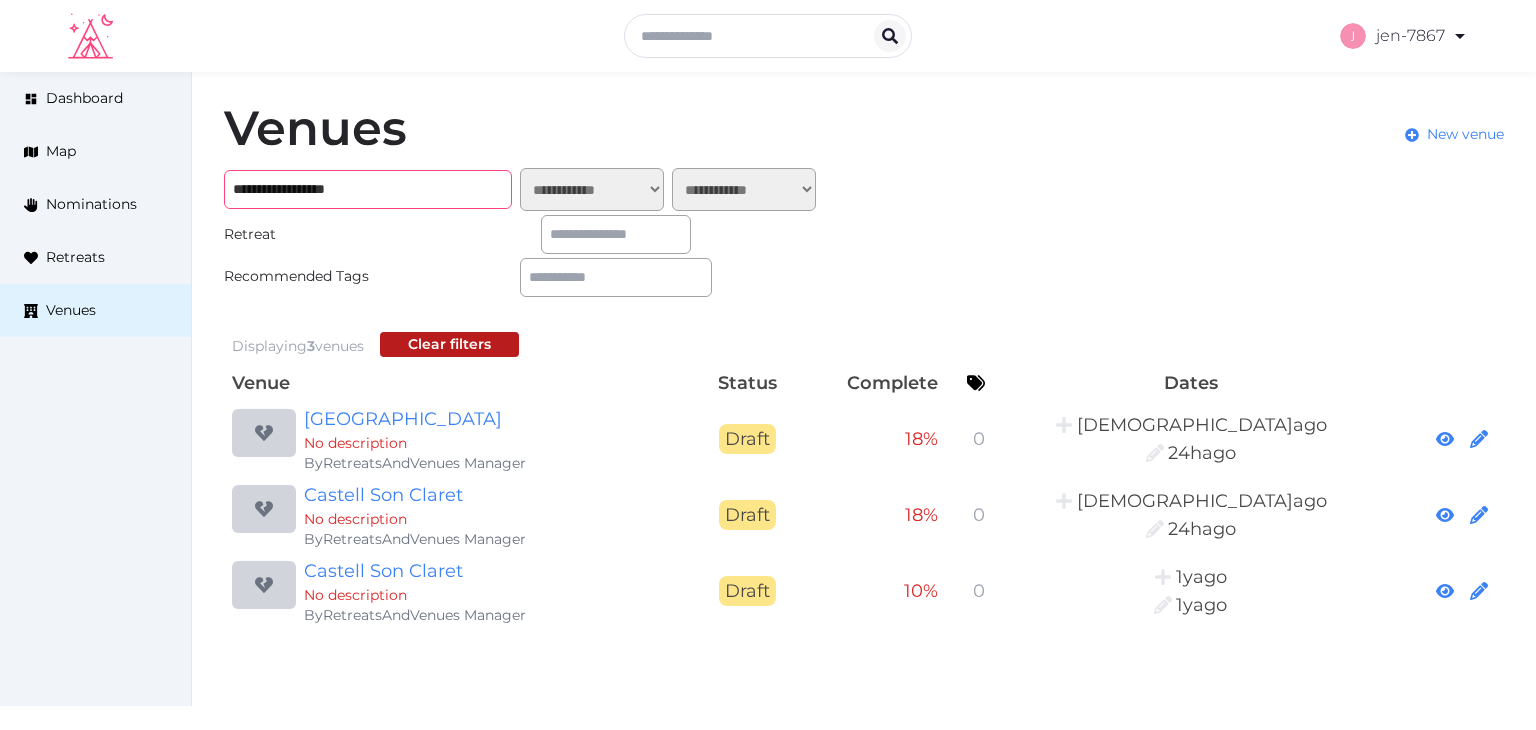 drag, startPoint x: 404, startPoint y: 180, endPoint x: 225, endPoint y: 173, distance: 179.13683 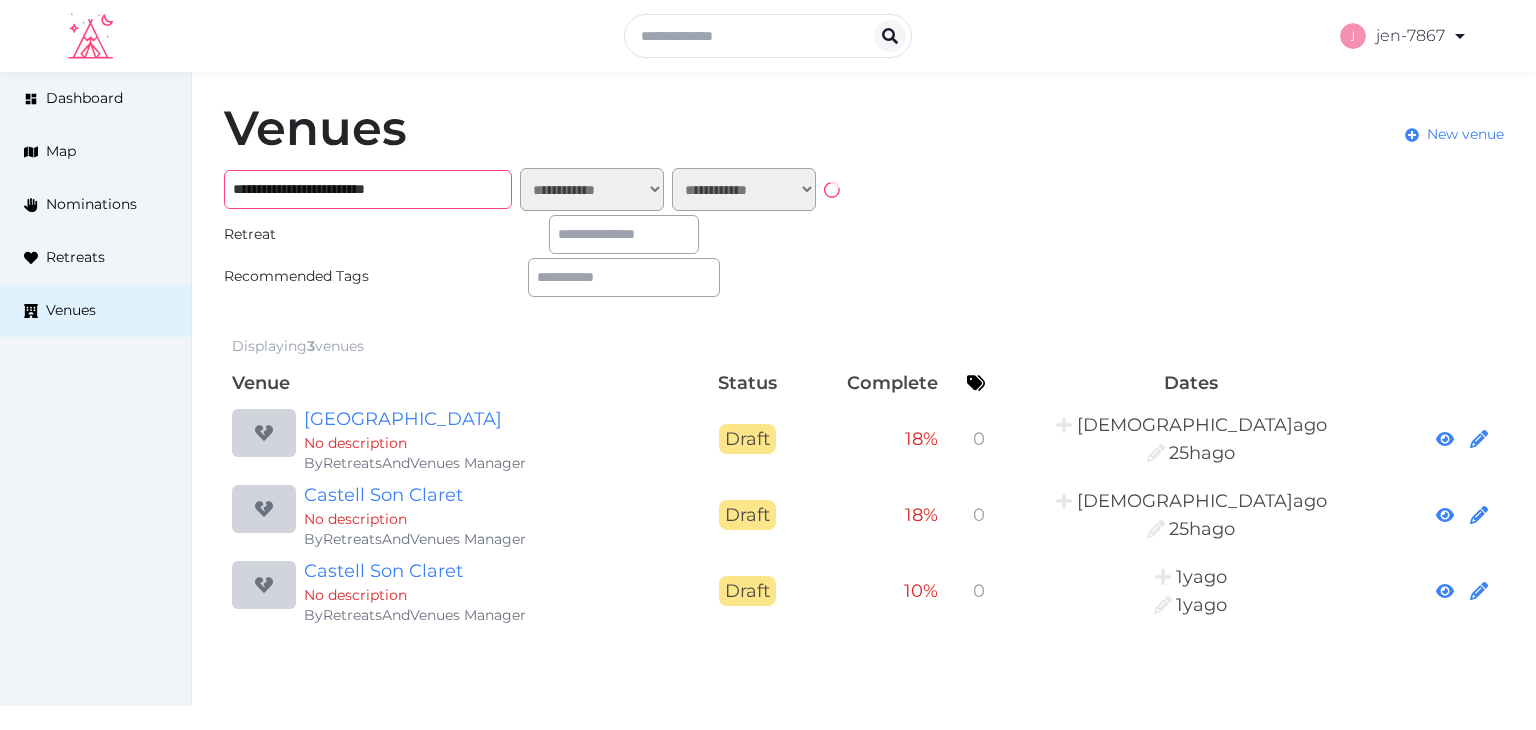 type on "**********" 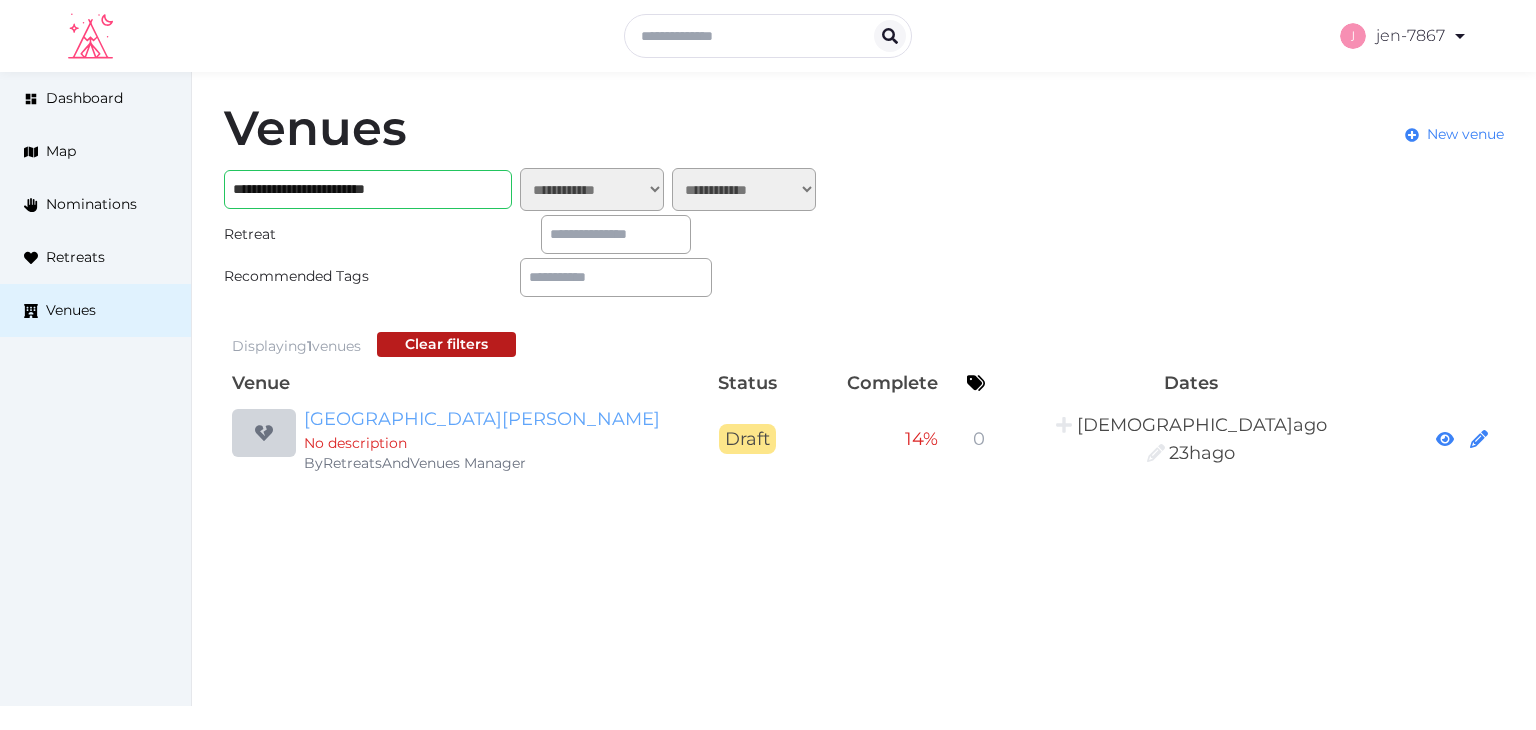 click on "Hotel Gloria de Sant Jaume" at bounding box center (496, 419) 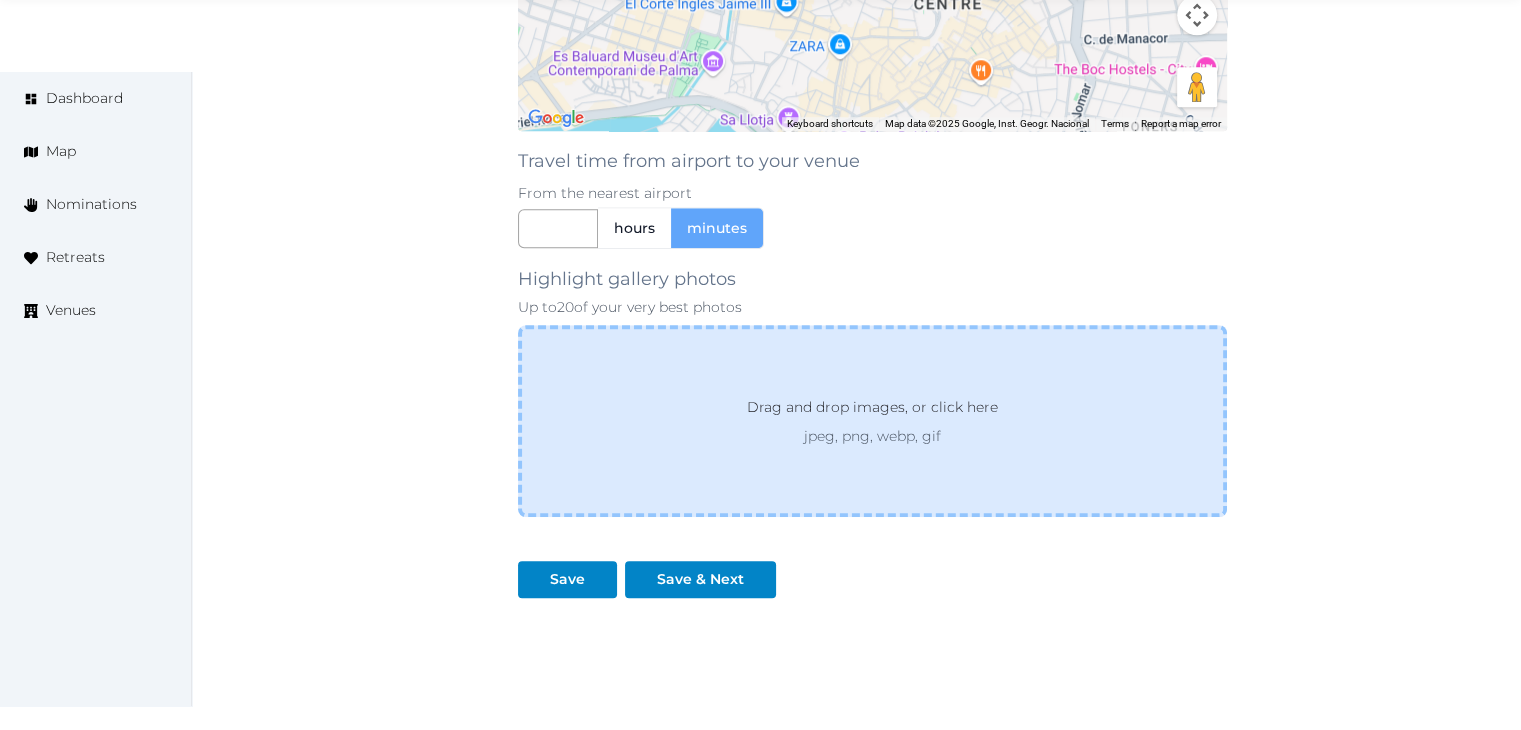 scroll, scrollTop: 1760, scrollLeft: 0, axis: vertical 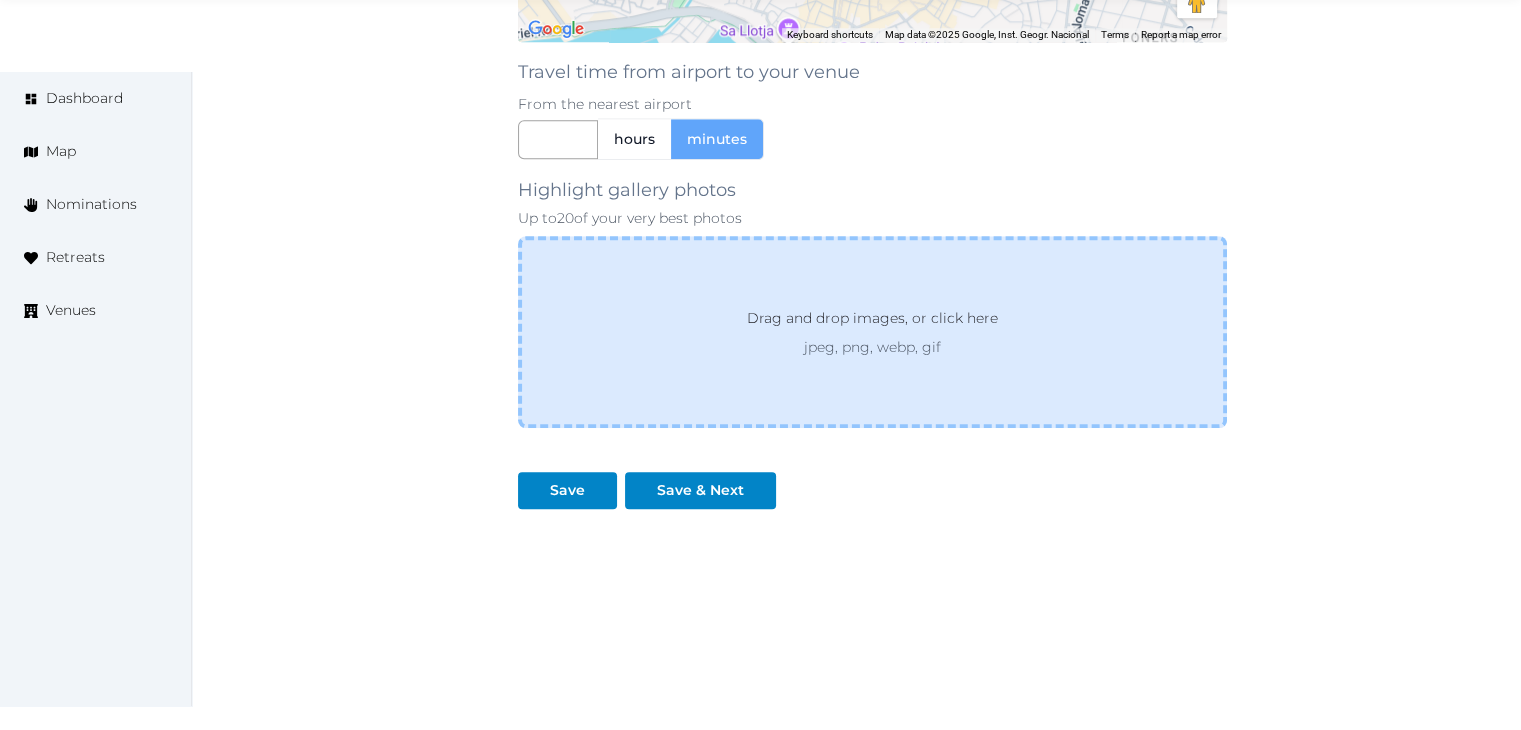 click on "Drag and drop images, or click here" at bounding box center (872, 322) 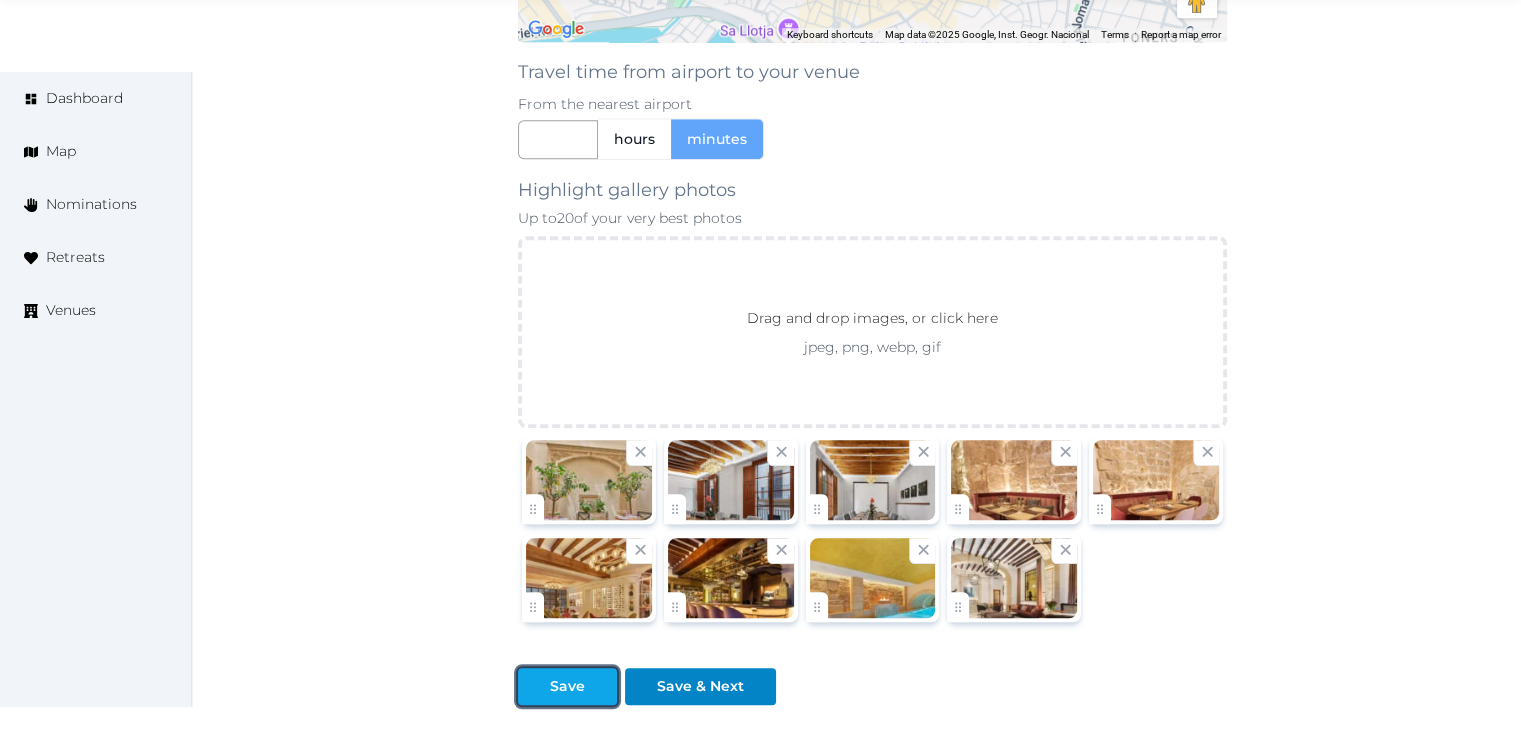 click on "Save" at bounding box center (567, 686) 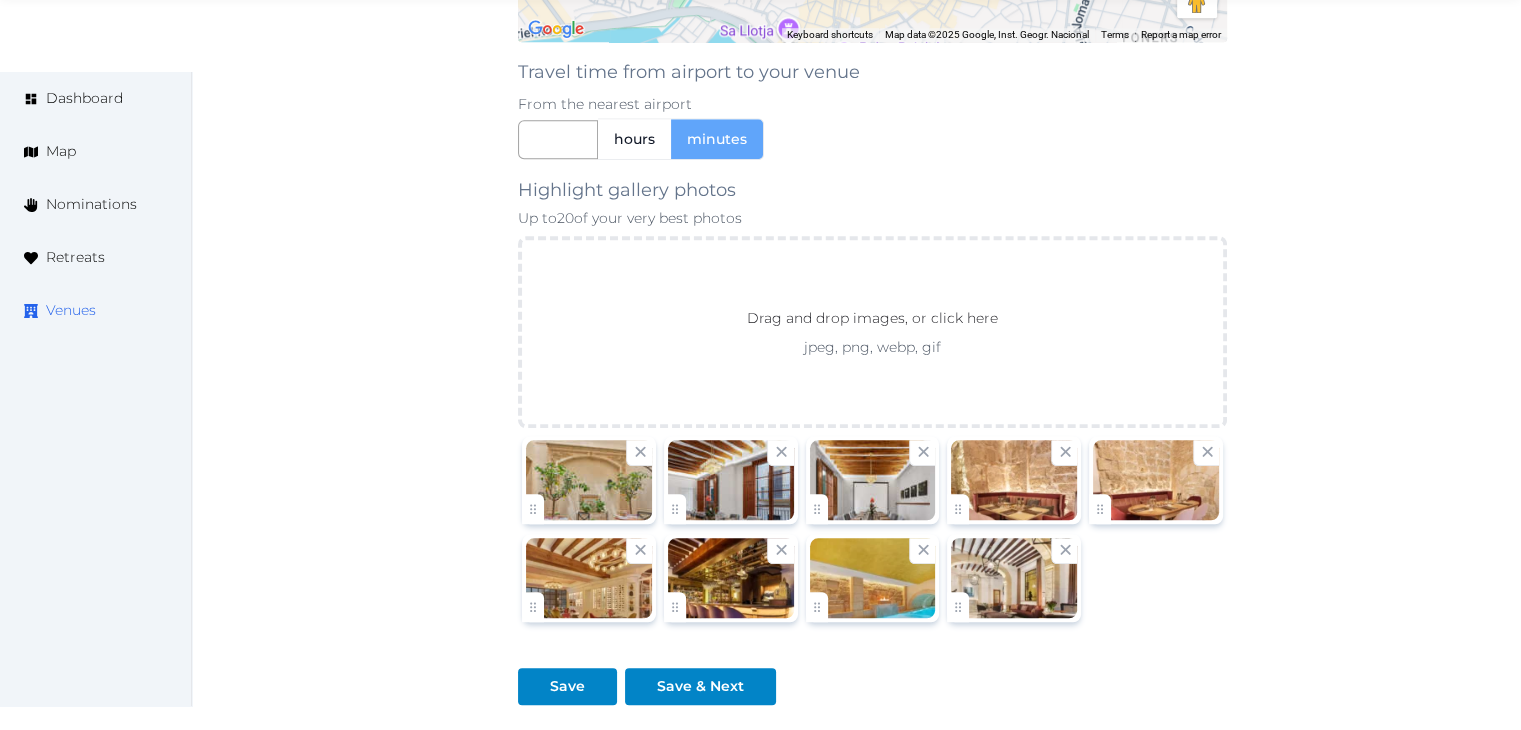 click on "Venues" at bounding box center (71, 310) 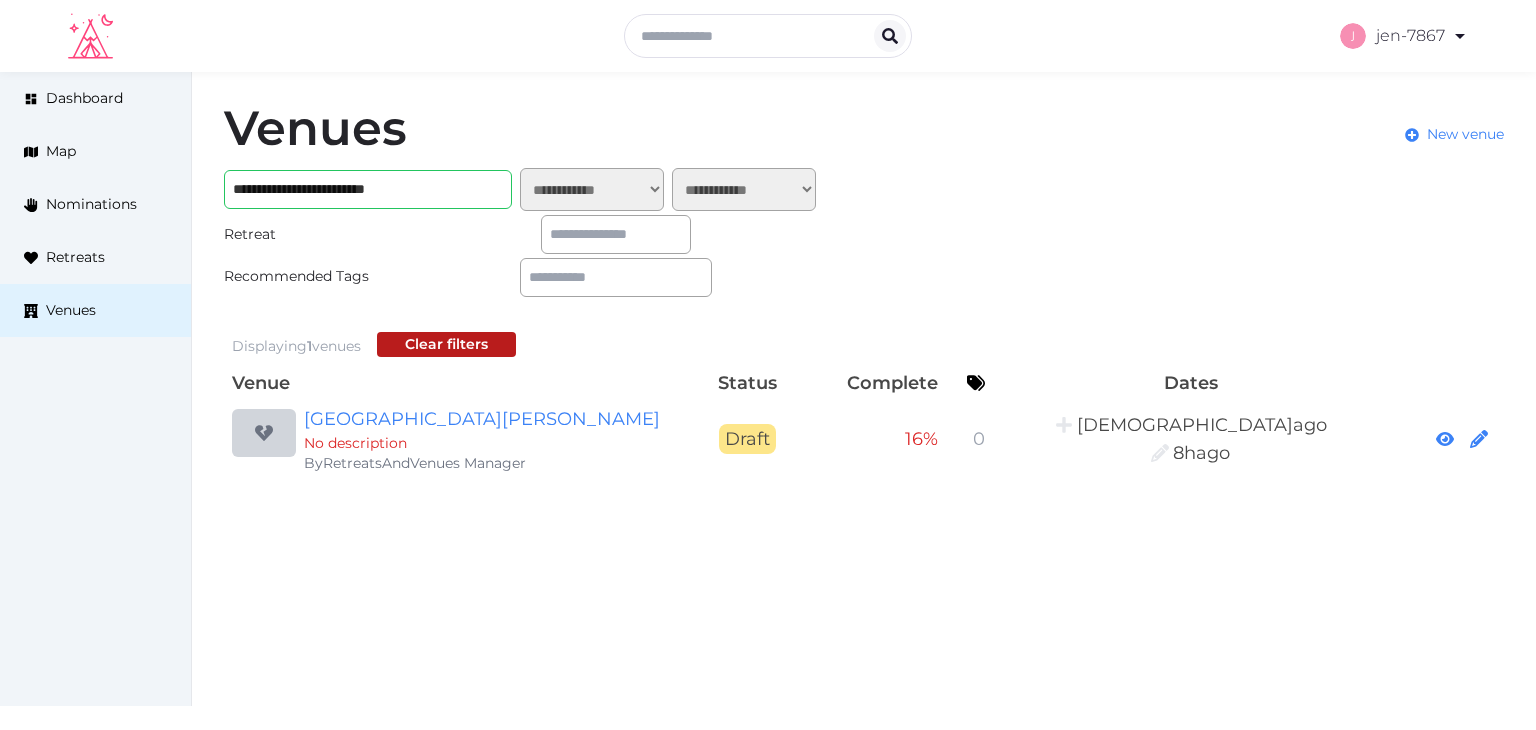 scroll, scrollTop: 0, scrollLeft: 0, axis: both 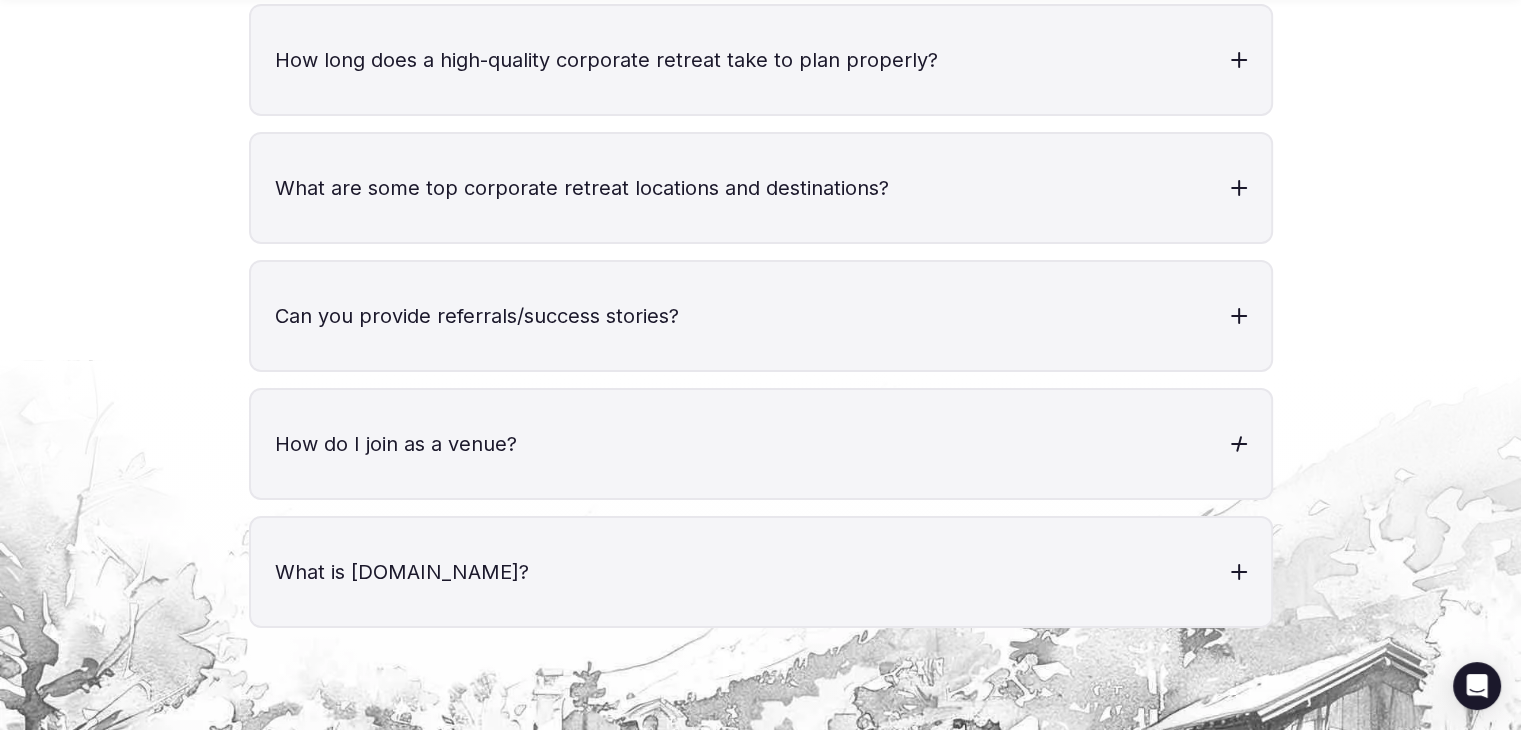 click on "How do I join as a venue?" at bounding box center (761, 444) 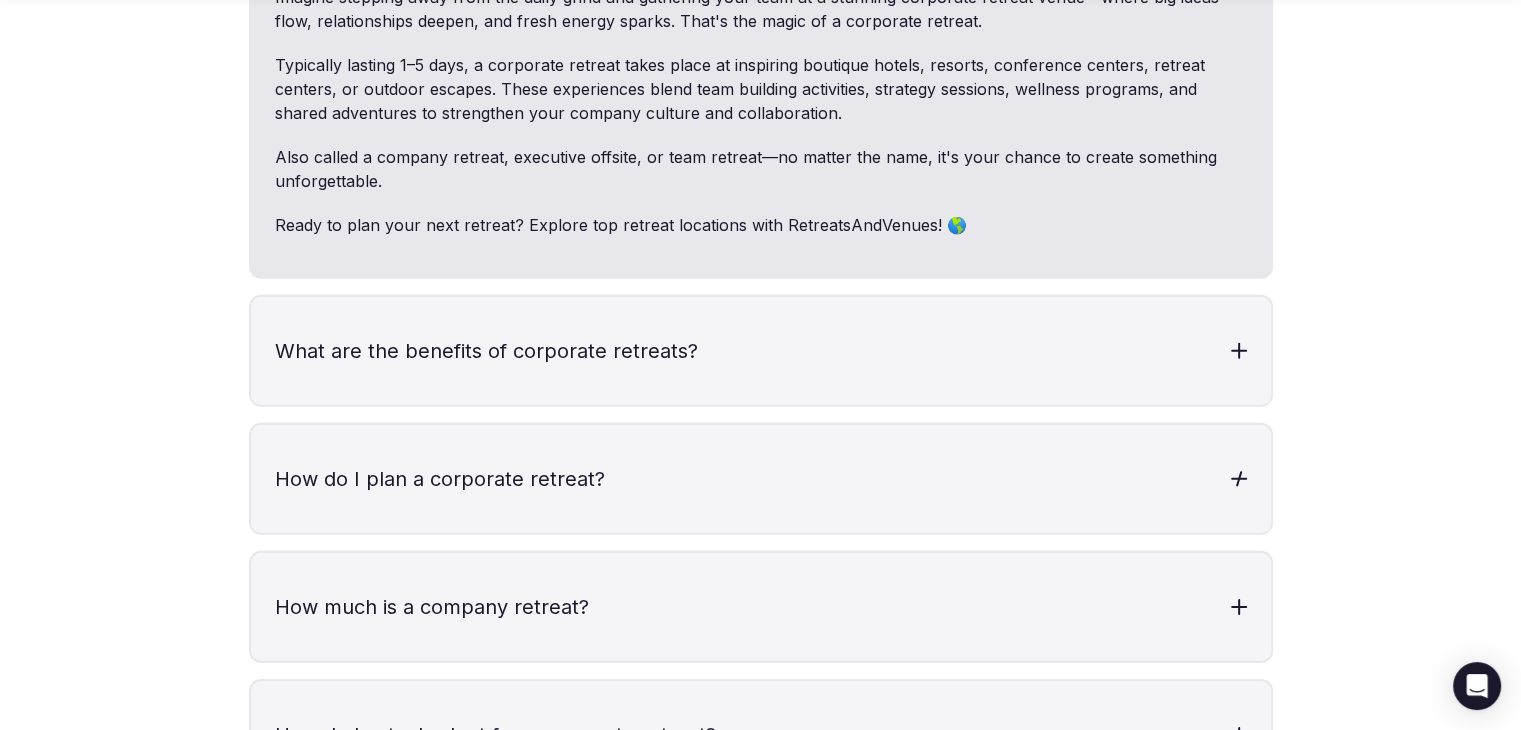 scroll, scrollTop: 6100, scrollLeft: 0, axis: vertical 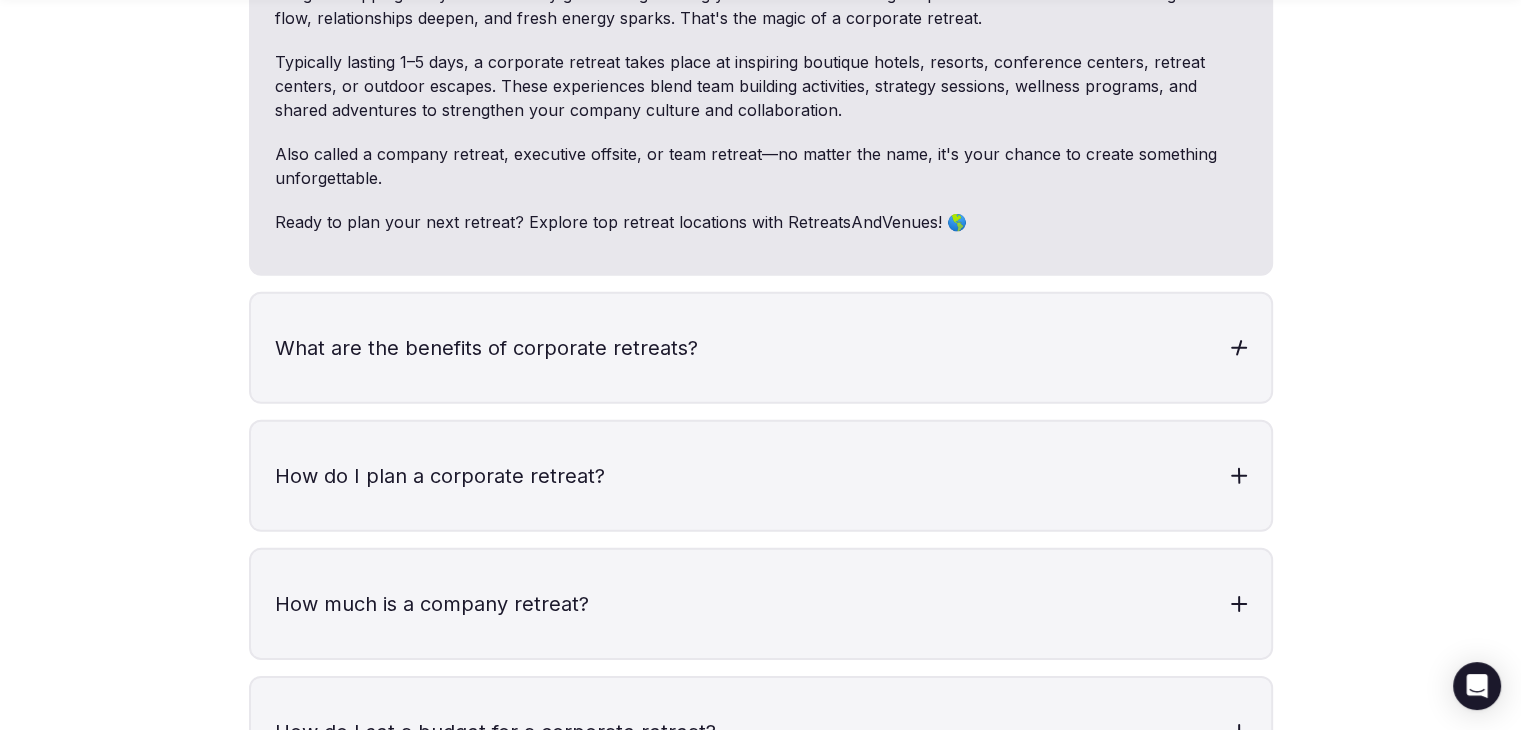 click on "What are the benefits of corporate retreats?" at bounding box center (761, 348) 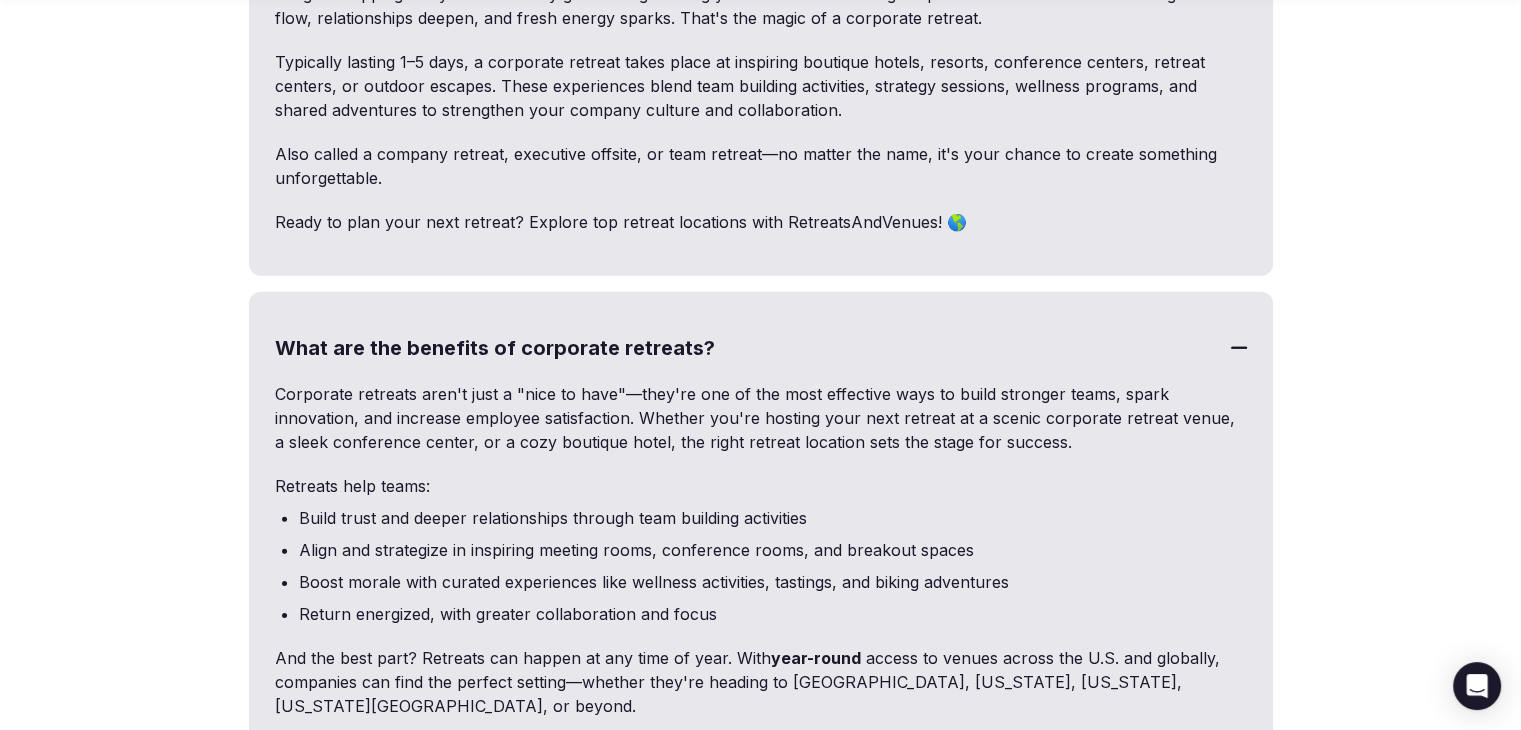 click on "What are the benefits of corporate retreats?" at bounding box center [761, 348] 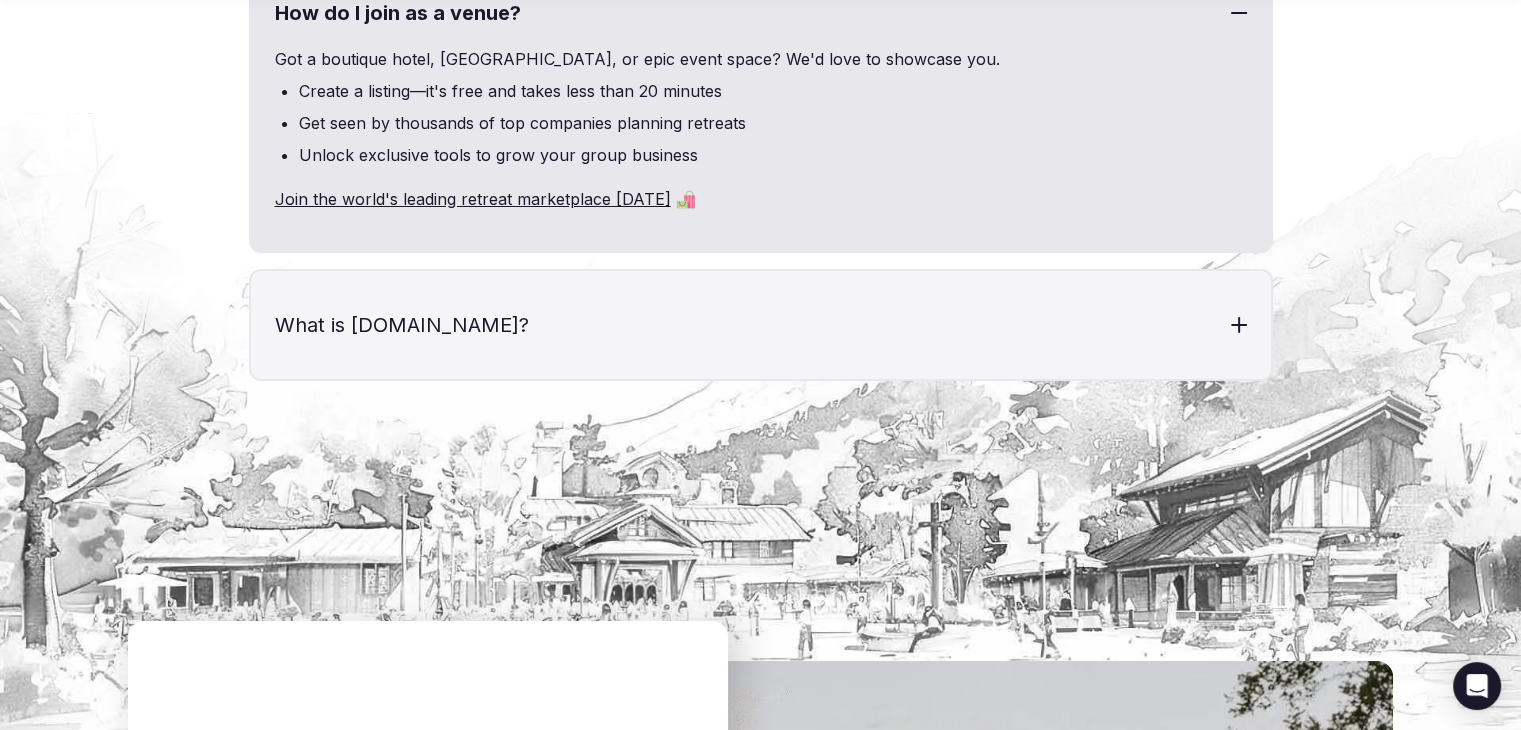 scroll, scrollTop: 7500, scrollLeft: 0, axis: vertical 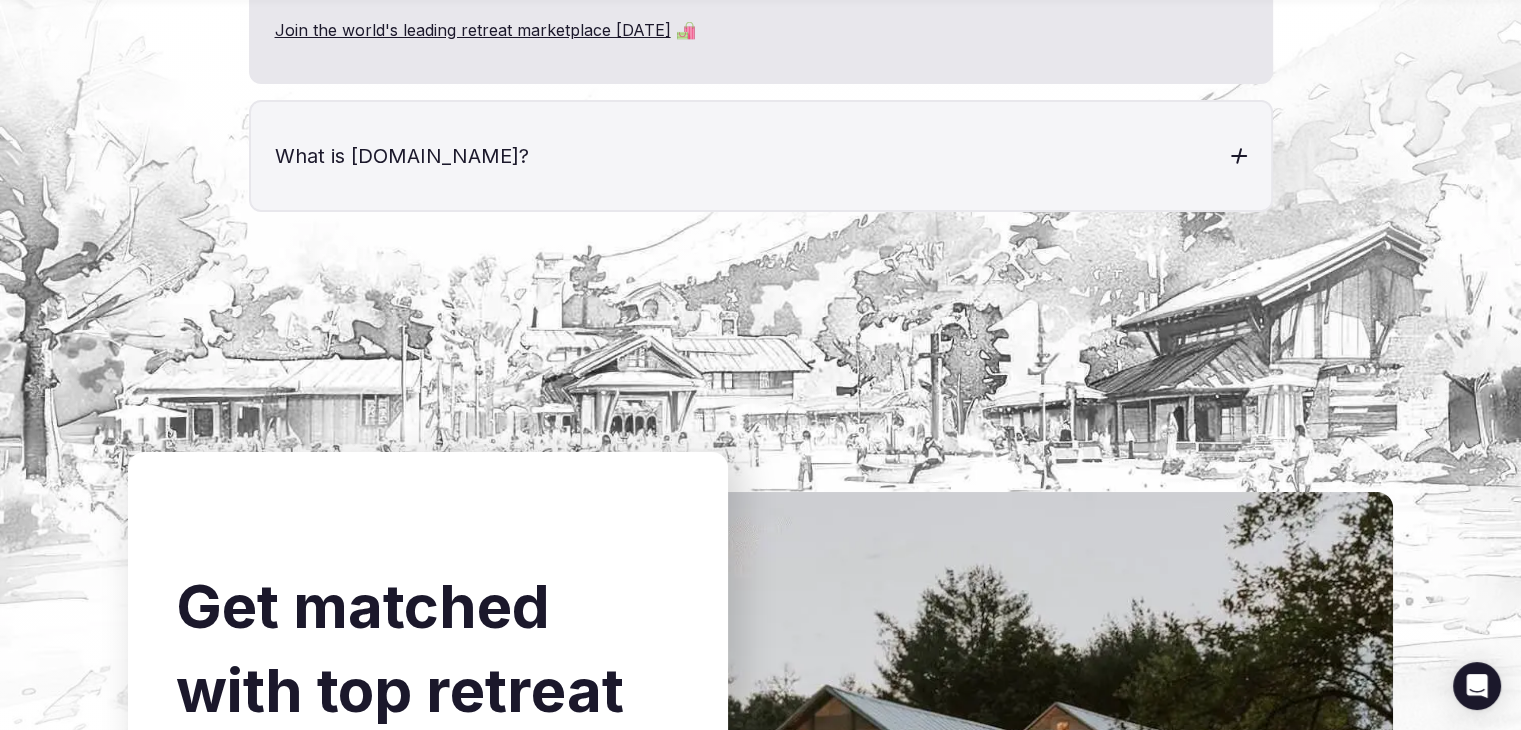 click on "What is [DOMAIN_NAME]?" at bounding box center [761, 156] 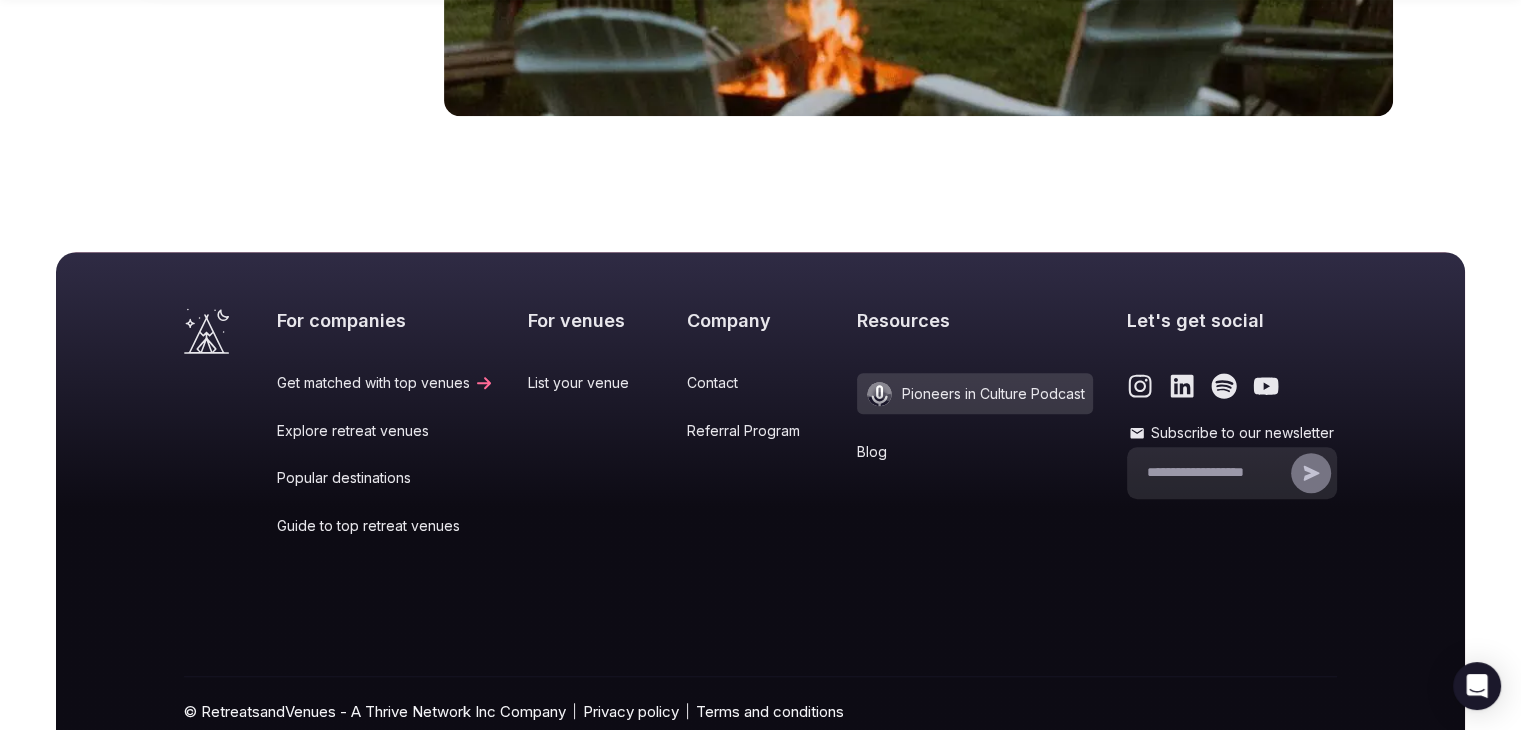 scroll, scrollTop: 8896, scrollLeft: 0, axis: vertical 